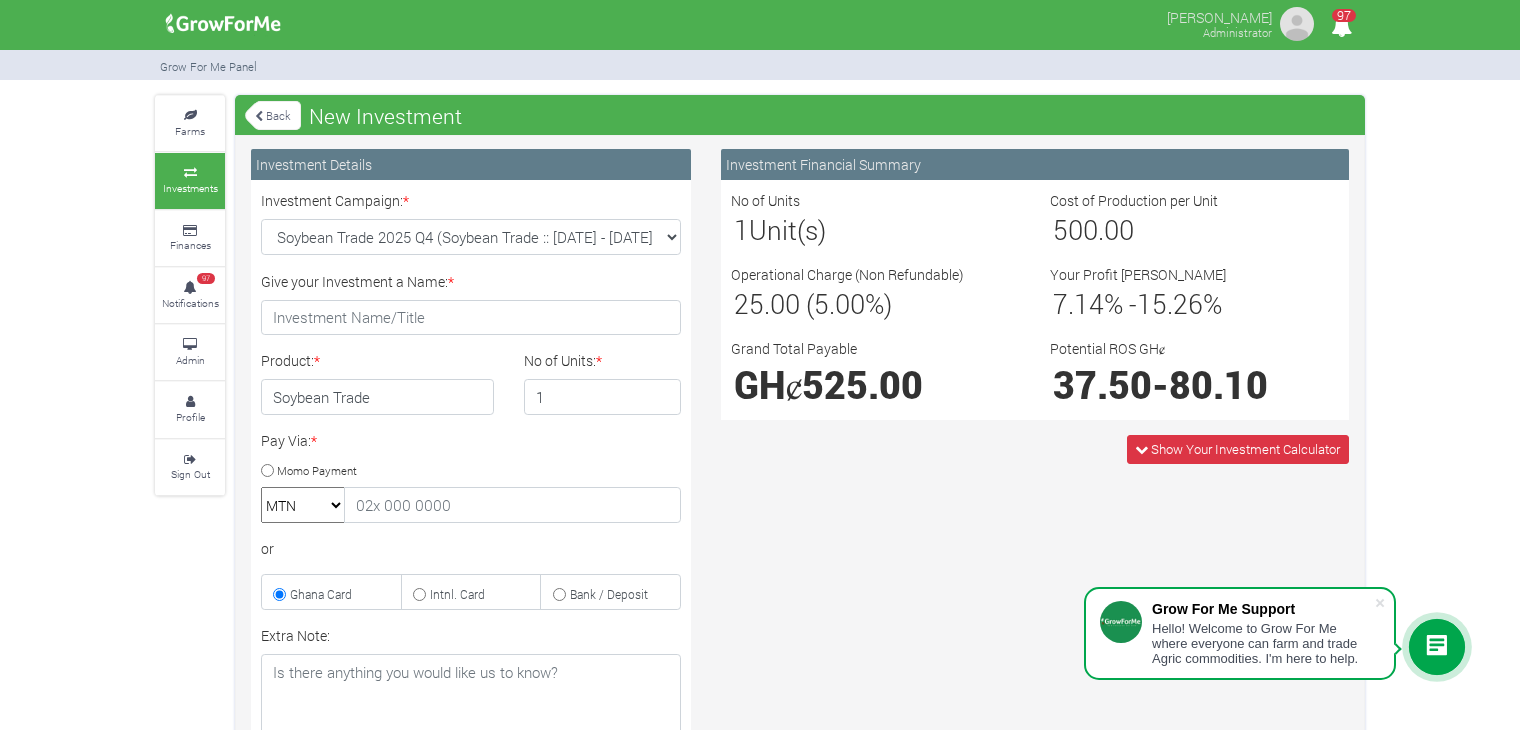 scroll, scrollTop: 0, scrollLeft: 0, axis: both 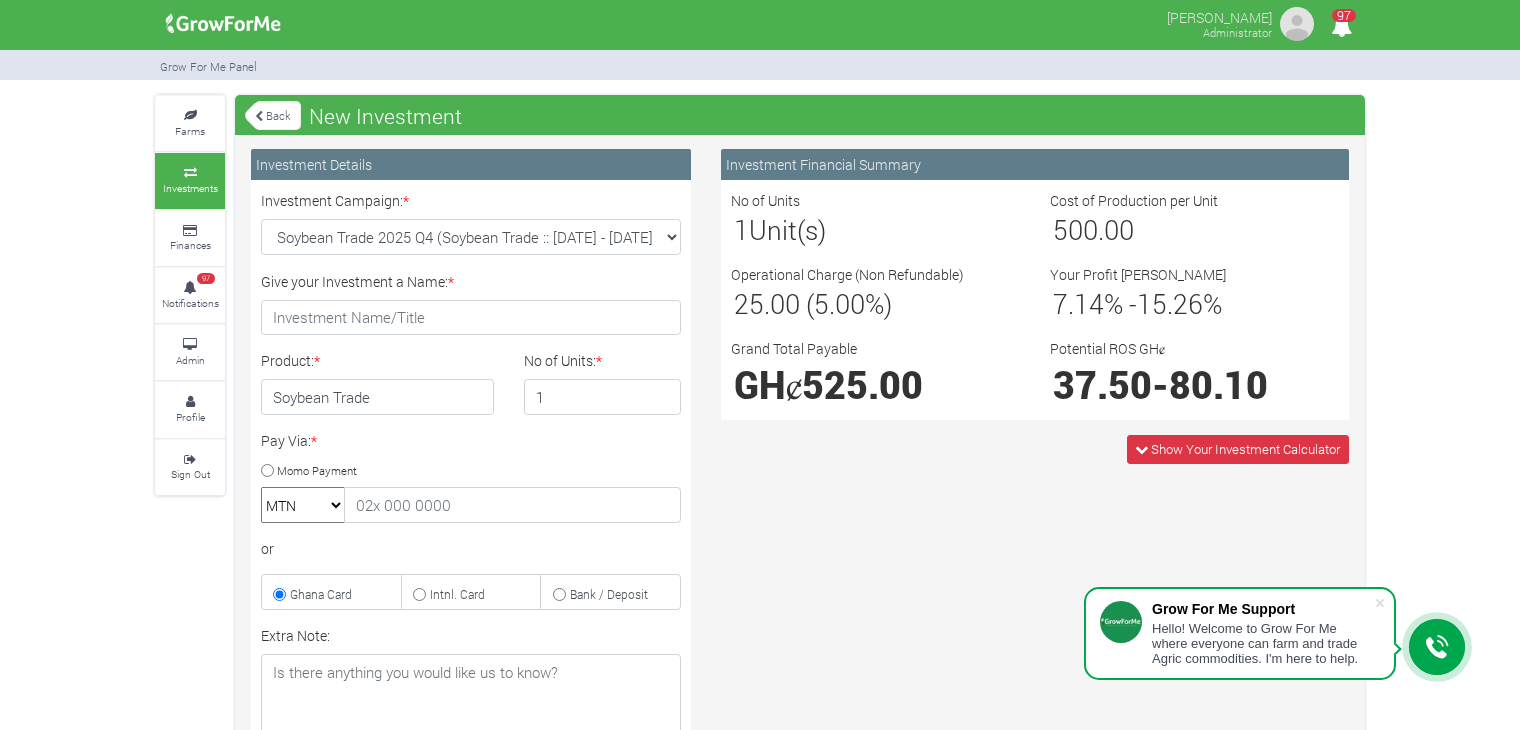 click on "Back" at bounding box center (273, 115) 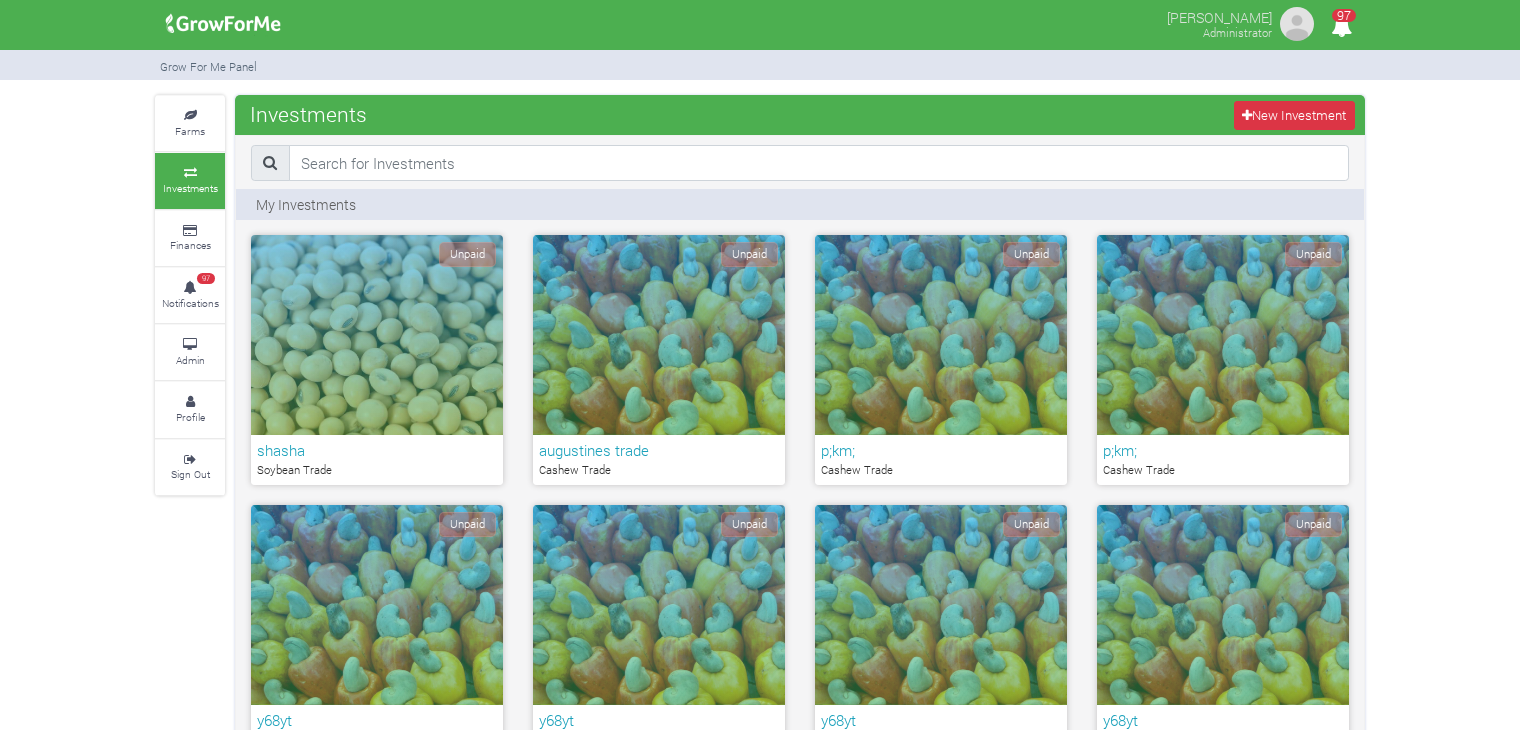 scroll, scrollTop: 0, scrollLeft: 0, axis: both 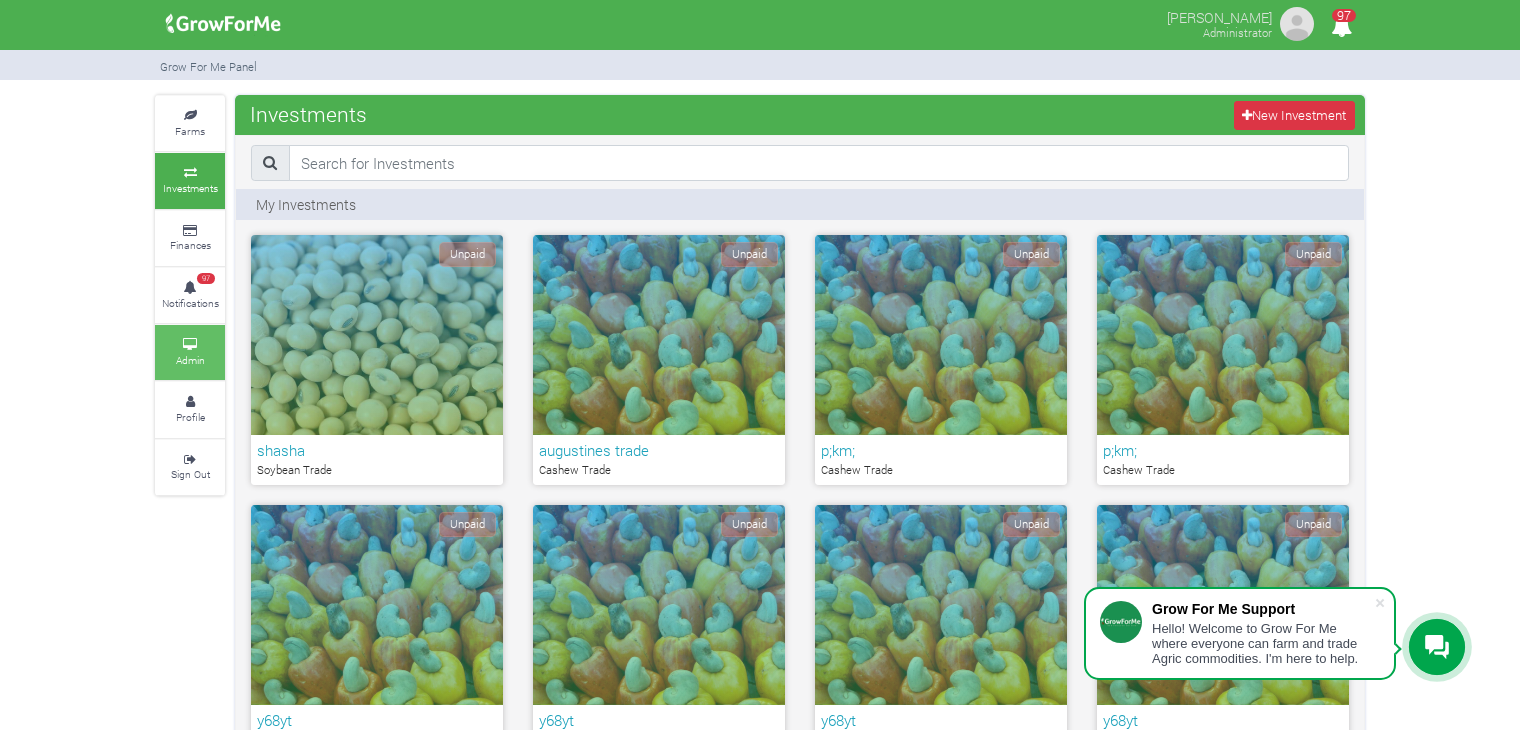 click at bounding box center (190, 345) 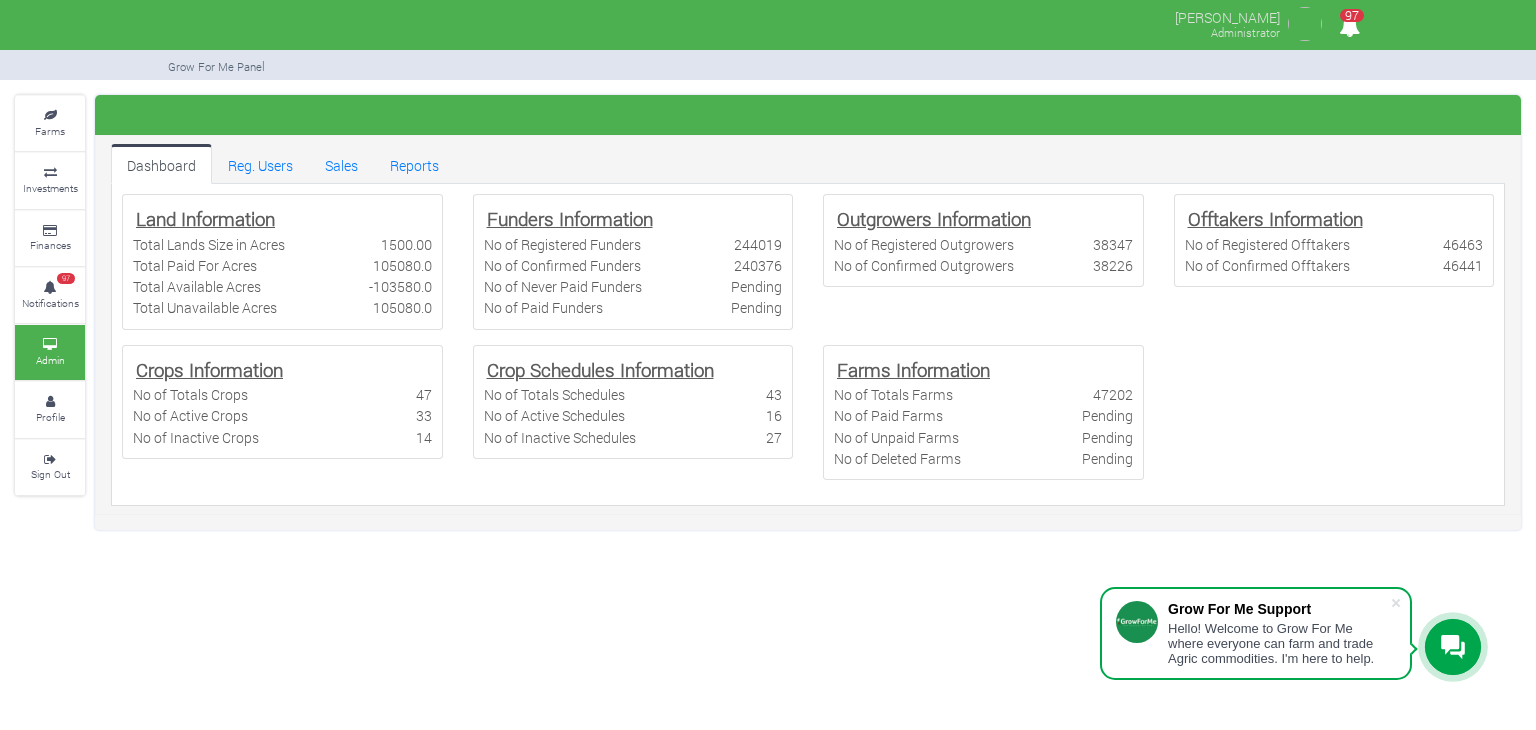 scroll, scrollTop: 0, scrollLeft: 0, axis: both 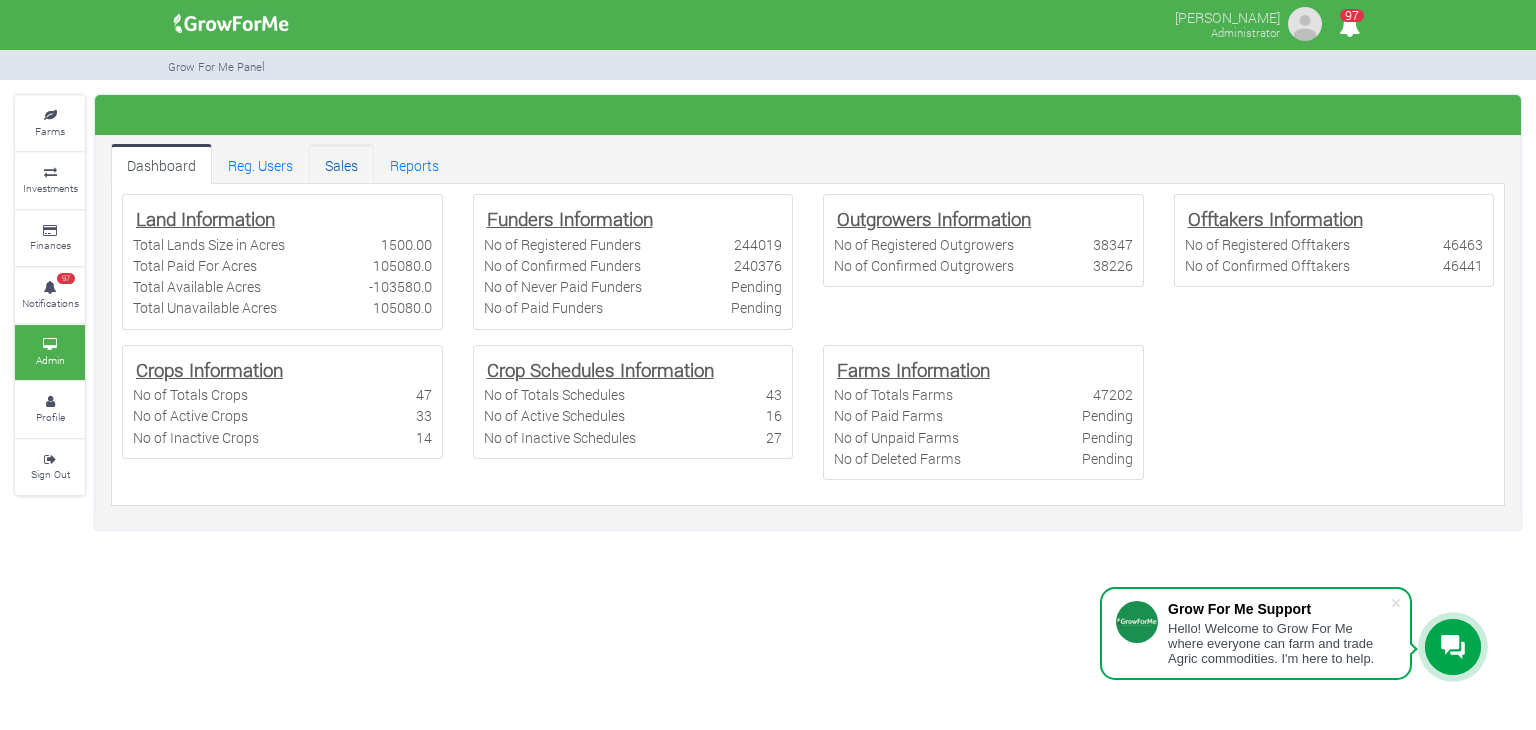 click on "Sales" at bounding box center (341, 164) 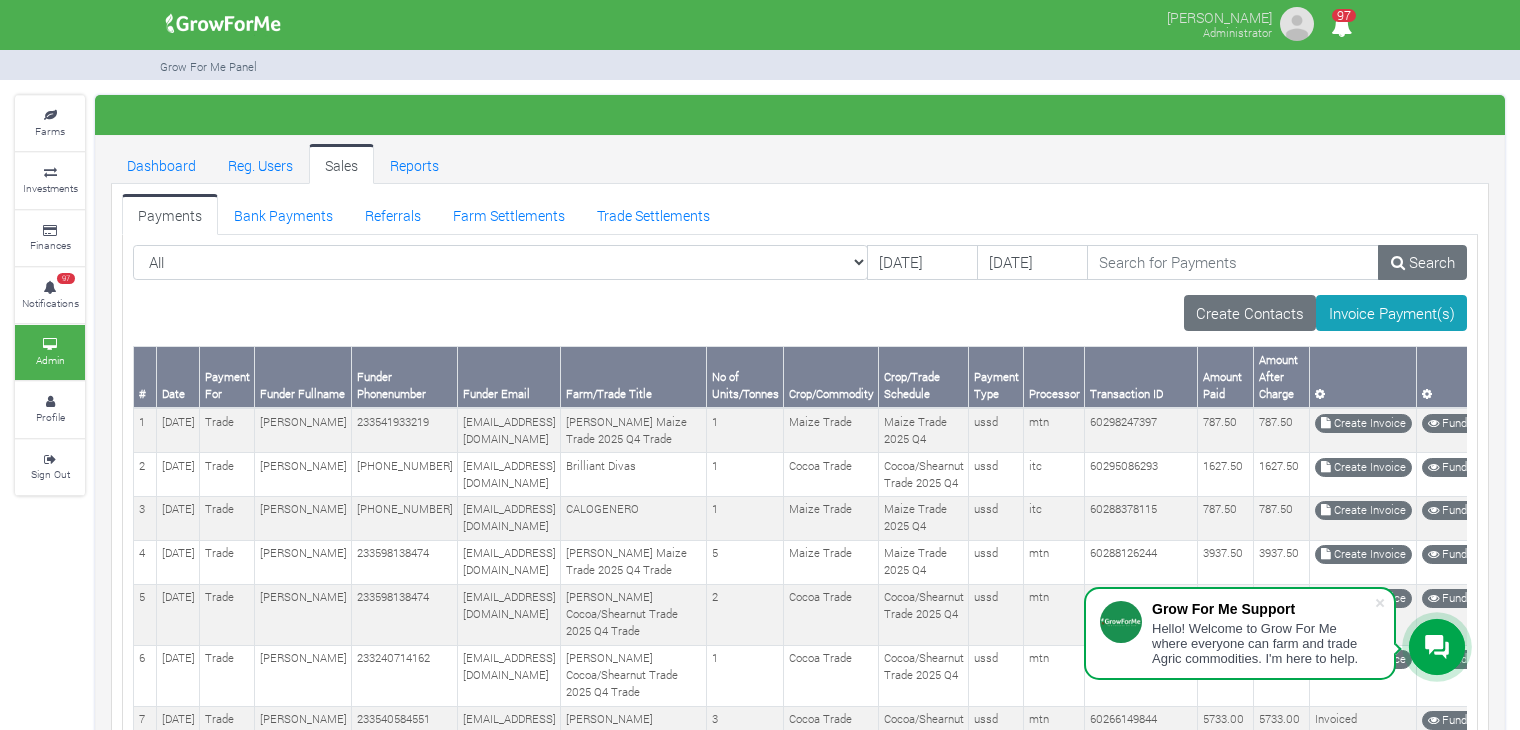 scroll, scrollTop: 0, scrollLeft: 0, axis: both 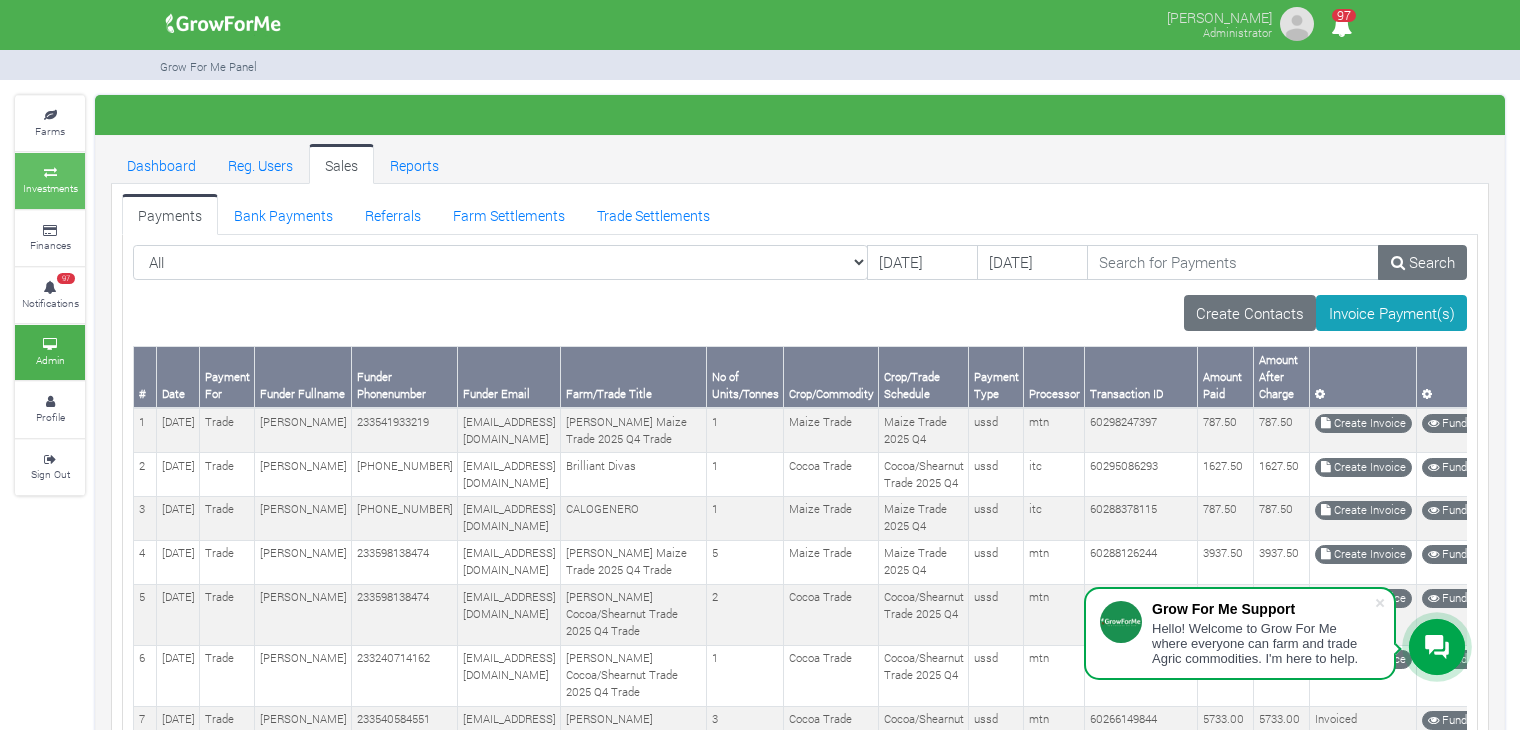 click on "Investments" at bounding box center (50, 188) 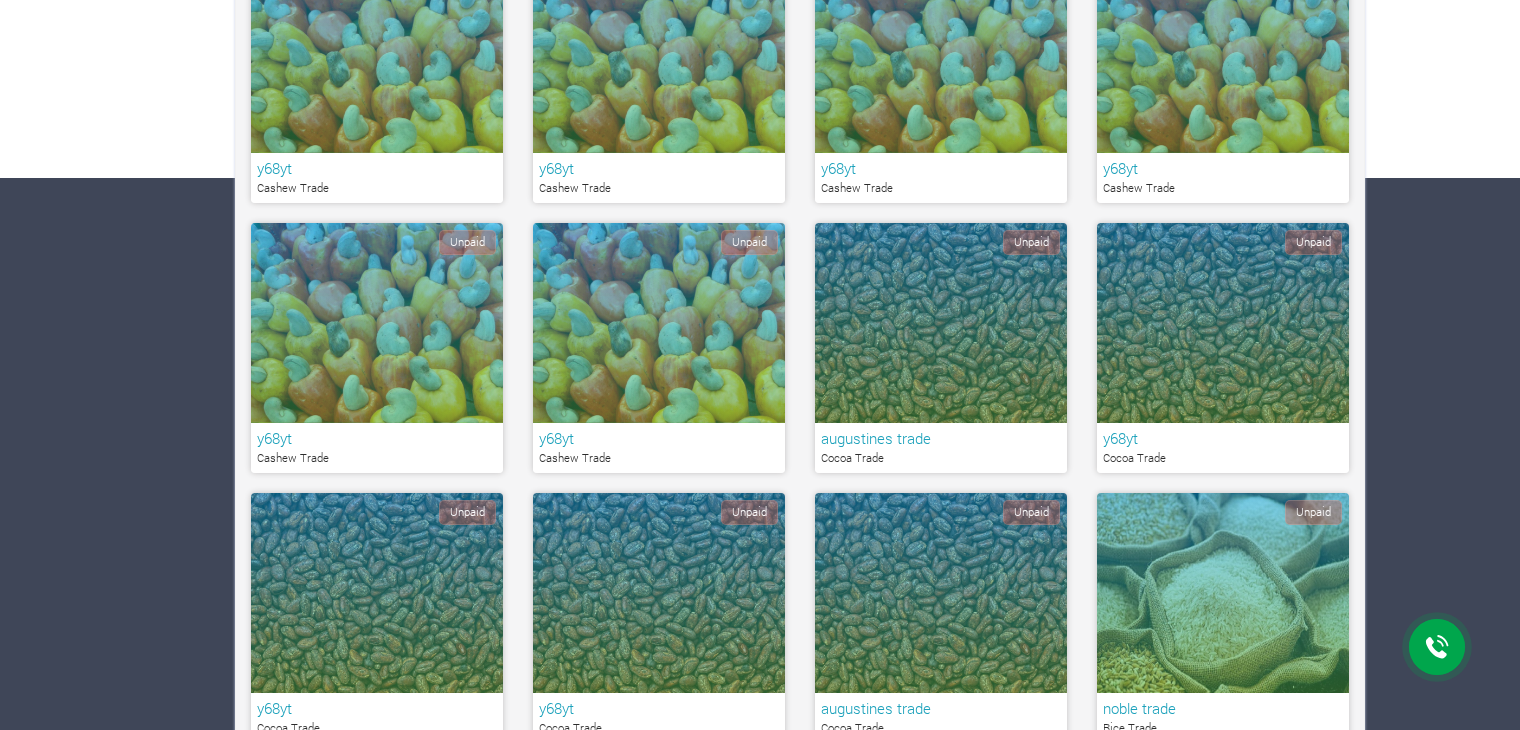 scroll, scrollTop: 0, scrollLeft: 0, axis: both 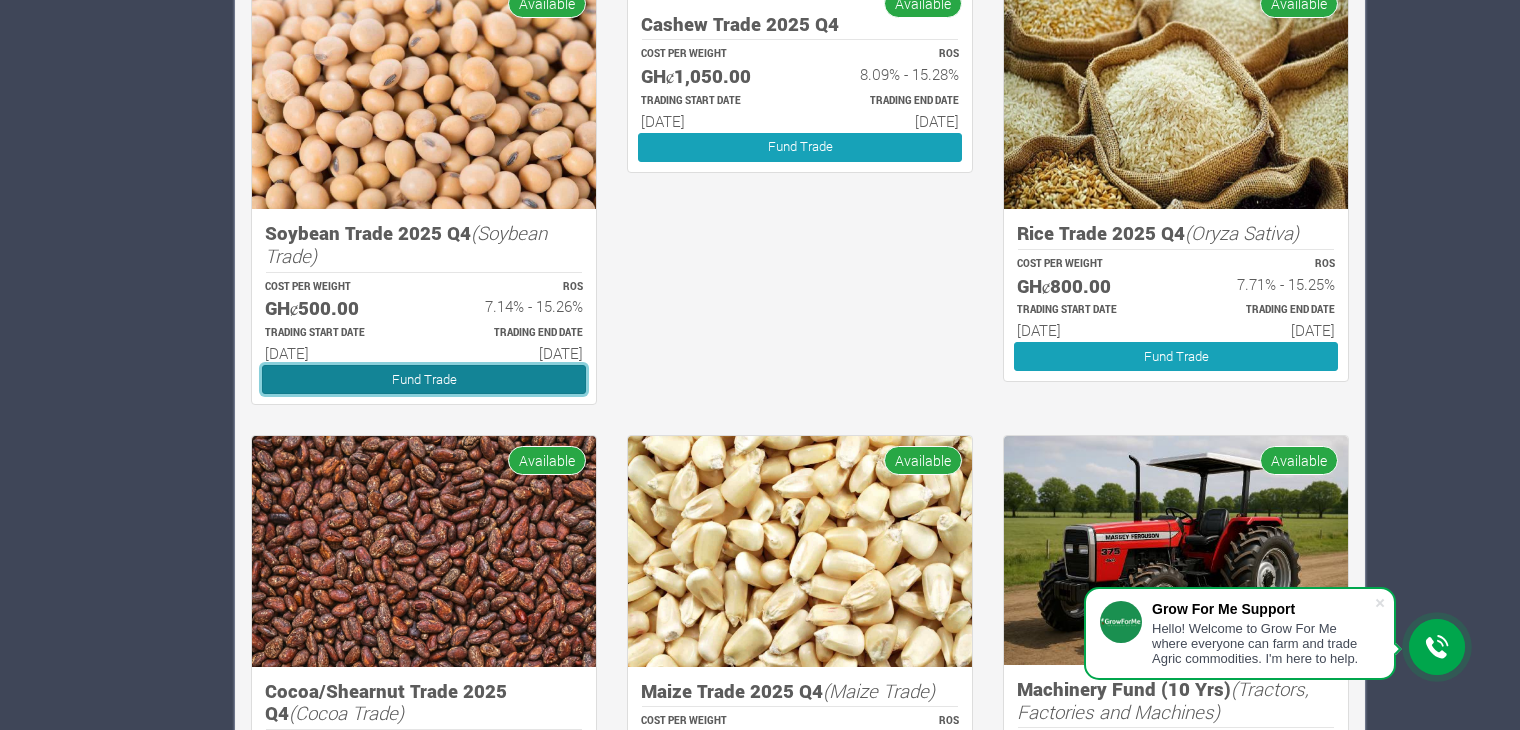 click on "Fund Trade" at bounding box center [424, 379] 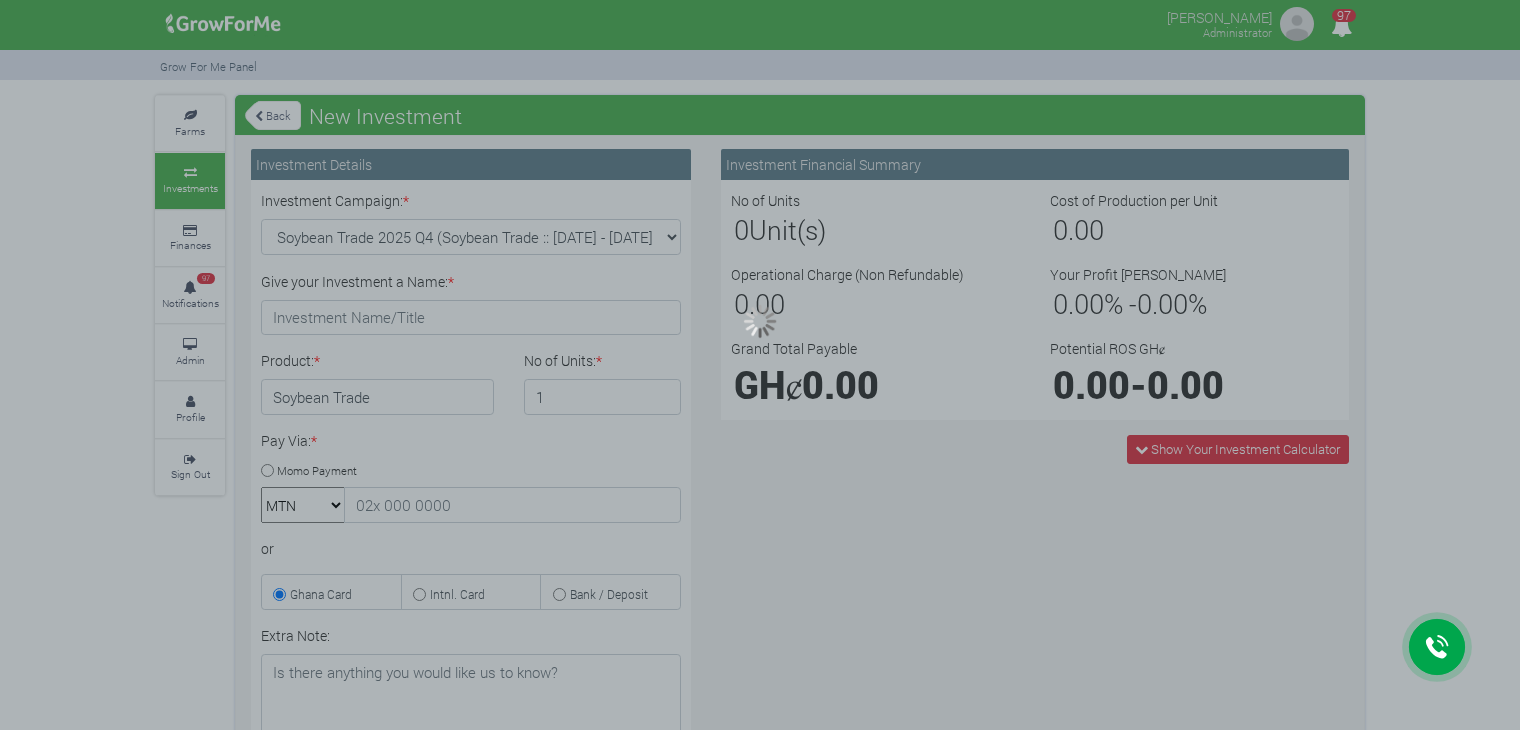 scroll, scrollTop: 0, scrollLeft: 0, axis: both 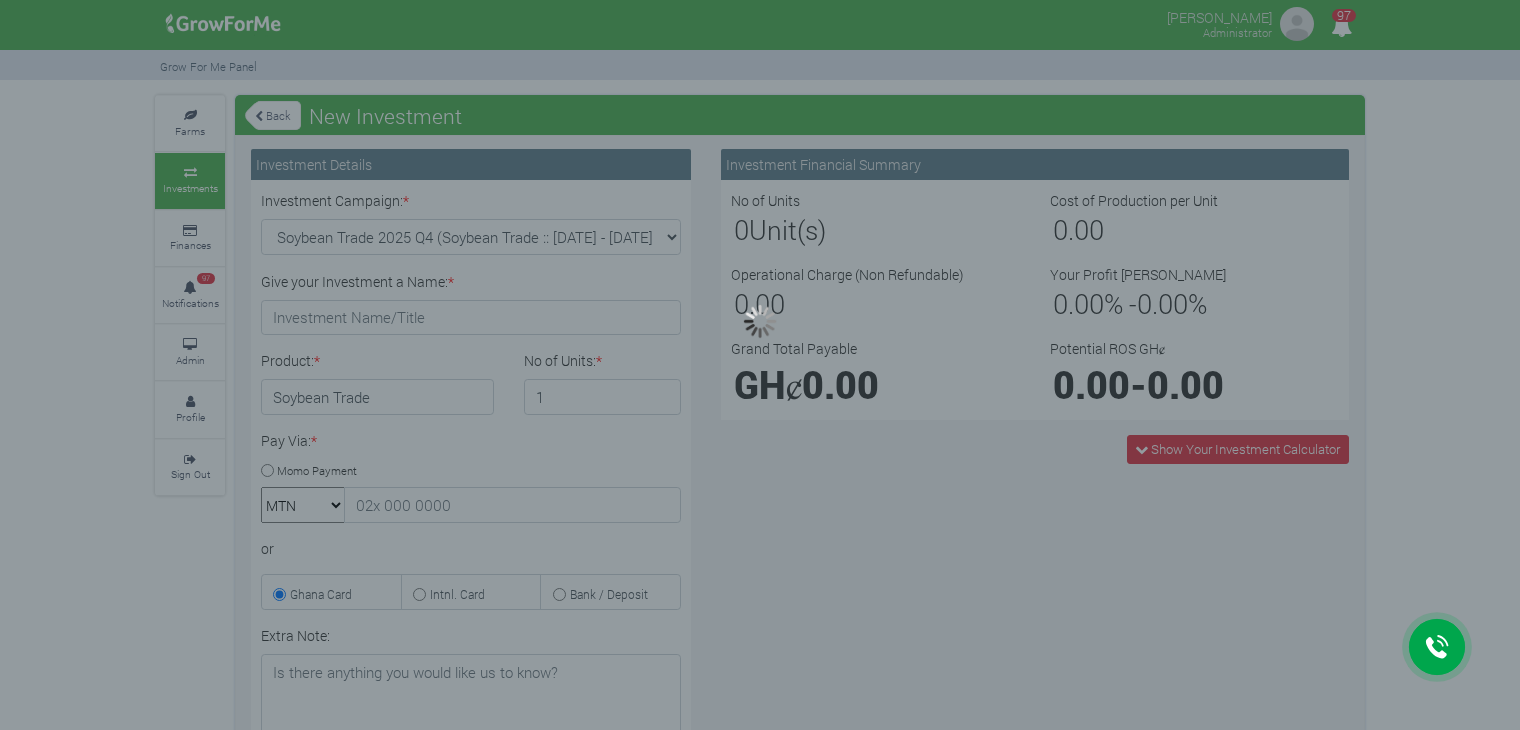 type on "1" 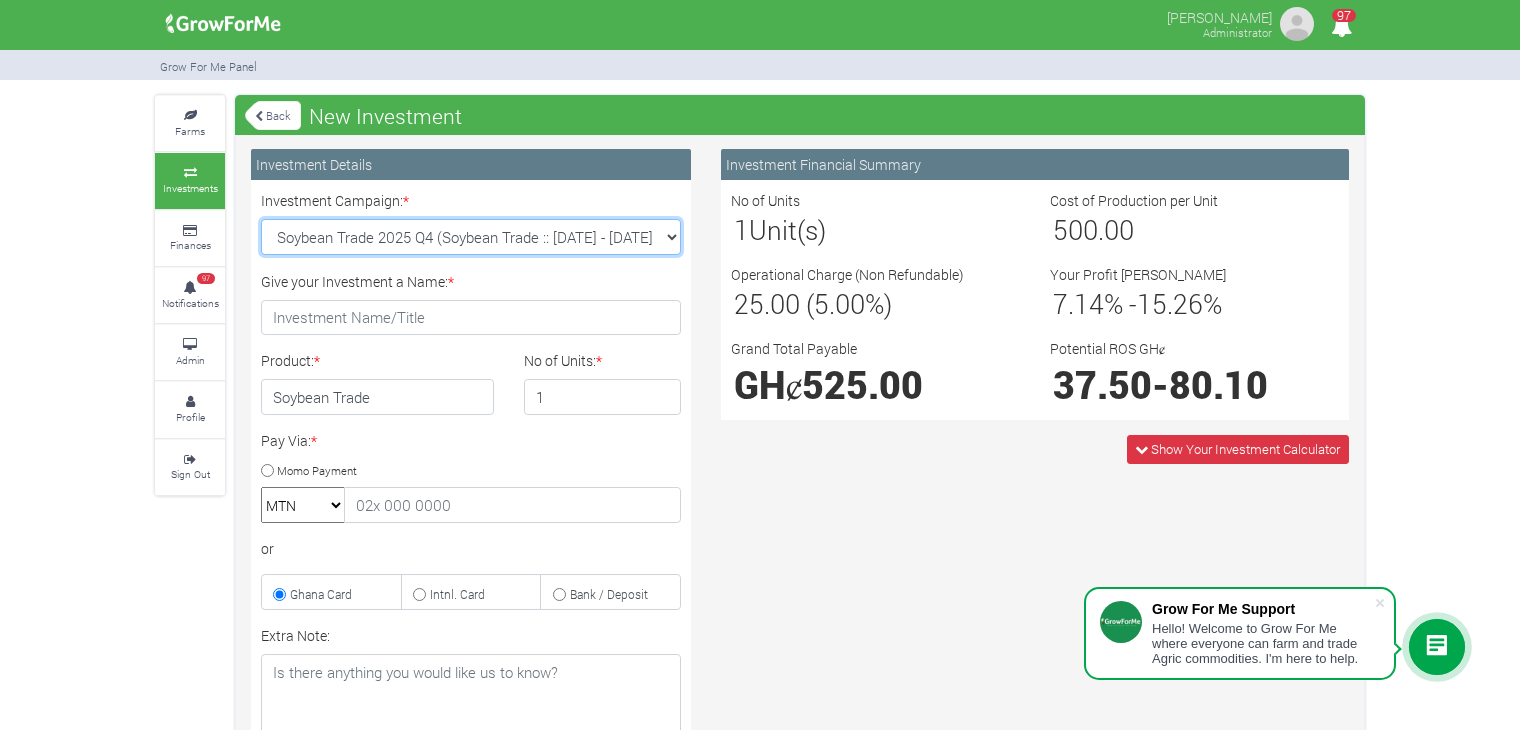 click on "Soybean Trade 2025 Q4 (Soybean Trade :: 01st Oct 2025 - 31st Mar 2026)
Maize Trade 2025 Q4 (Maize Trade :: 01st Oct 2025 - 31st Mar 2026)
Machinery Fund (10 Yrs) (Machinery :: 01st Jun 2025 - 01st Jun 2035)
Cashew Trade 2025 Q4 ( :: 01st Oct 2025 - 31st Mar 2026)" at bounding box center [471, 237] 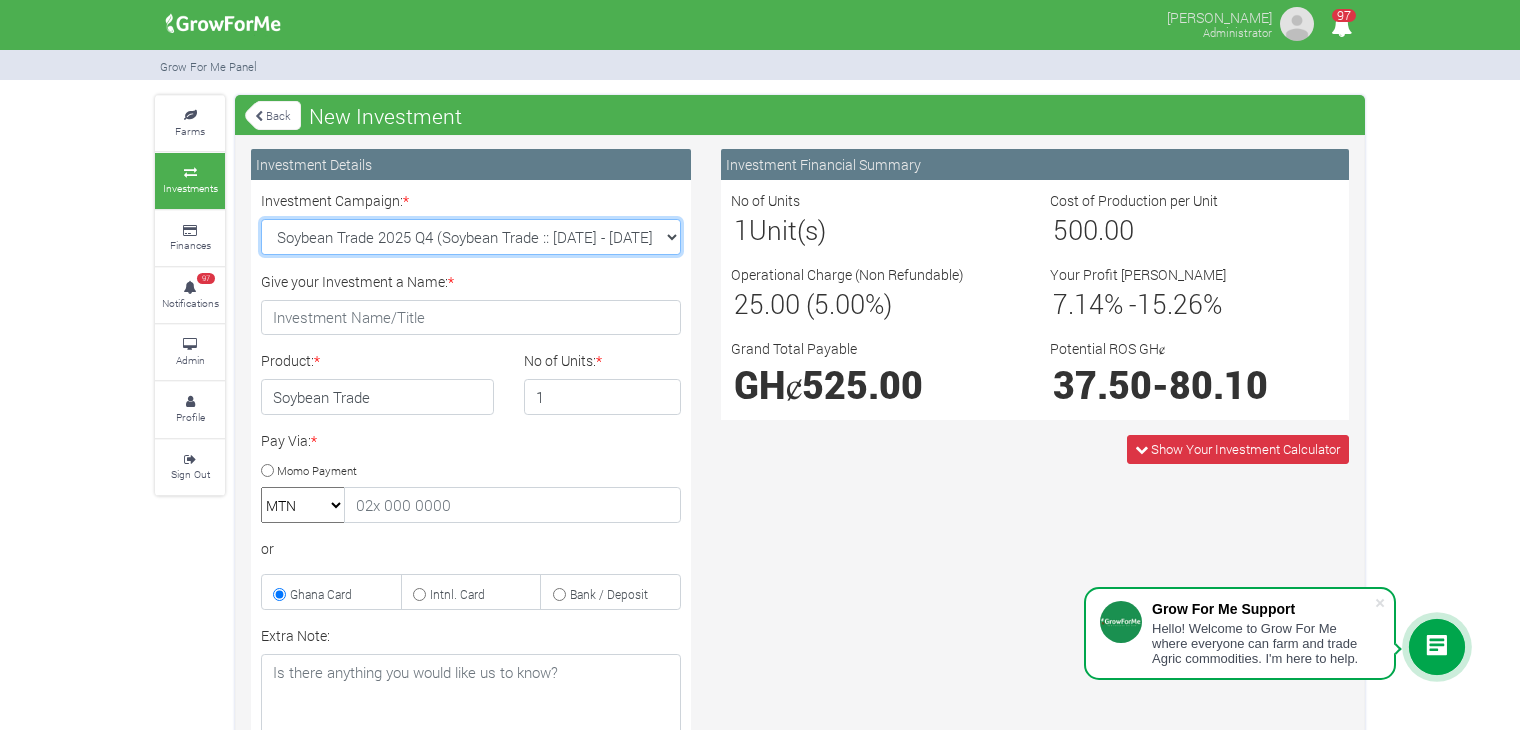 select on "43" 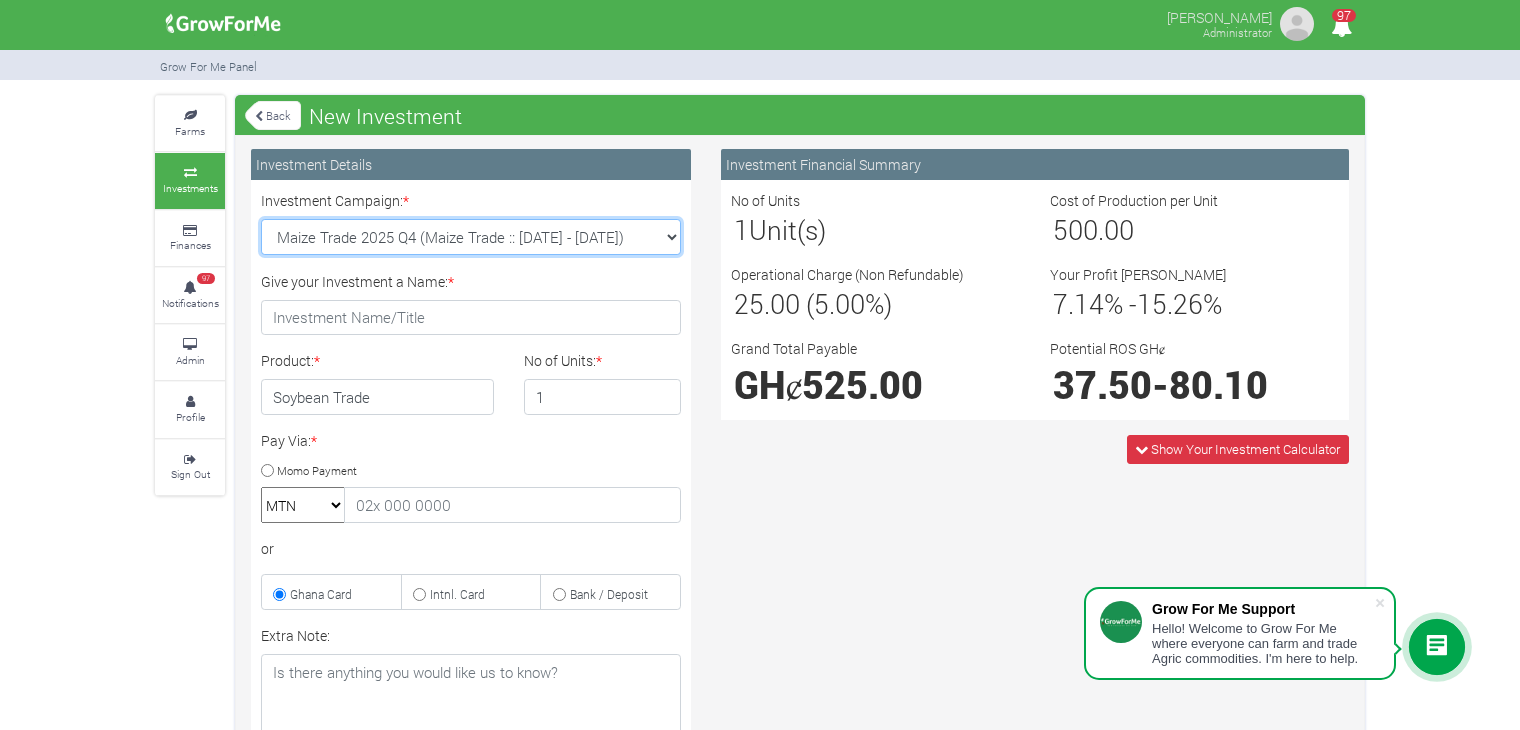 click on "Soybean Trade 2025 Q4 (Soybean Trade :: 01st Oct 2025 - 31st Mar 2026)
Maize Trade 2025 Q4 (Maize Trade :: 01st Oct 2025 - 31st Mar 2026)
Machinery Fund (10 Yrs) (Machinery :: 01st Jun 2025 - 01st Jun 2035)
Cashew Trade 2025 Q4 ( :: 01st Oct 2025 - 31st Mar 2026)" at bounding box center [471, 237] 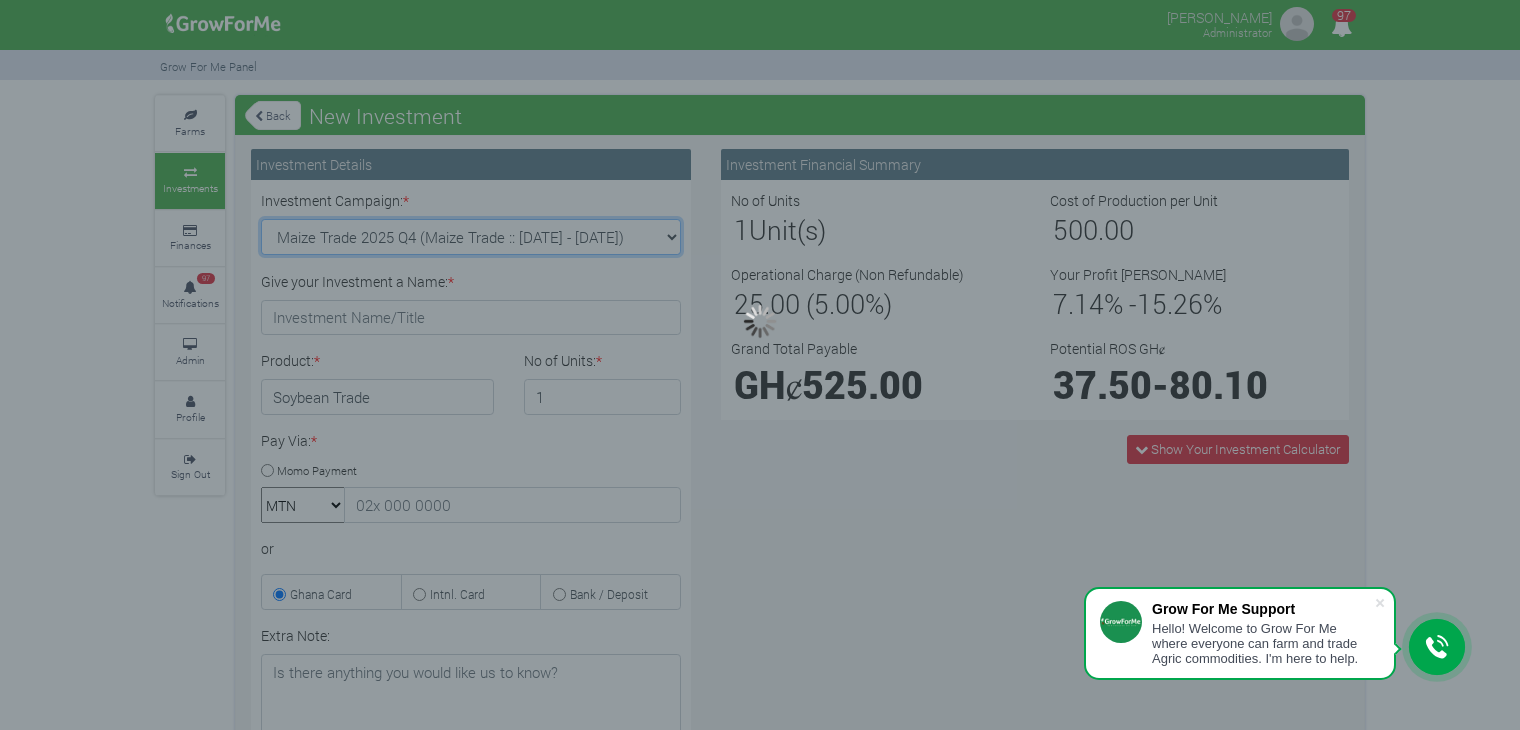 type on "1" 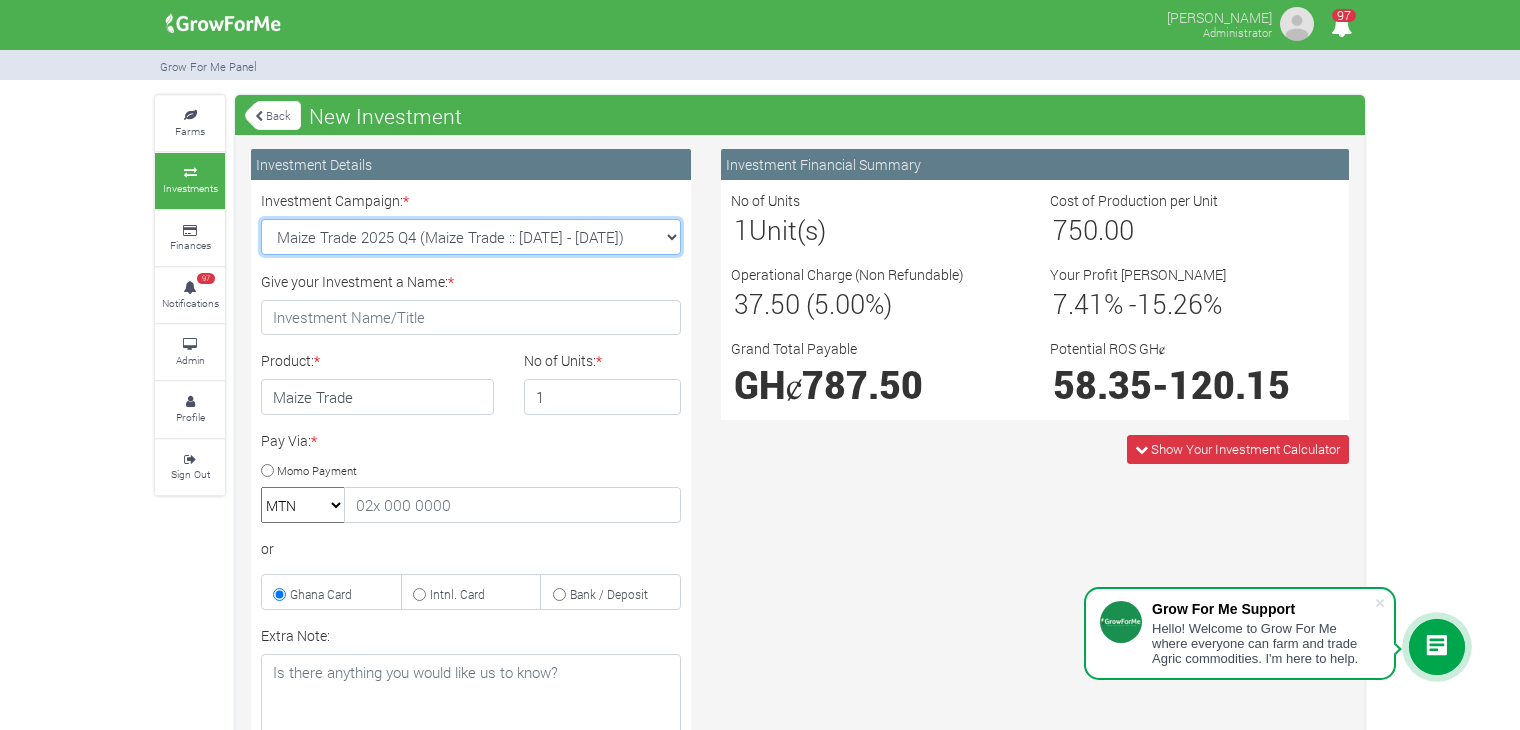 click on "Soybean Trade 2025 Q4 (Soybean Trade :: 01st Oct 2025 - 31st Mar 2026)
Maize Trade 2025 Q4 (Maize Trade :: 01st Oct 2025 - 31st Mar 2026)
Machinery Fund (10 Yrs) (Machinery :: 01st Jun 2025 - 01st Jun 2035)
Cashew Trade 2025 Q4 ( :: 01st Oct 2025 - 31st Mar 2026)" at bounding box center (471, 237) 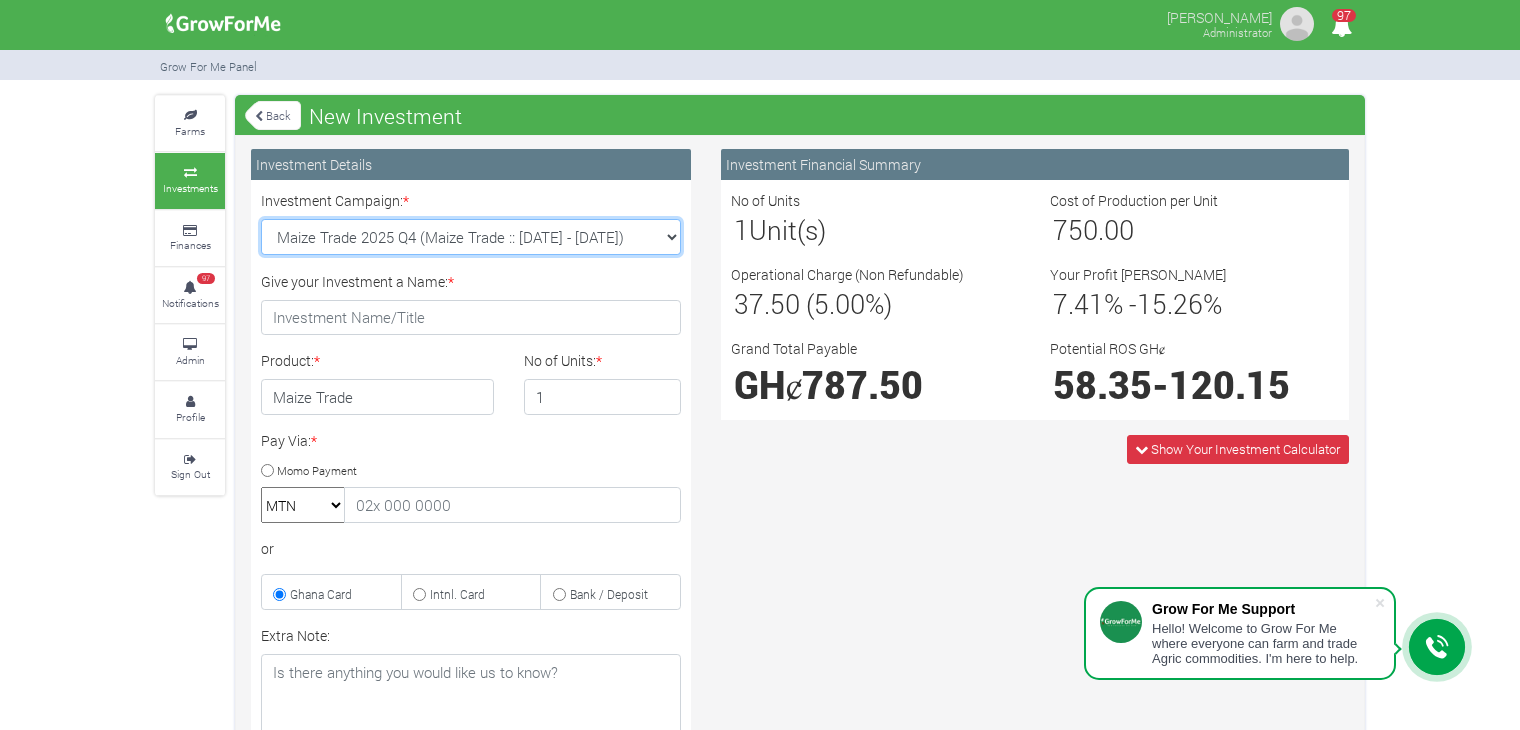 select on "46" 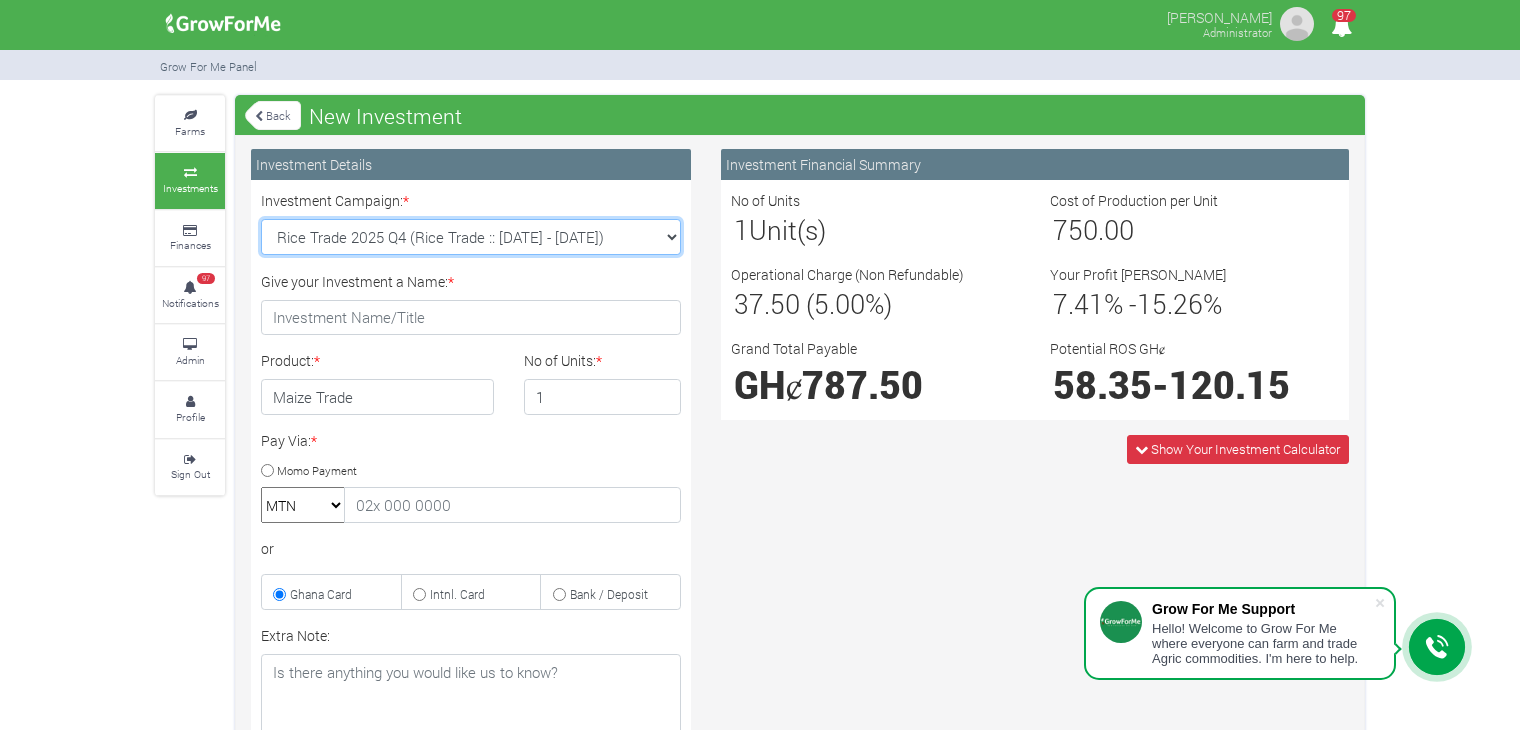 click on "Soybean Trade 2025 Q4 (Soybean Trade :: 01st Oct 2025 - 31st Mar 2026)
Maize Trade 2025 Q4 (Maize Trade :: 01st Oct 2025 - 31st Mar 2026)
Machinery Fund (10 Yrs) (Machinery :: 01st Jun 2025 - 01st Jun 2035)
Cashew Trade 2025 Q4 ( :: 01st Oct 2025 - 31st Mar 2026)" at bounding box center (471, 237) 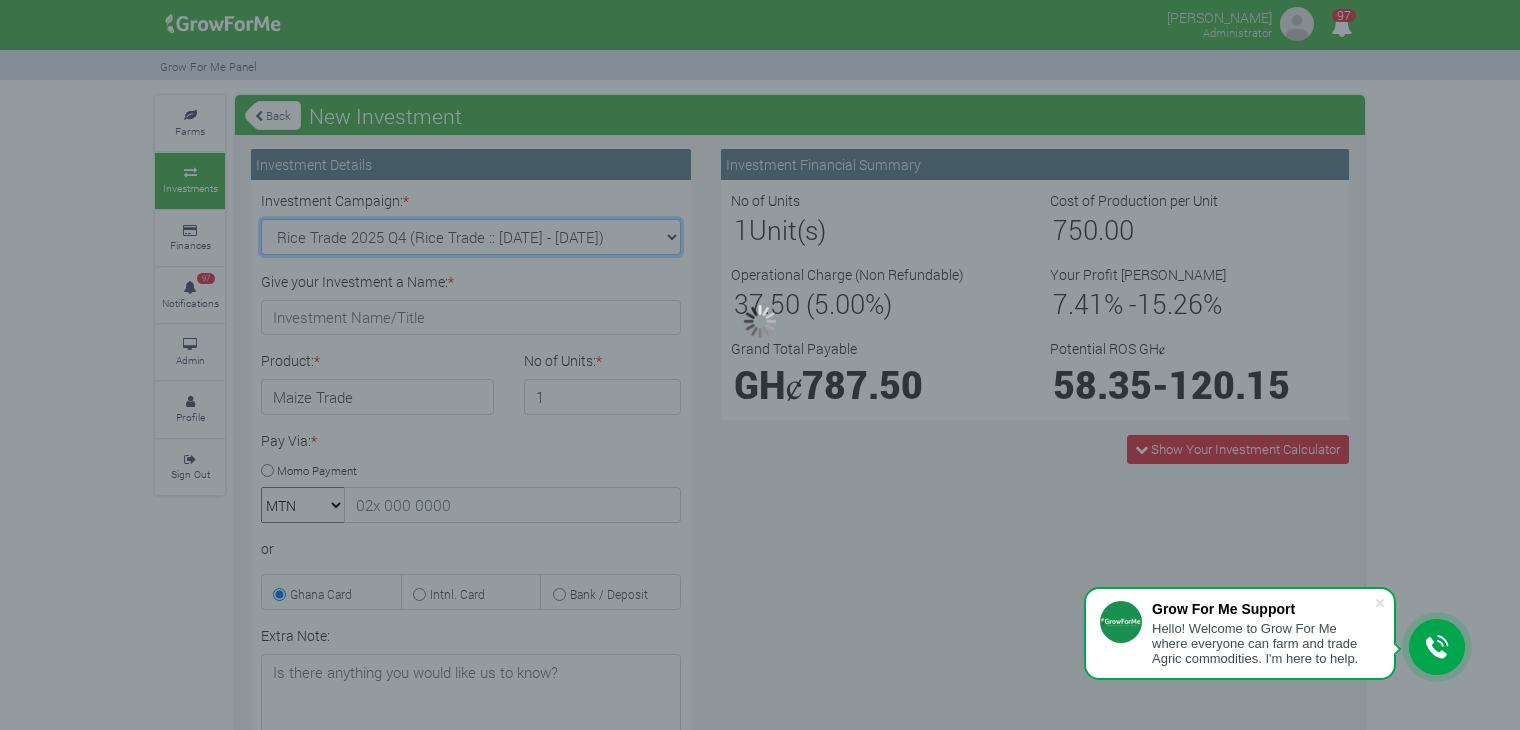 type on "1" 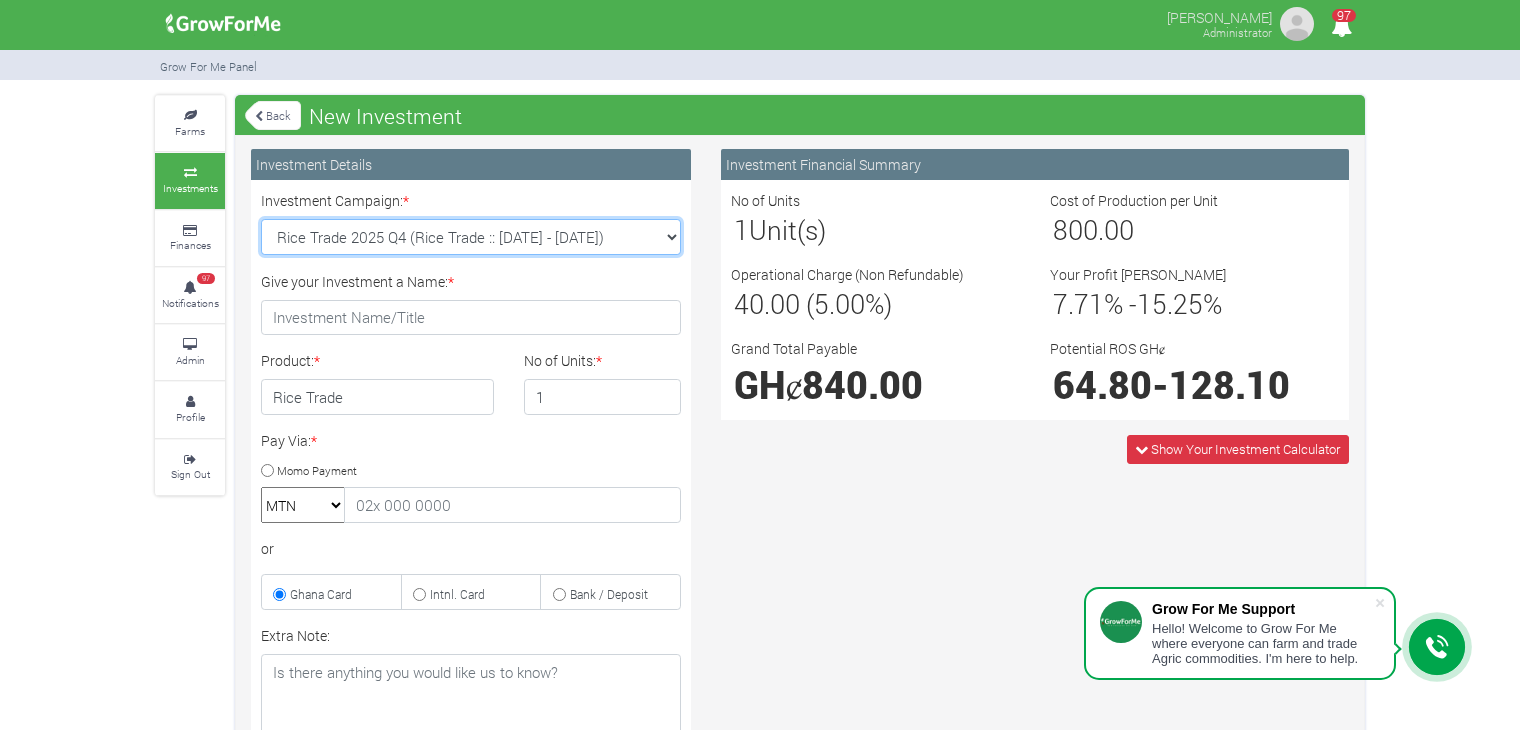 click on "Soybean Trade 2025 Q4 (Soybean Trade :: [DATE] - [DATE])
Maize Trade 2025 Q4 (Maize Trade :: [DATE] - [DATE])
Machinery Fund (10 Yrs) (Machinery :: [DATE] - [DATE])
Cashew Trade 2025 Q4 ( :: [DATE] - [DATE])" at bounding box center [471, 237] 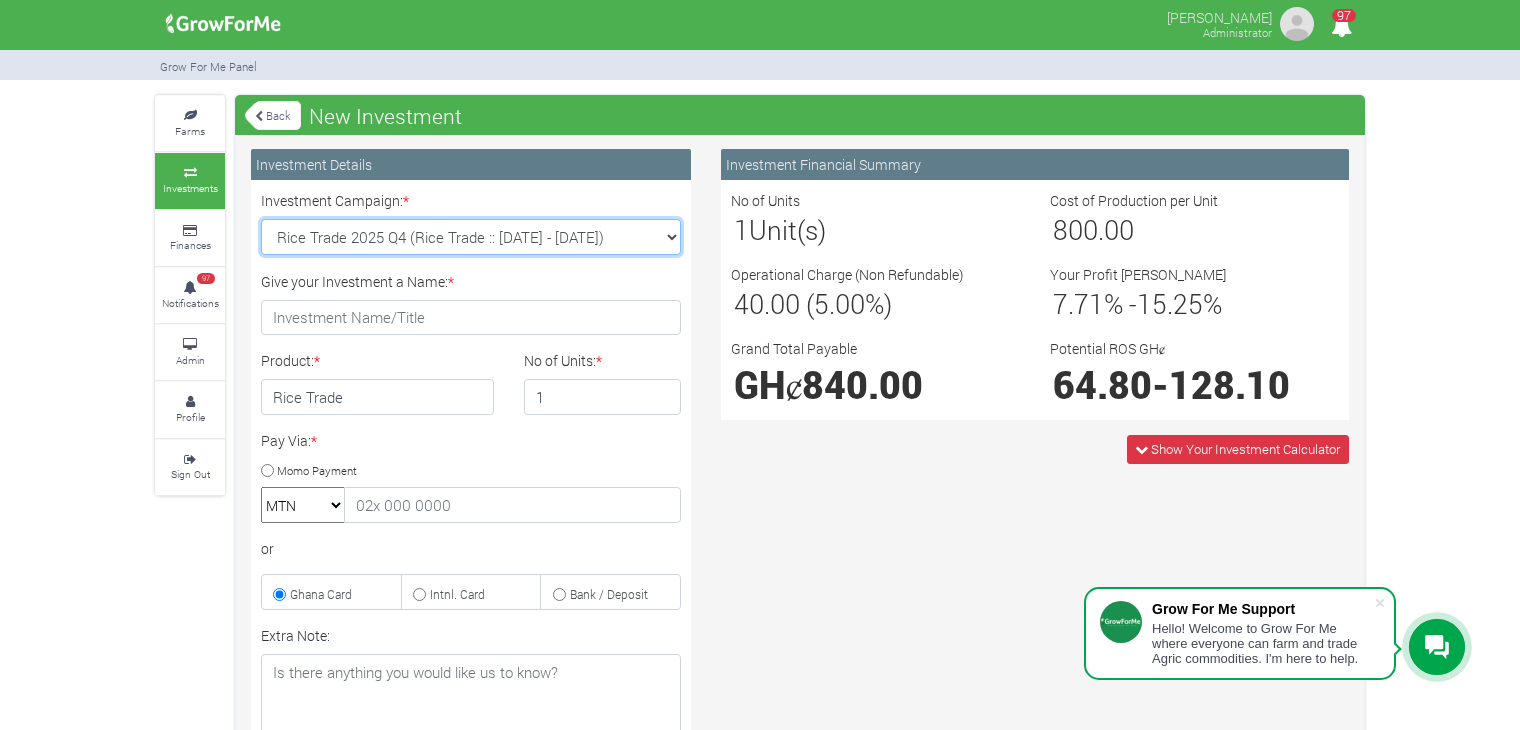 select on "47" 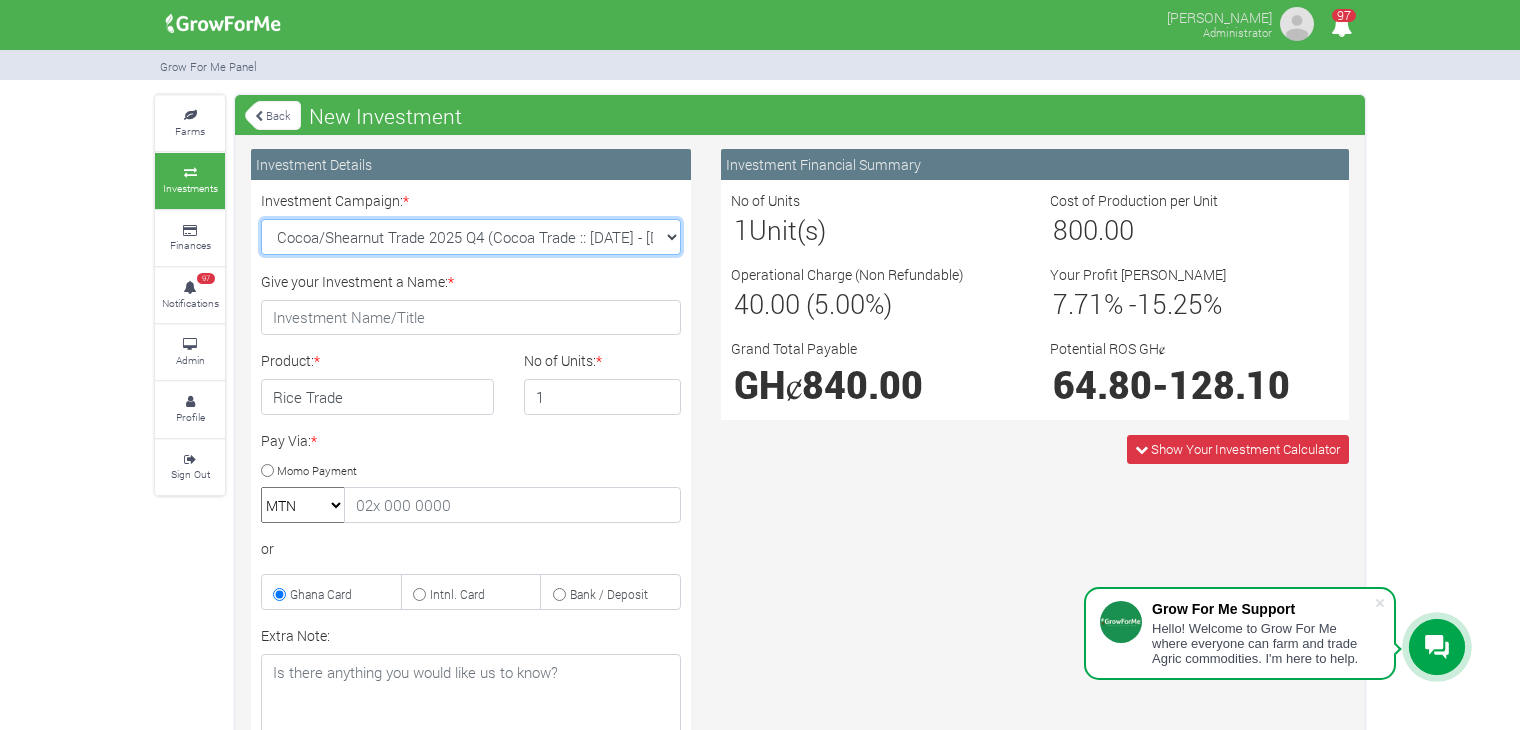 click on "Soybean Trade 2025 Q4 (Soybean Trade :: [DATE] - [DATE])
Maize Trade 2025 Q4 (Maize Trade :: [DATE] - [DATE])
Machinery Fund (10 Yrs) (Machinery :: [DATE] - [DATE])
Cashew Trade 2025 Q4 ( :: [DATE] - [DATE])" at bounding box center [471, 237] 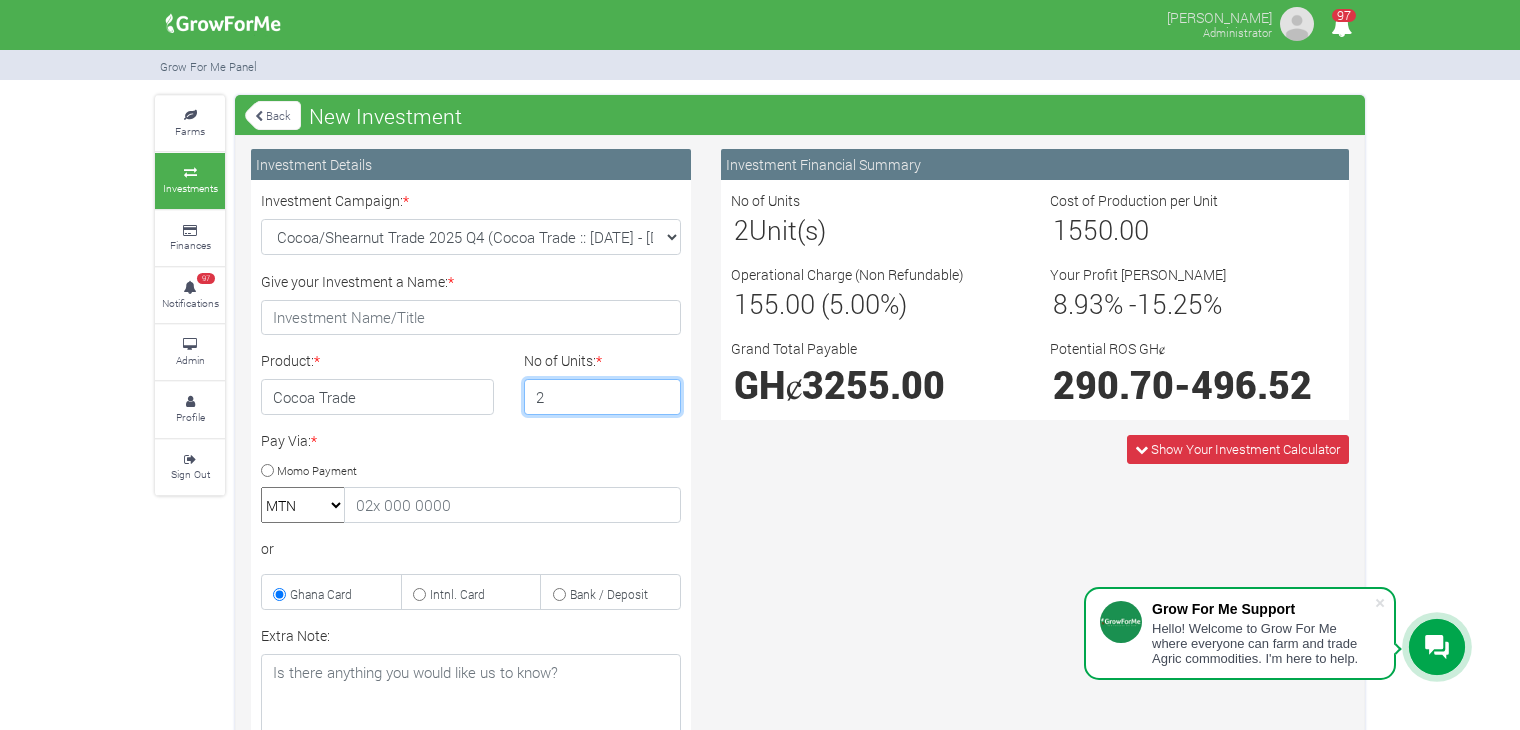 click on "2" at bounding box center (603, 397) 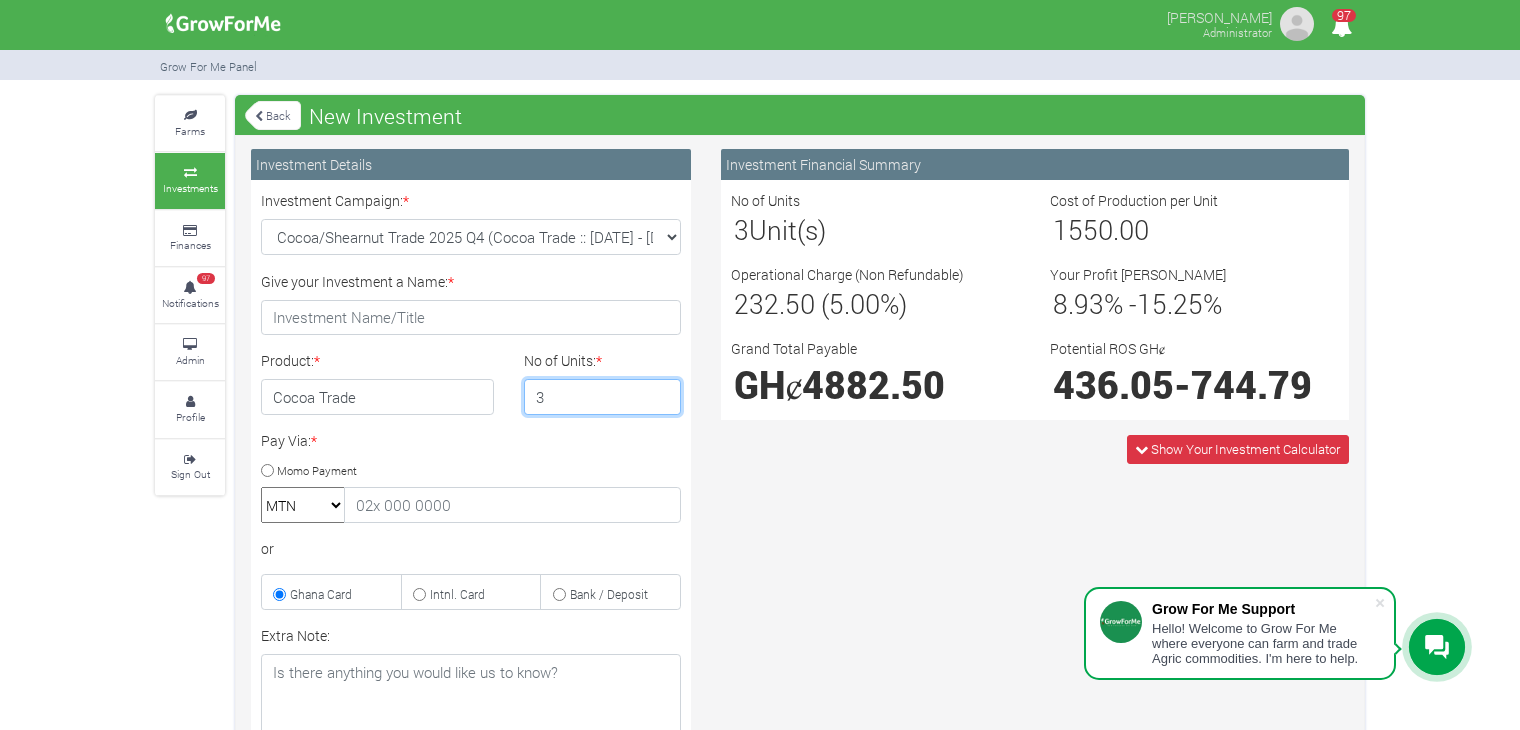 click on "3" at bounding box center [603, 397] 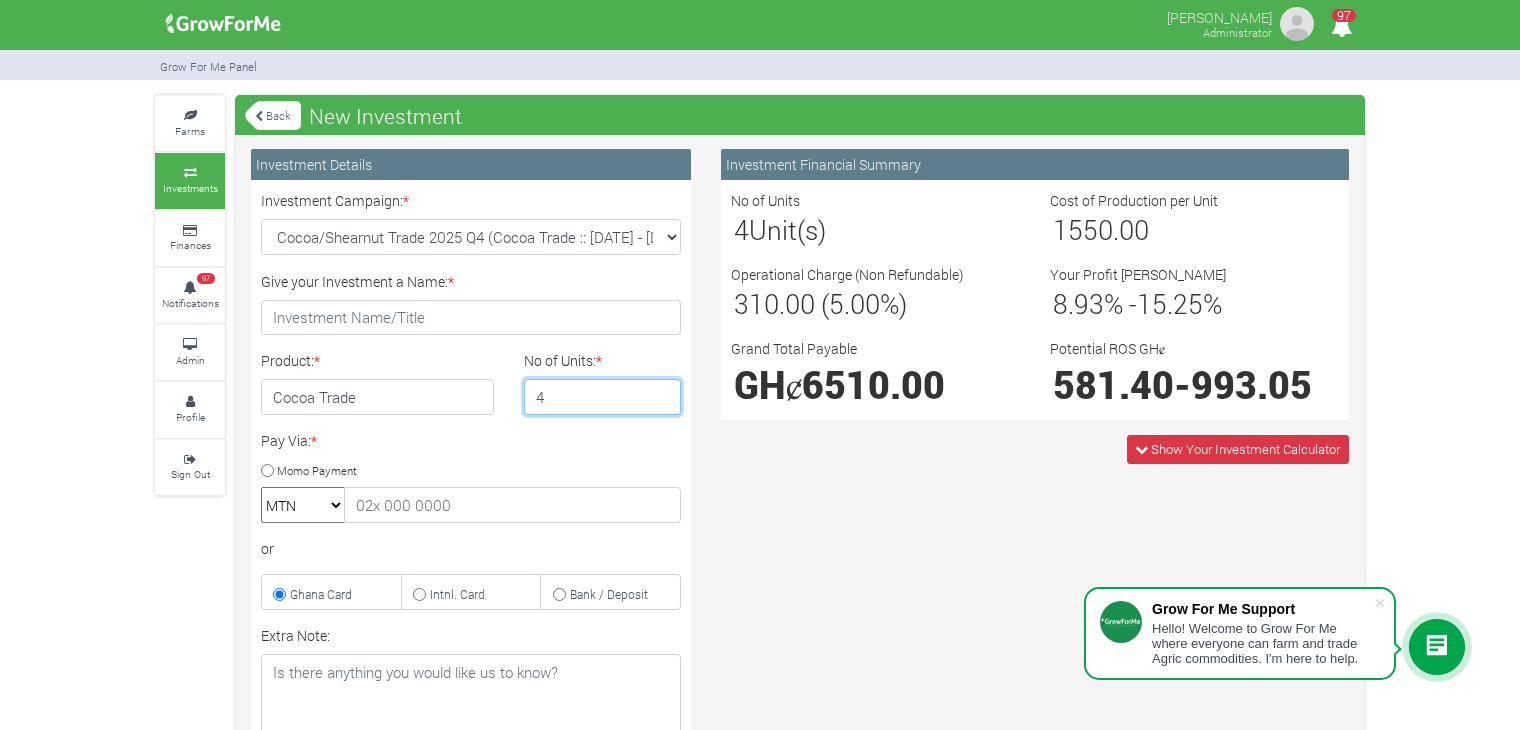 click on "4" at bounding box center [603, 397] 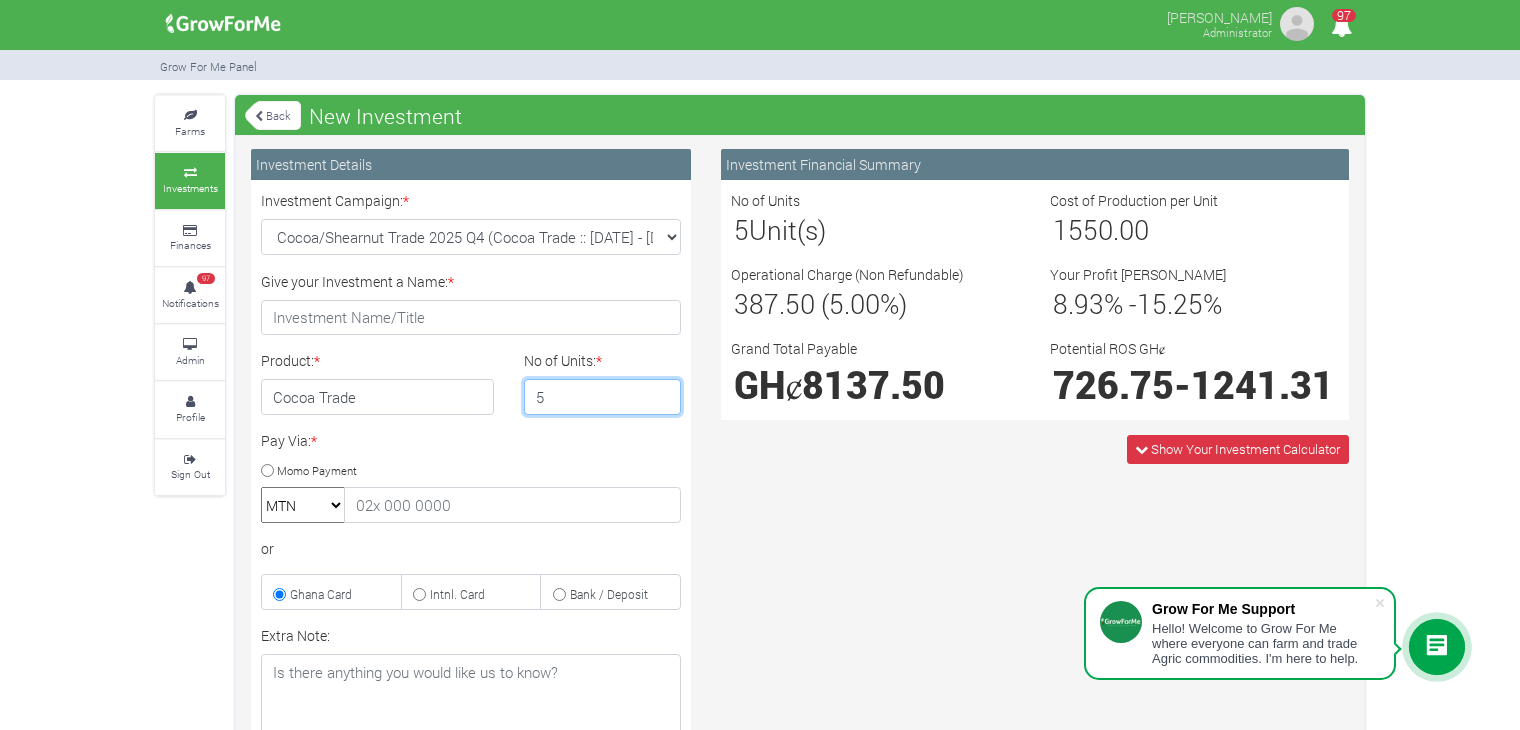 type on "5" 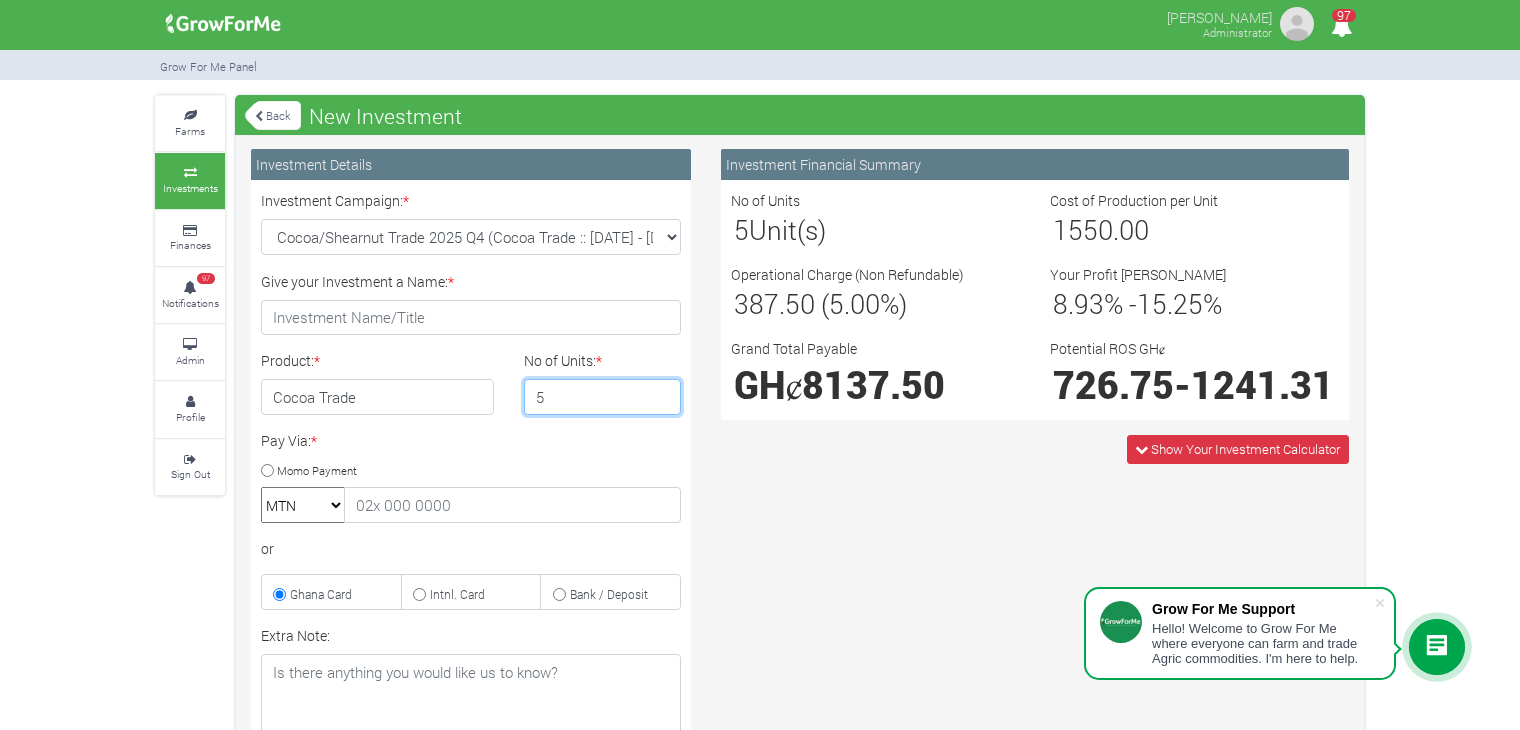 click on "5" at bounding box center [603, 397] 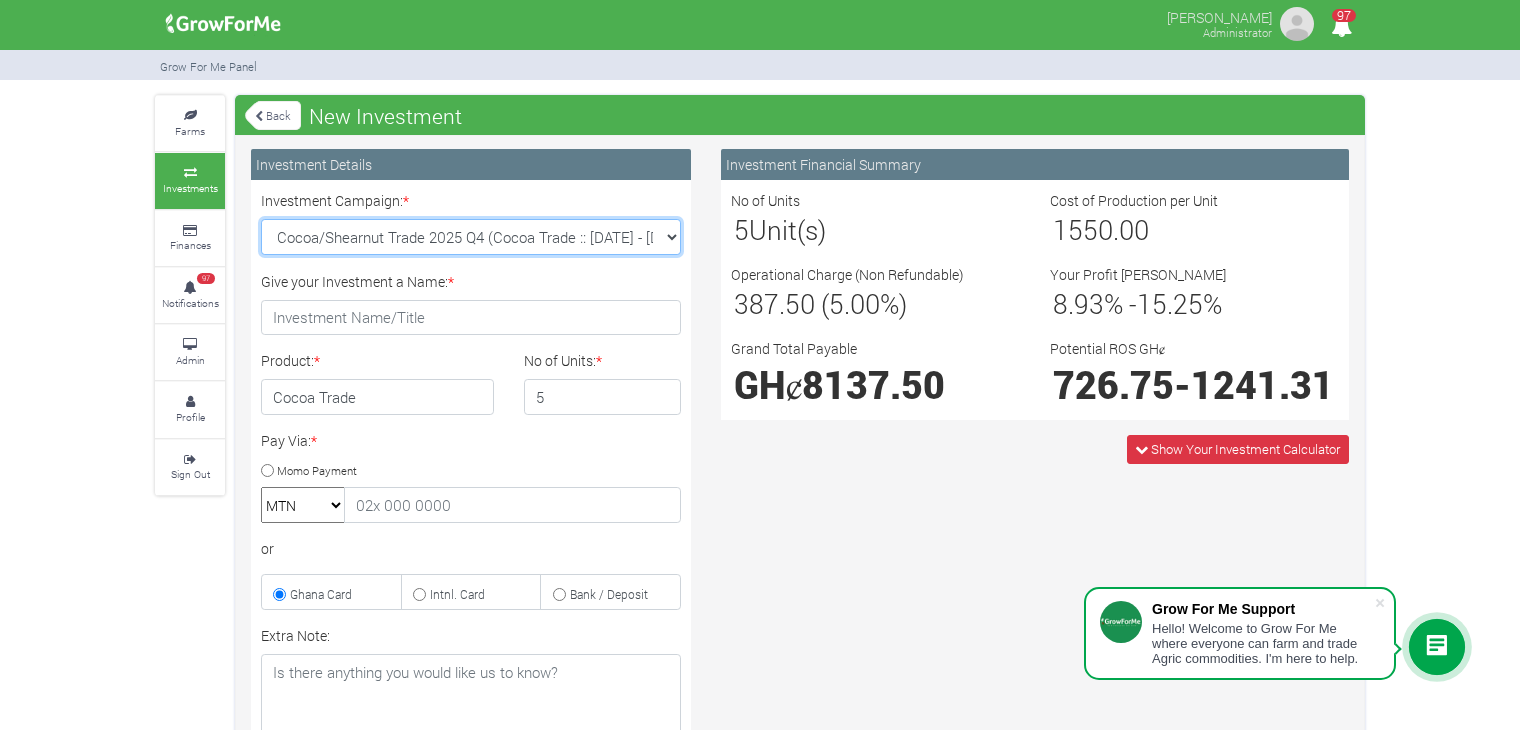 click on "Soybean Trade 2025 Q4 (Soybean Trade :: 01st Oct 2025 - 31st Mar 2026)
Maize Trade 2025 Q4 (Maize Trade :: 01st Oct 2025 - 31st Mar 2026)
Machinery Fund (10 Yrs) (Machinery :: 01st Jun 2025 - 01st Jun 2035)
Cashew Trade 2025 Q4 ( :: 01st Oct 2025 - 31st Mar 2026)" at bounding box center [471, 237] 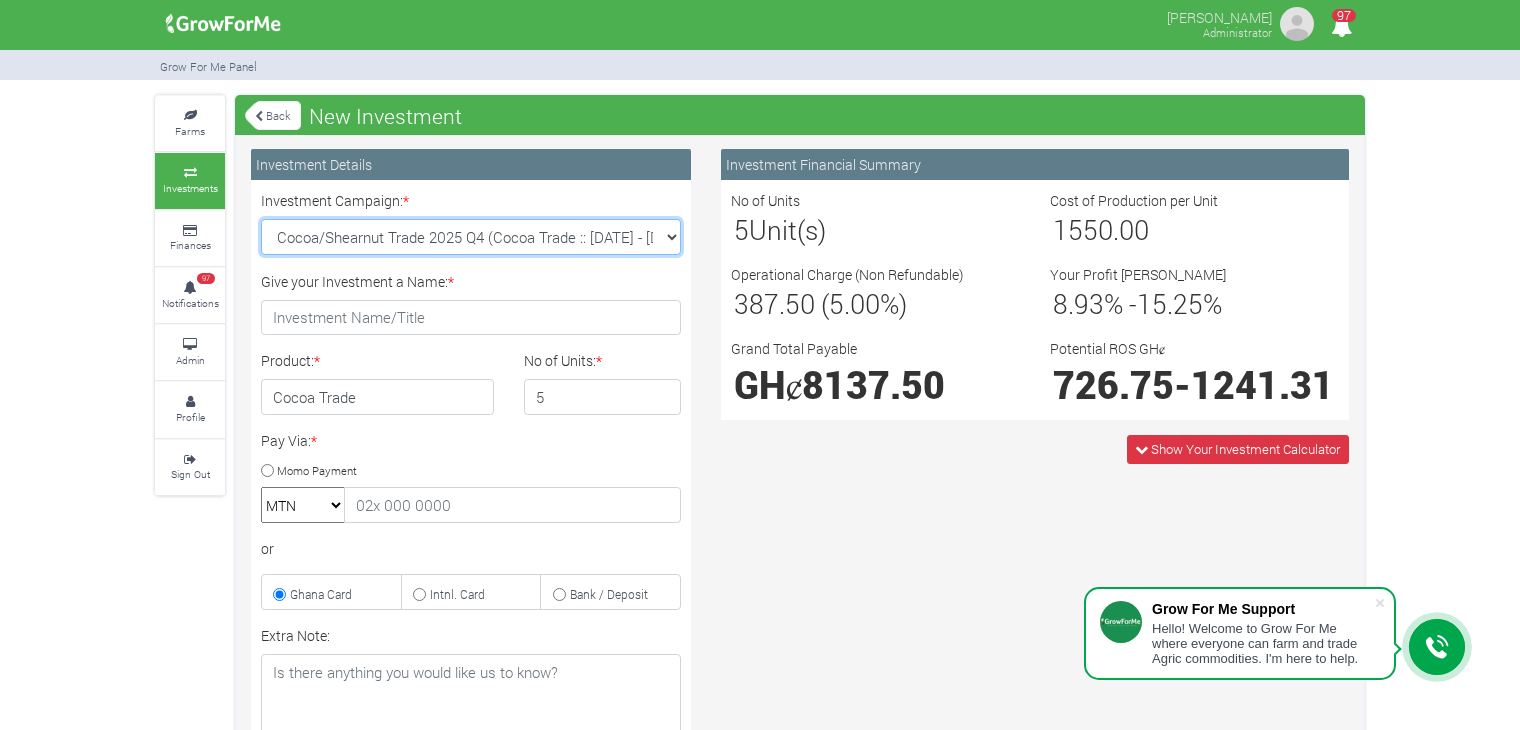 select on "43" 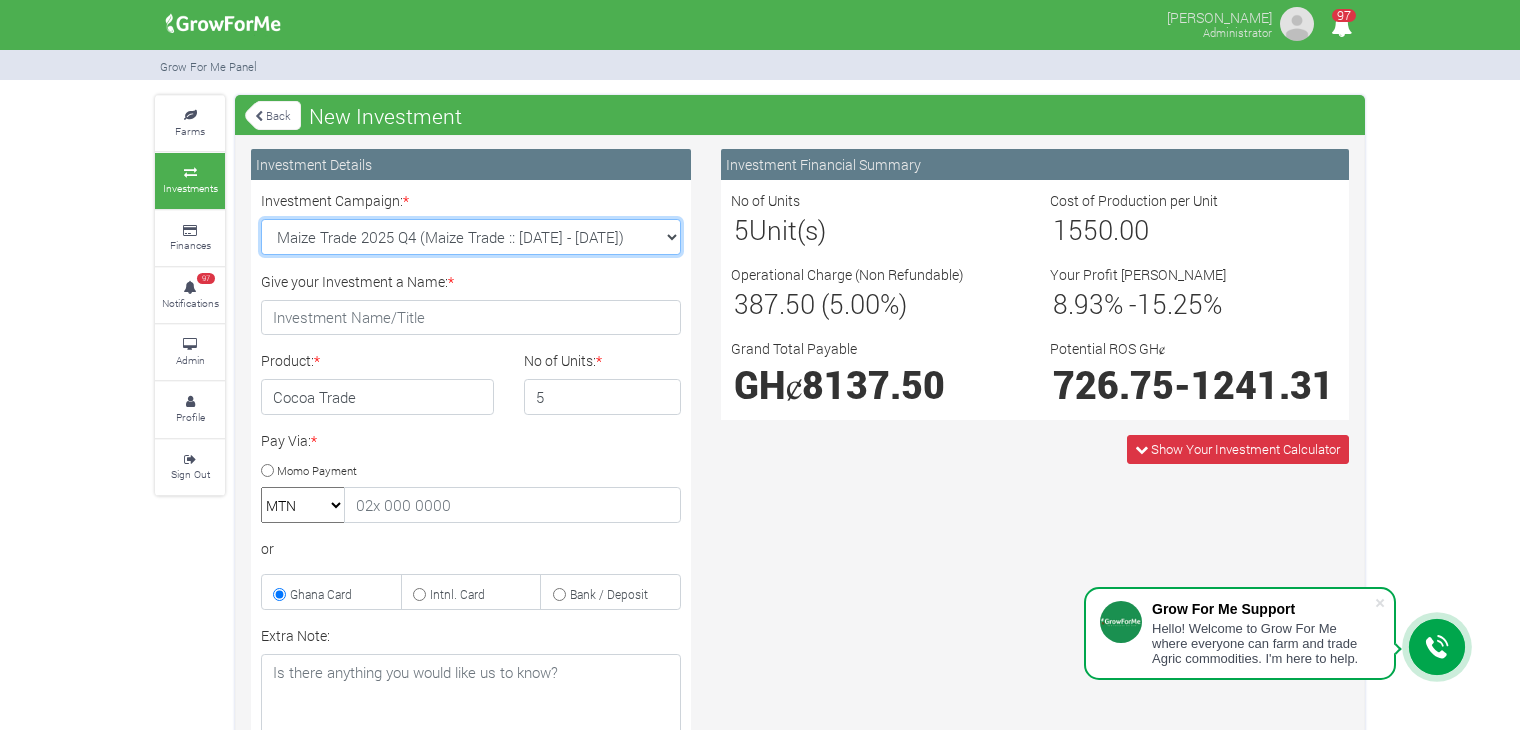 click on "Soybean Trade 2025 Q4 (Soybean Trade :: 01st Oct 2025 - 31st Mar 2026)
Maize Trade 2025 Q4 (Maize Trade :: 01st Oct 2025 - 31st Mar 2026)
Machinery Fund (10 Yrs) (Machinery :: 01st Jun 2025 - 01st Jun 2035)
Cashew Trade 2025 Q4 ( :: 01st Oct 2025 - 31st Mar 2026)" at bounding box center [471, 237] 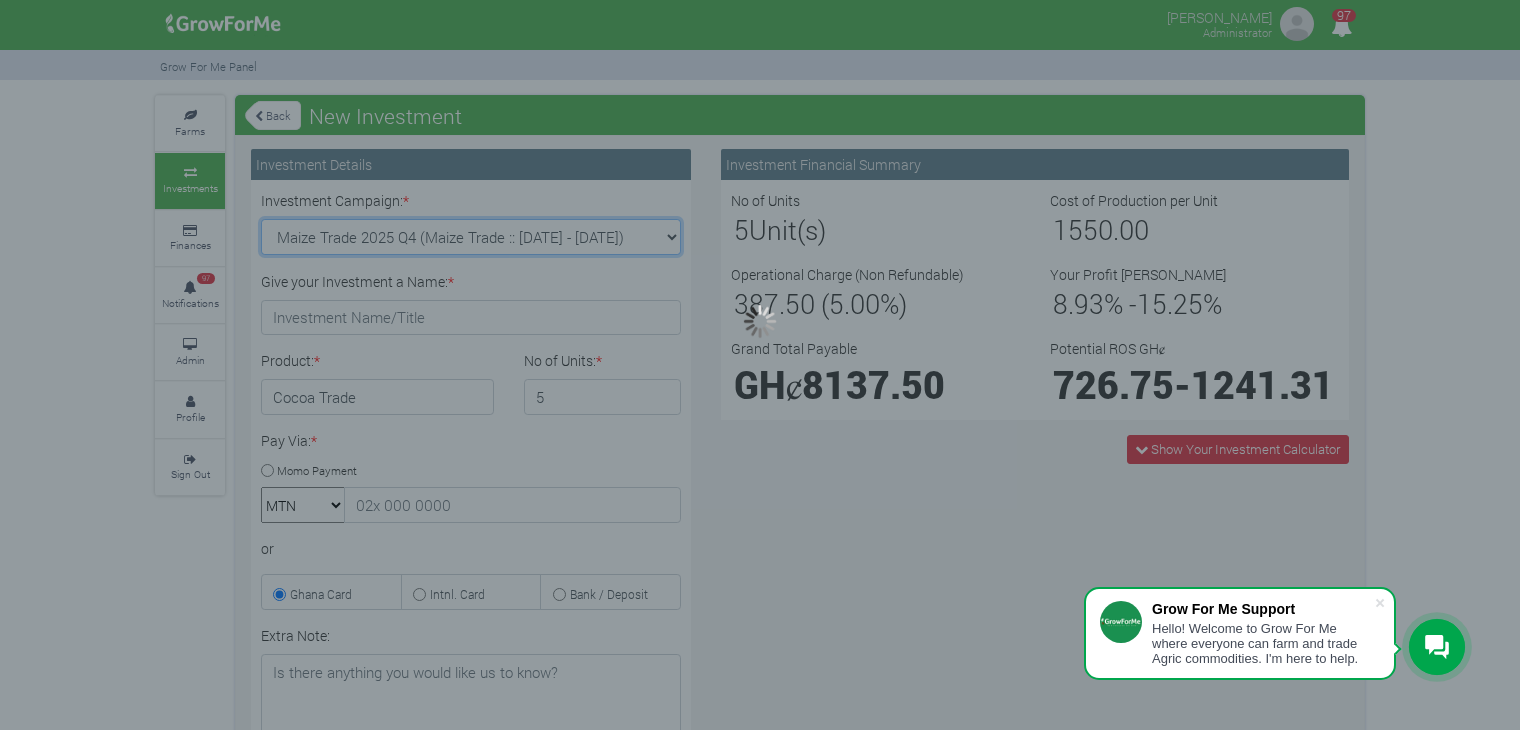 type on "1" 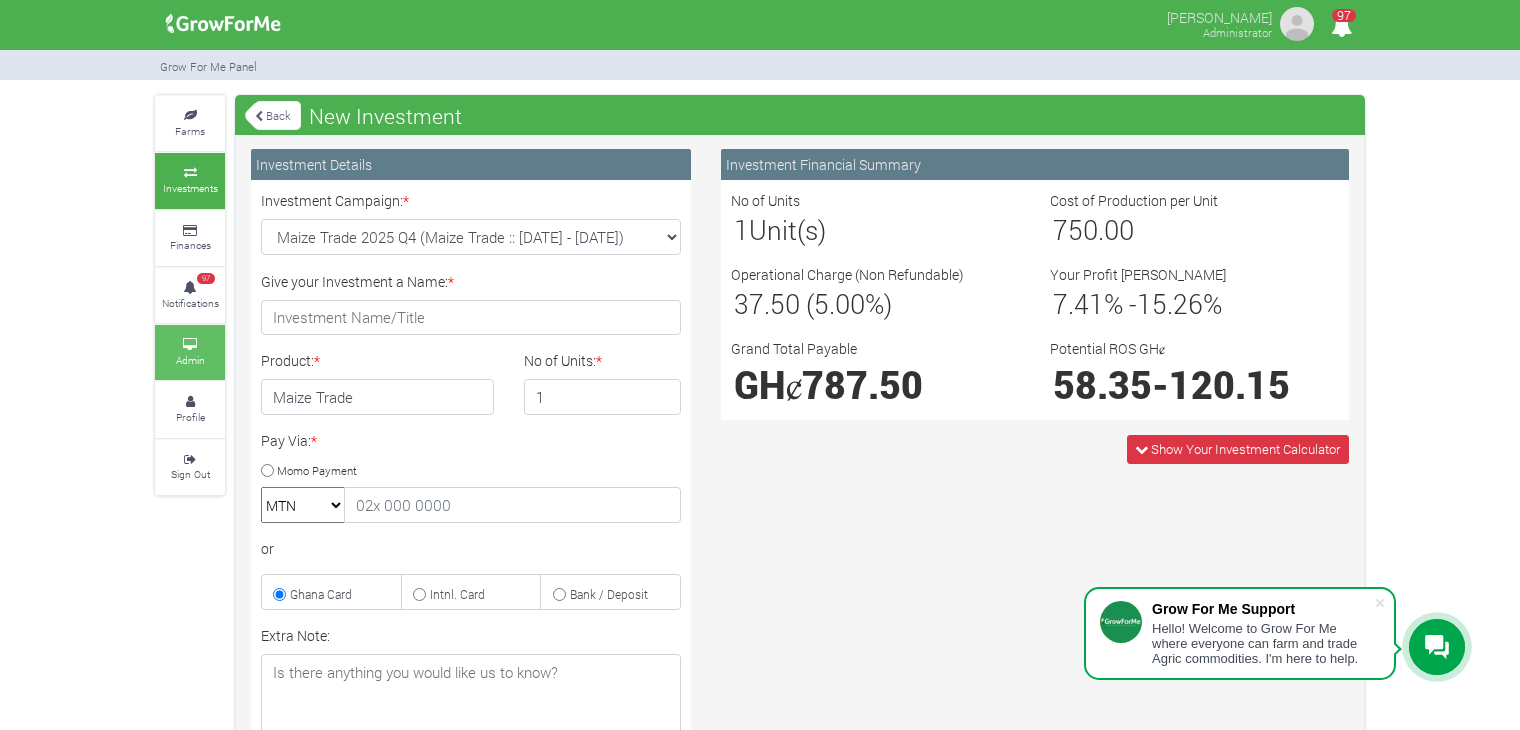 click on "Admin" at bounding box center [190, 360] 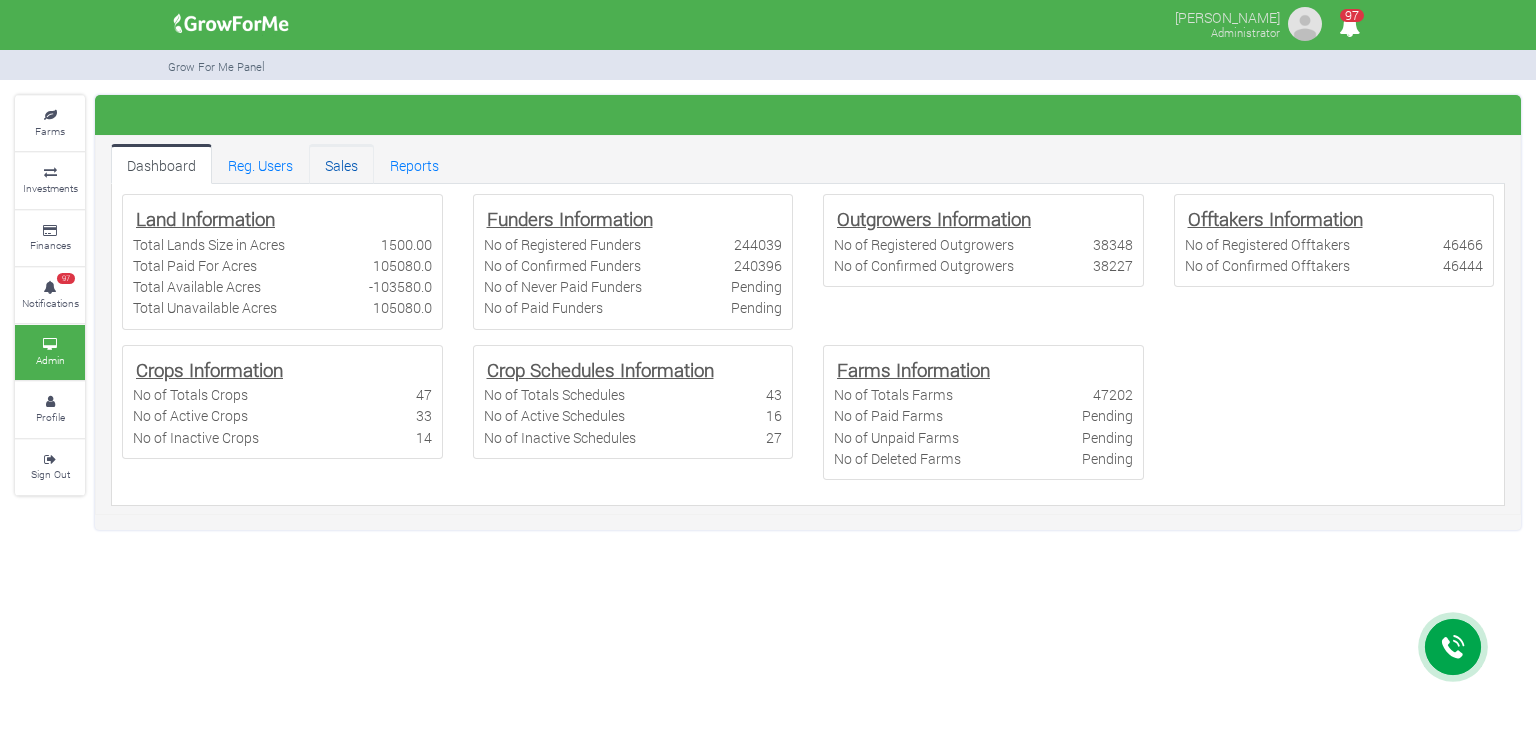 scroll, scrollTop: 0, scrollLeft: 0, axis: both 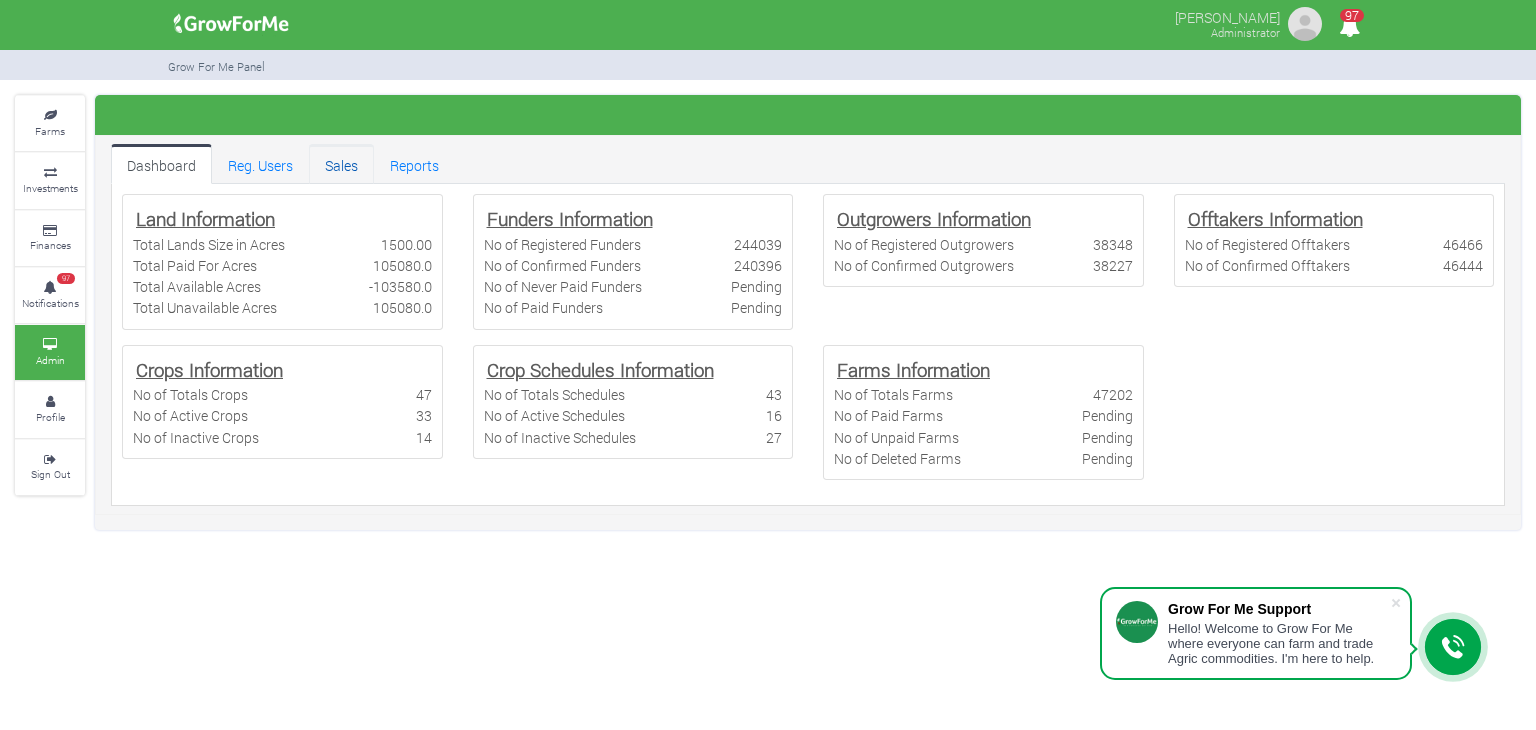 click on "Sales" at bounding box center (341, 164) 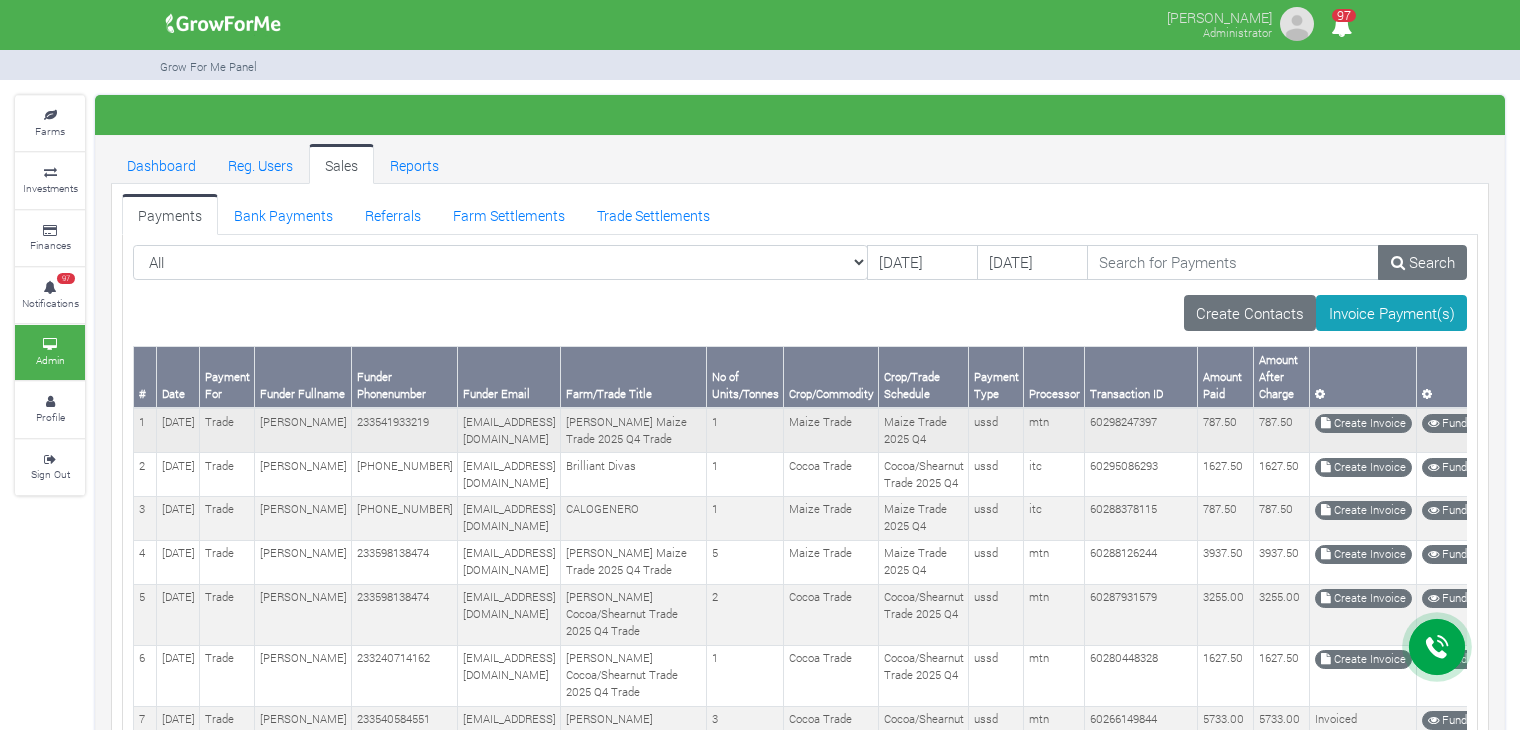 scroll, scrollTop: 0, scrollLeft: 0, axis: both 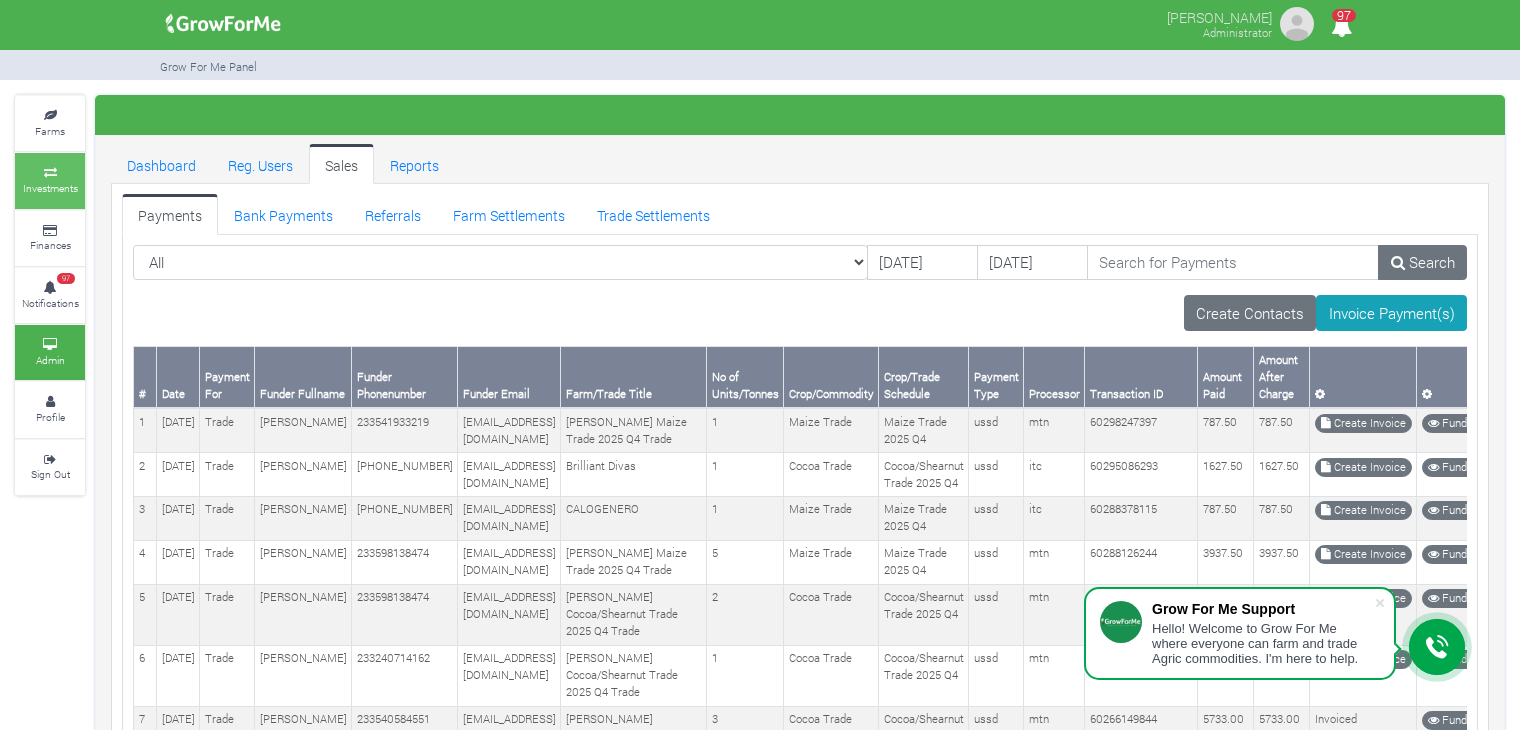 click on "Investments" at bounding box center (50, 188) 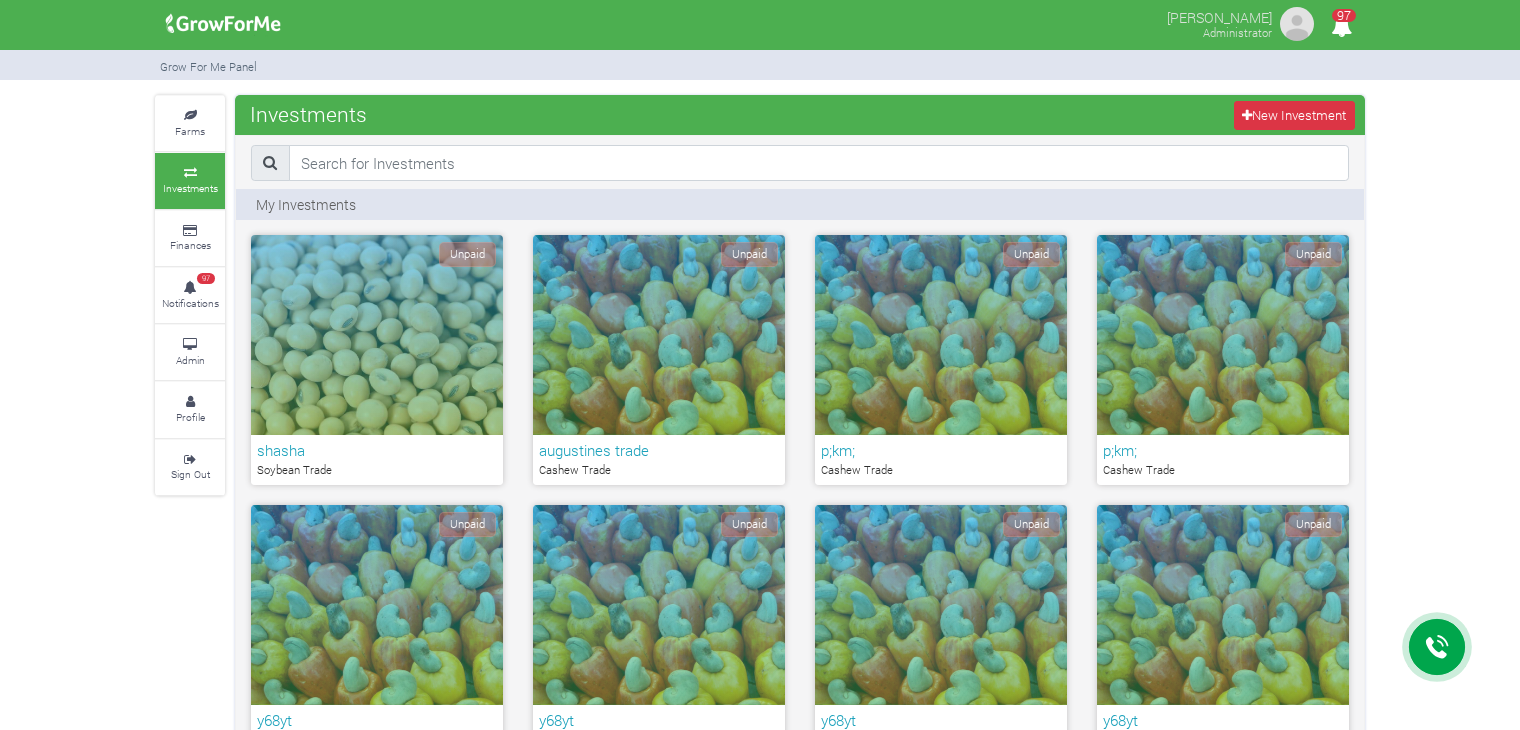 scroll, scrollTop: 0, scrollLeft: 0, axis: both 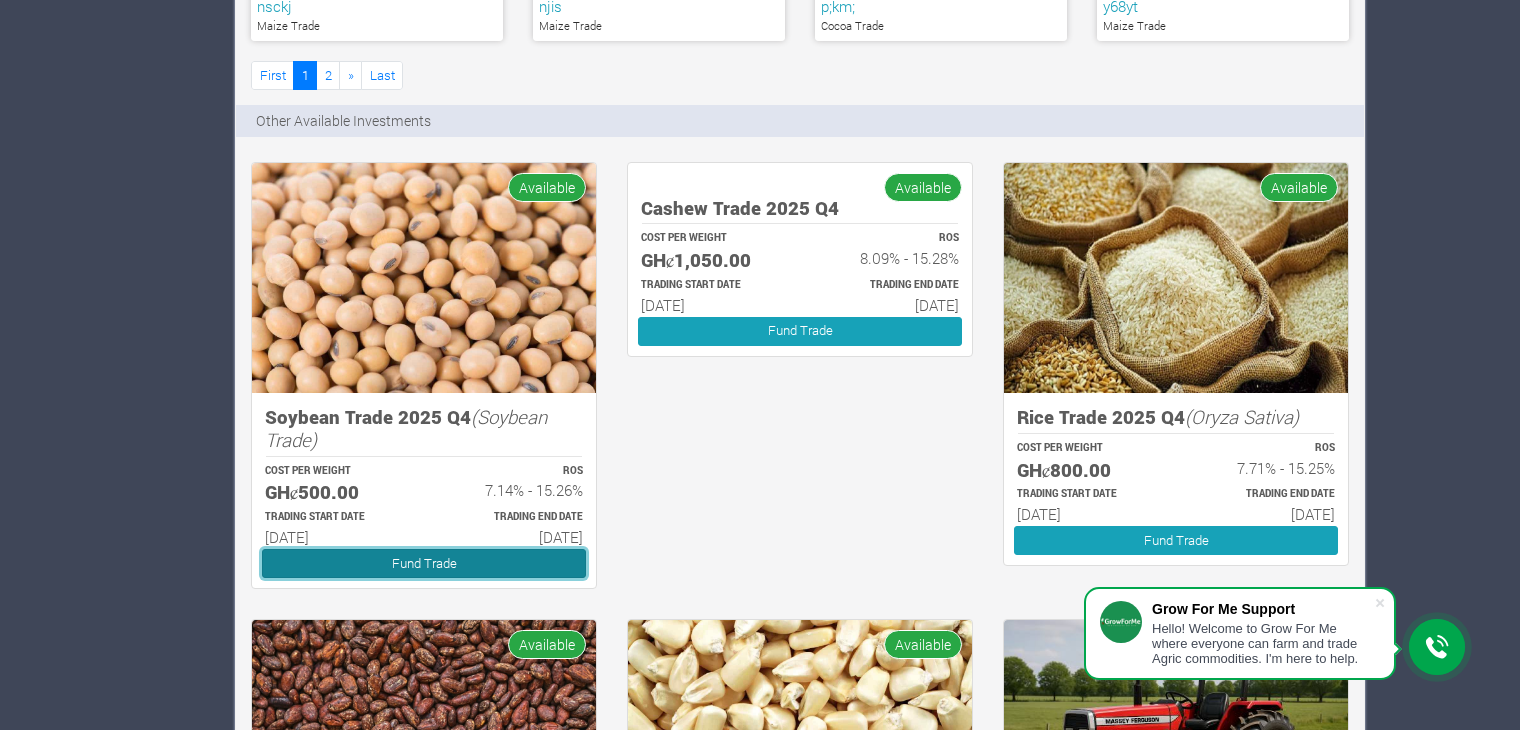 click on "Fund Trade" at bounding box center [424, 563] 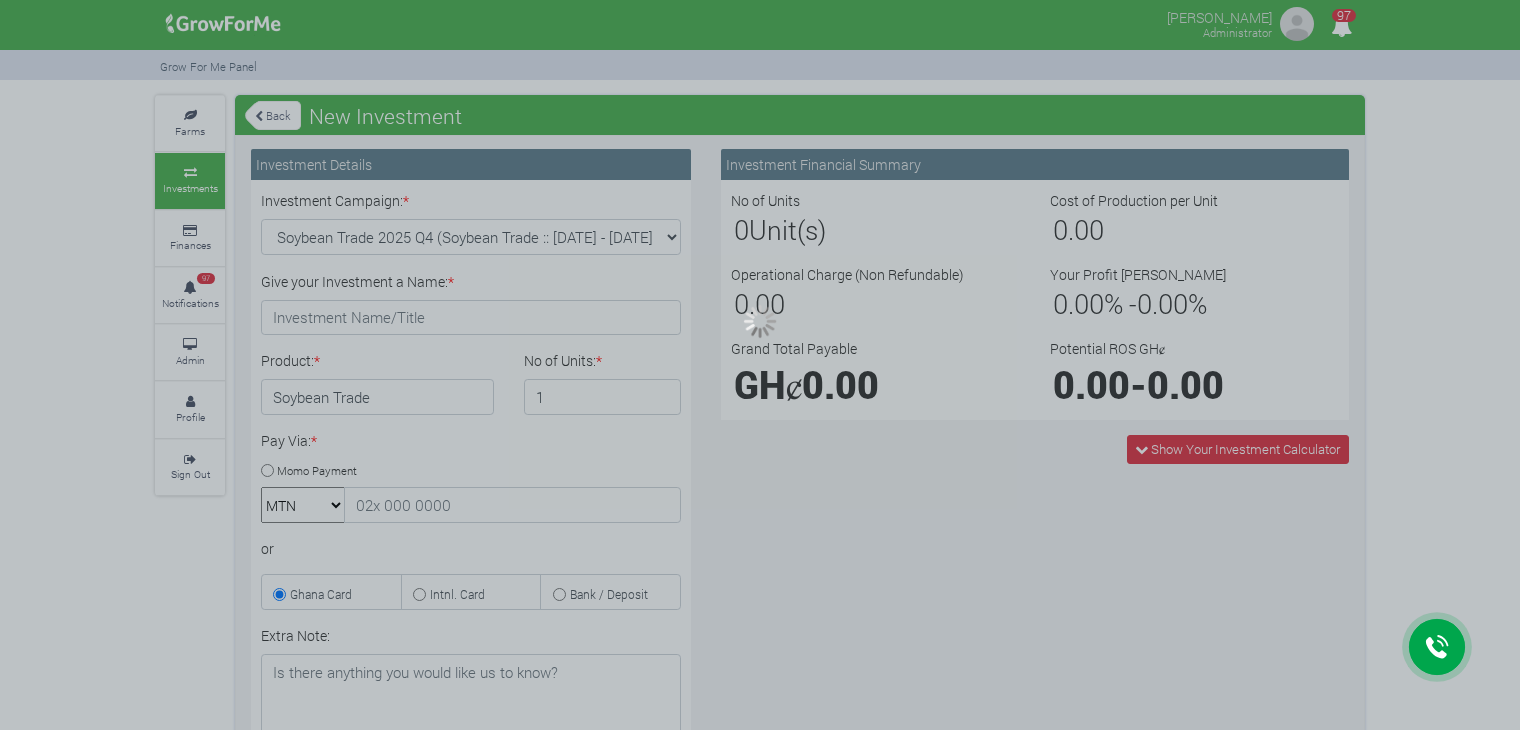 scroll, scrollTop: 0, scrollLeft: 0, axis: both 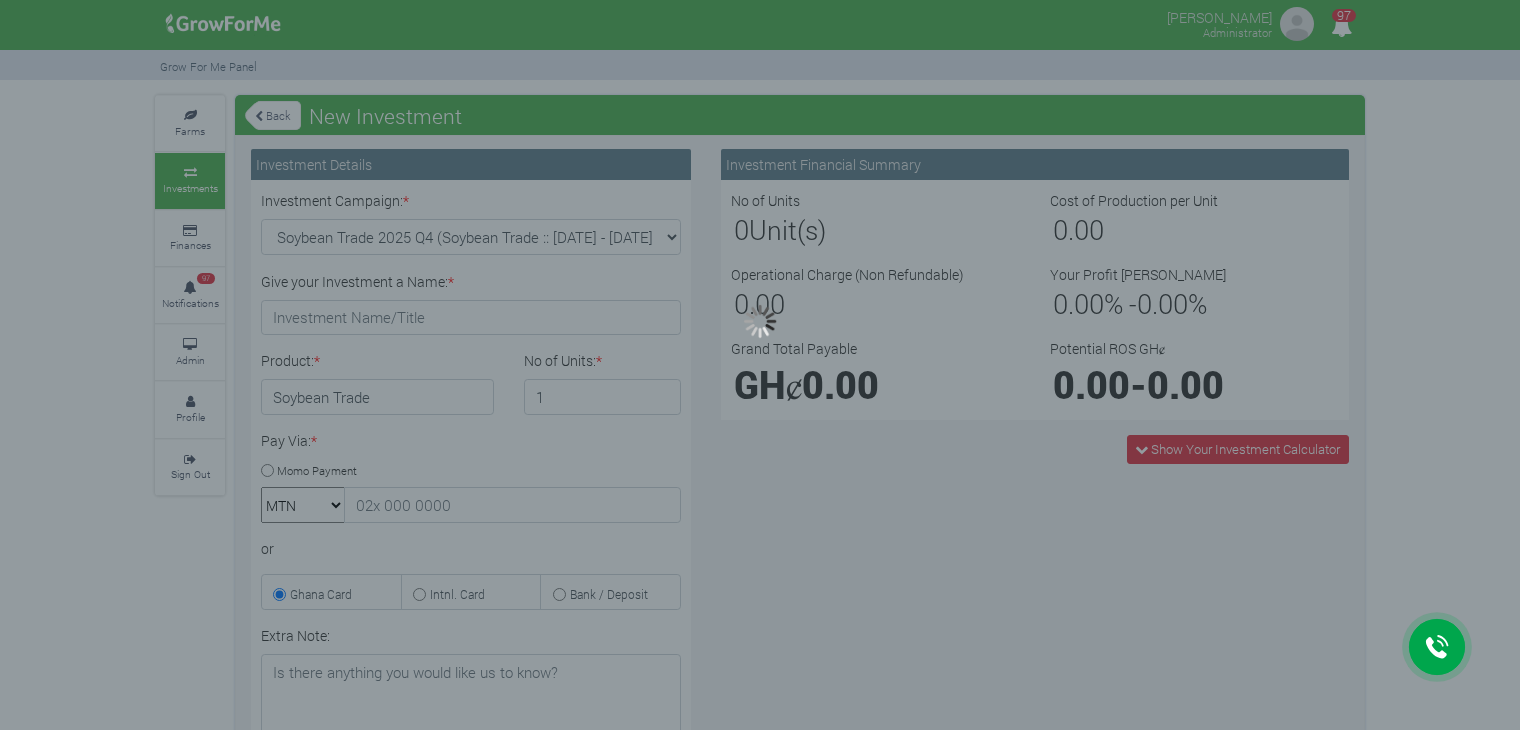 type on "1" 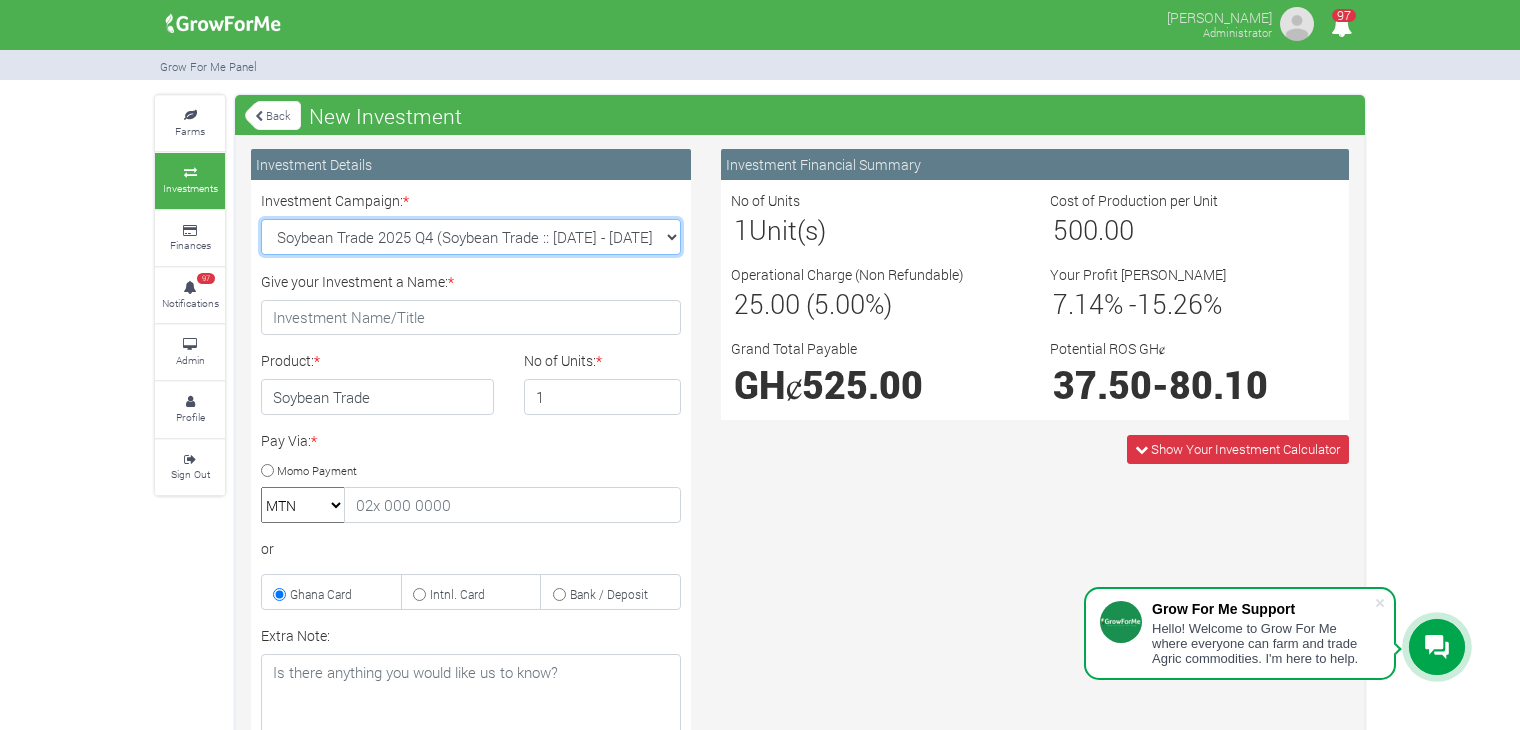 click on "Soybean Trade 2025 Q4 (Soybean Trade :: 01st Oct 2025 - 31st Mar 2026)
Maize Trade 2025 Q4 (Maize Trade :: 01st Oct 2025 - 31st Mar 2026)
Machinery Fund (10 Yrs) (Machinery :: 01st Jun 2025 - 01st Jun 2035)
Cashew Trade 2025 Q4 ( :: 01st Oct 2025 - 31st Mar 2026)" at bounding box center [471, 237] 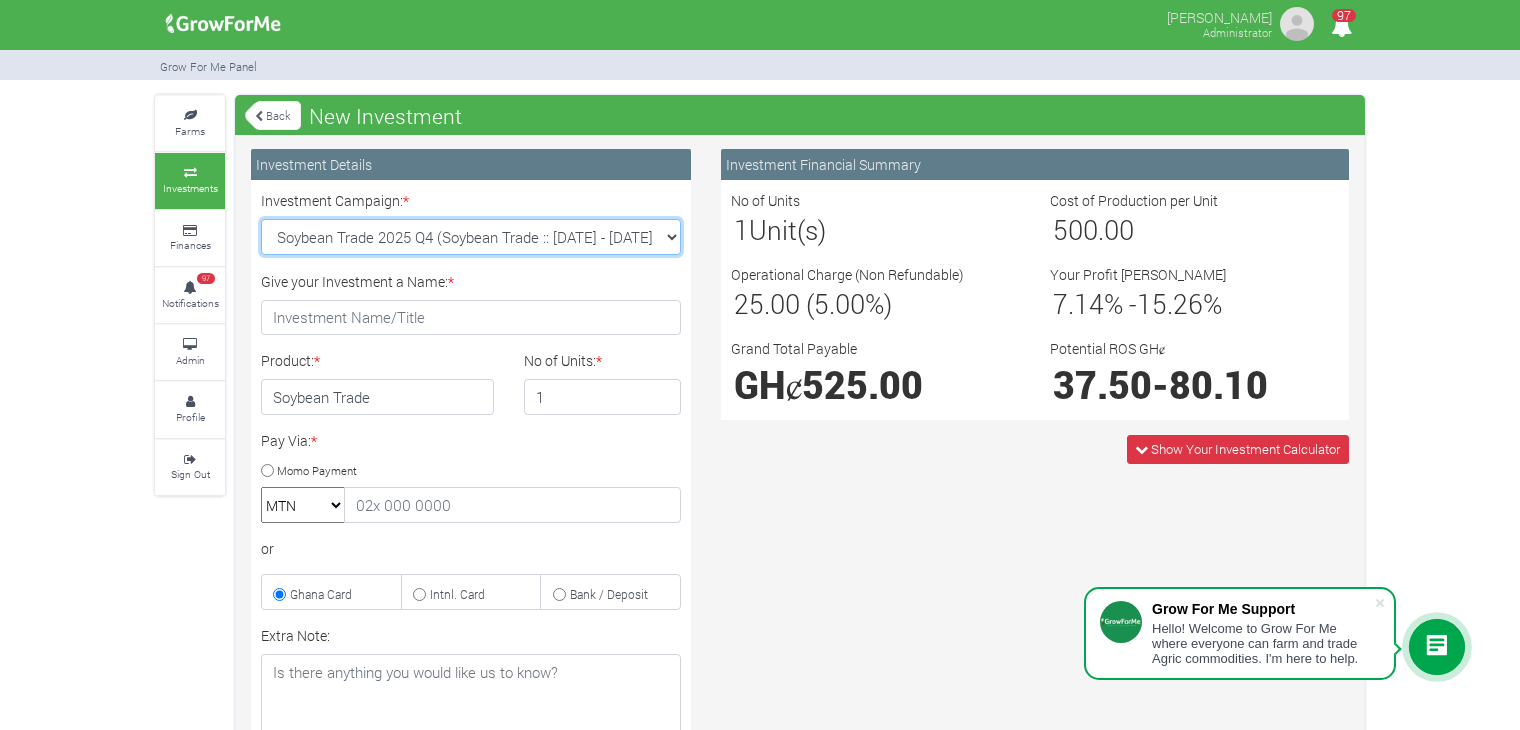 select on "43" 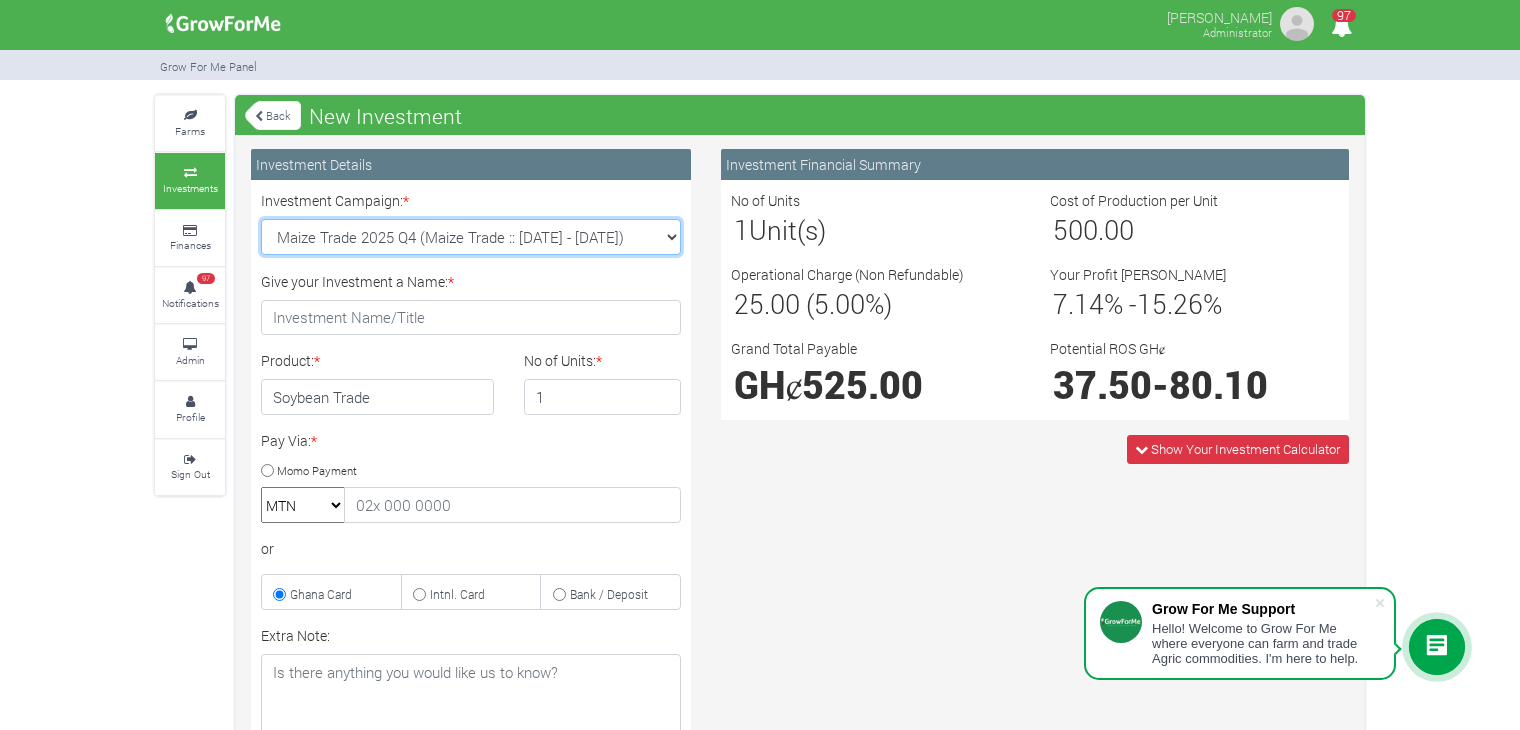 click on "Soybean Trade 2025 Q4 (Soybean Trade :: 01st Oct 2025 - 31st Mar 2026)
Maize Trade 2025 Q4 (Maize Trade :: 01st Oct 2025 - 31st Mar 2026)
Machinery Fund (10 Yrs) (Machinery :: 01st Jun 2025 - 01st Jun 2035)
Cashew Trade 2025 Q4 ( :: 01st Oct 2025 - 31st Mar 2026)" at bounding box center (471, 237) 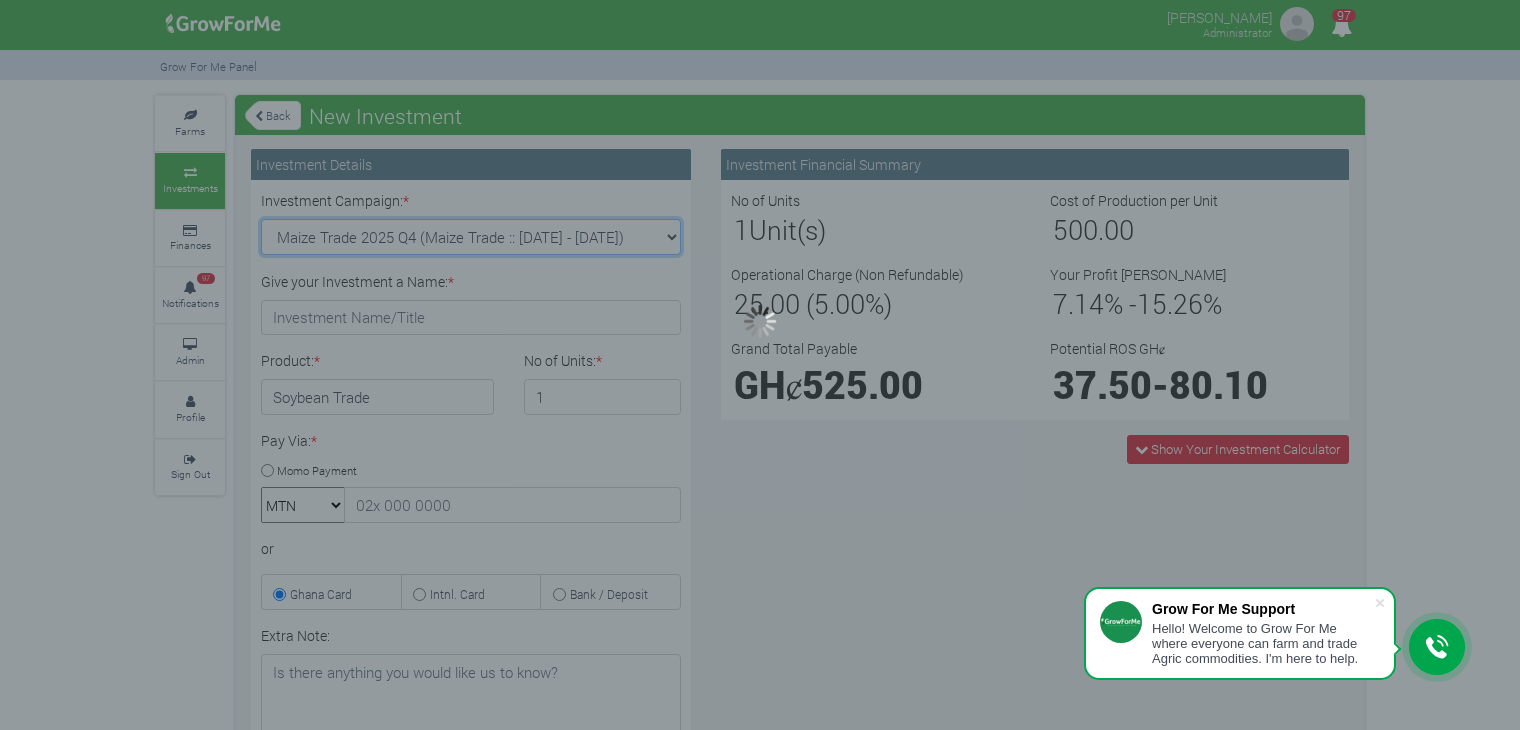type on "1" 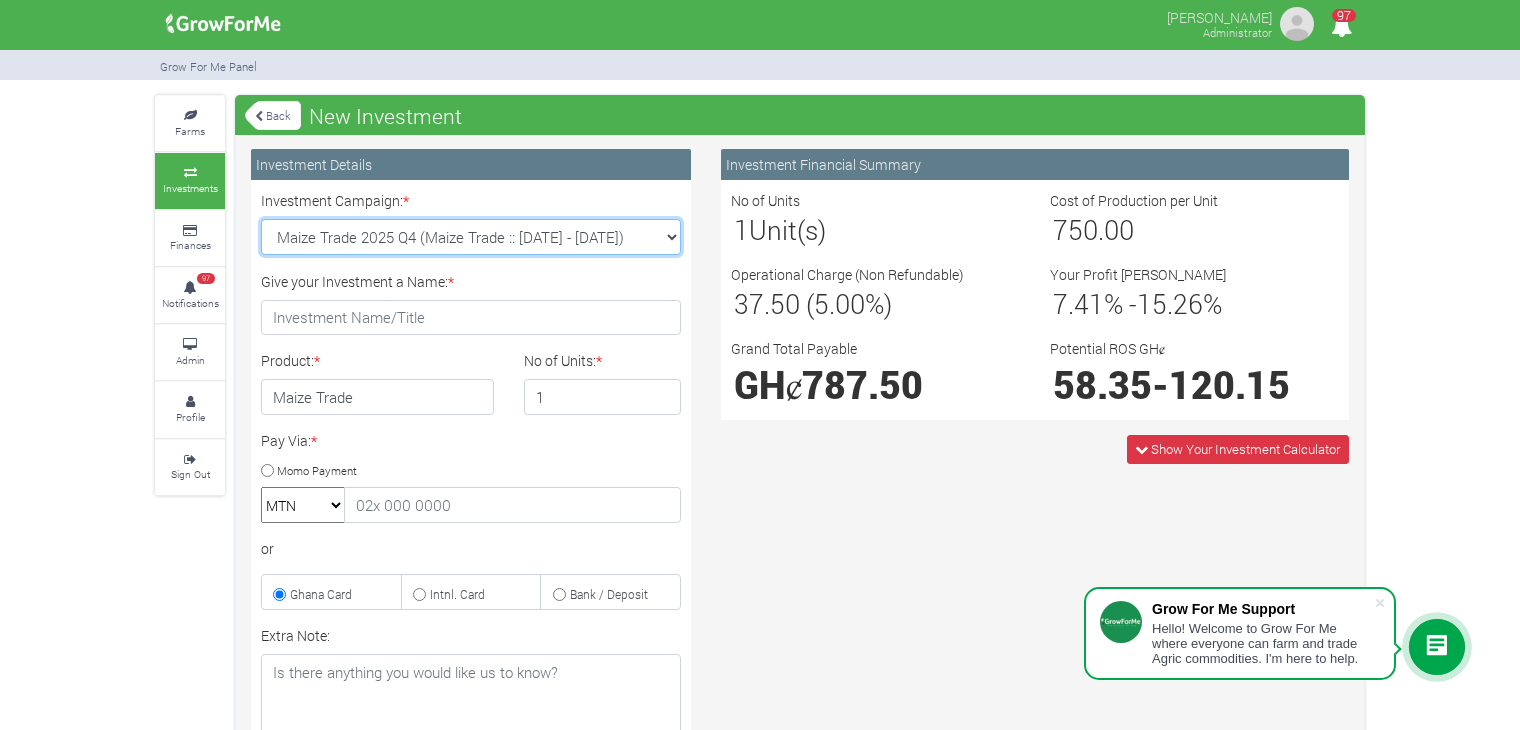 click on "Soybean Trade 2025 Q4 (Soybean Trade :: 01st Oct 2025 - 31st Mar 2026)
Maize Trade 2025 Q4 (Maize Trade :: 01st Oct 2025 - 31st Mar 2026)
Machinery Fund (10 Yrs) (Machinery :: 01st Jun 2025 - 01st Jun 2035)
Cashew Trade 2025 Q4 ( :: 01st Oct 2025 - 31st Mar 2026)" at bounding box center (471, 237) 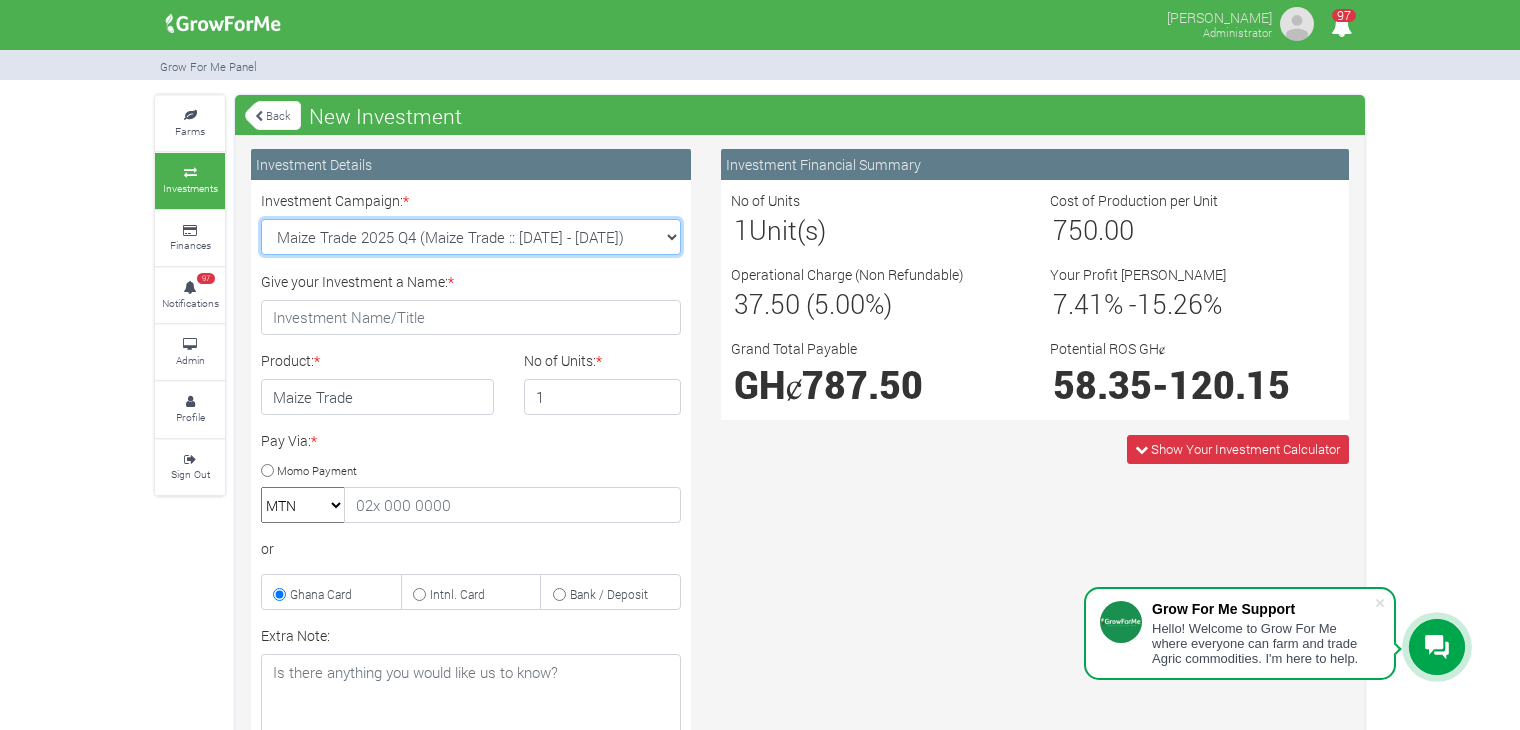 select on "46" 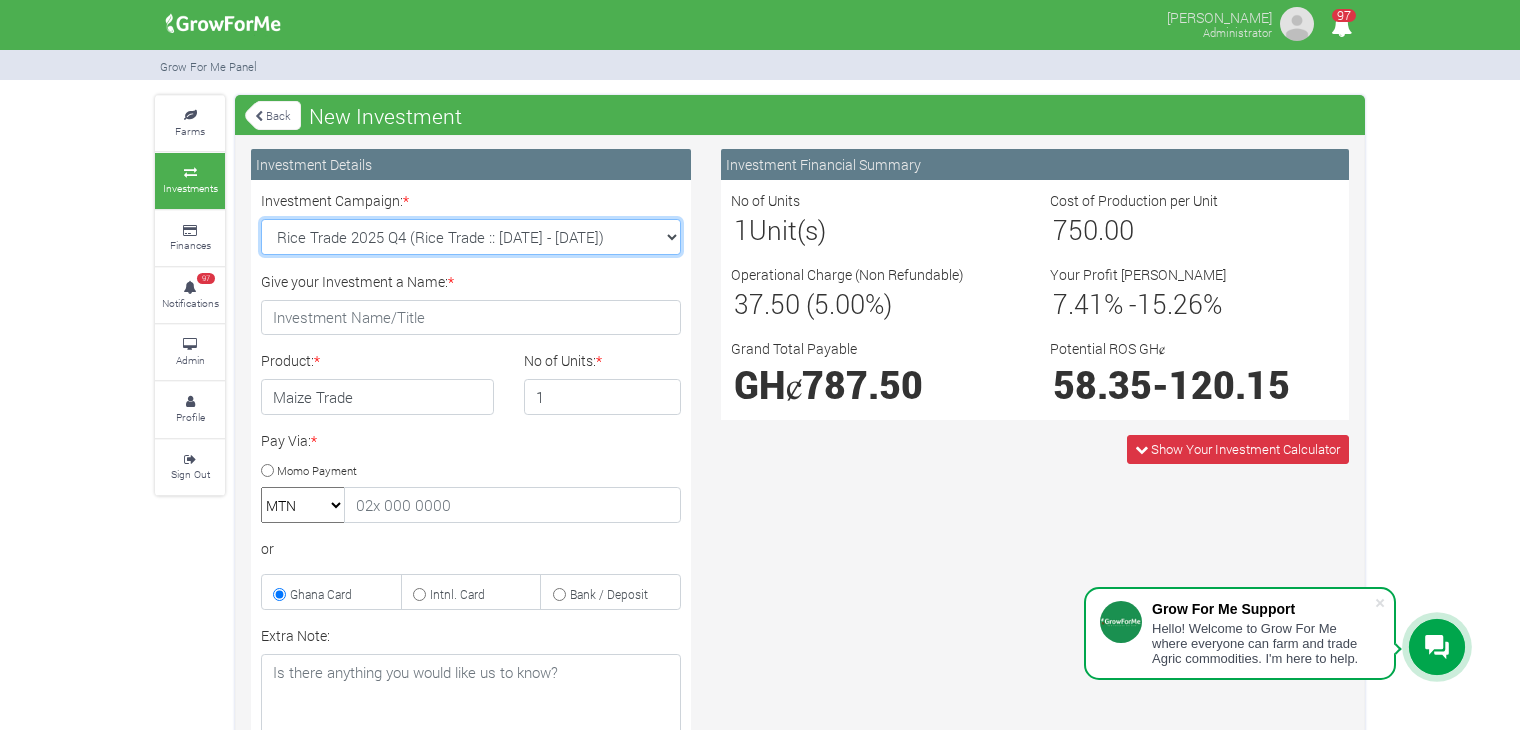 click on "Soybean Trade 2025 Q4 (Soybean Trade :: 01st Oct 2025 - 31st Mar 2026)
Maize Trade 2025 Q4 (Maize Trade :: 01st Oct 2025 - 31st Mar 2026)
Machinery Fund (10 Yrs) (Machinery :: 01st Jun 2025 - 01st Jun 2035)
Cashew Trade 2025 Q4 ( :: 01st Oct 2025 - 31st Mar 2026)" at bounding box center (471, 237) 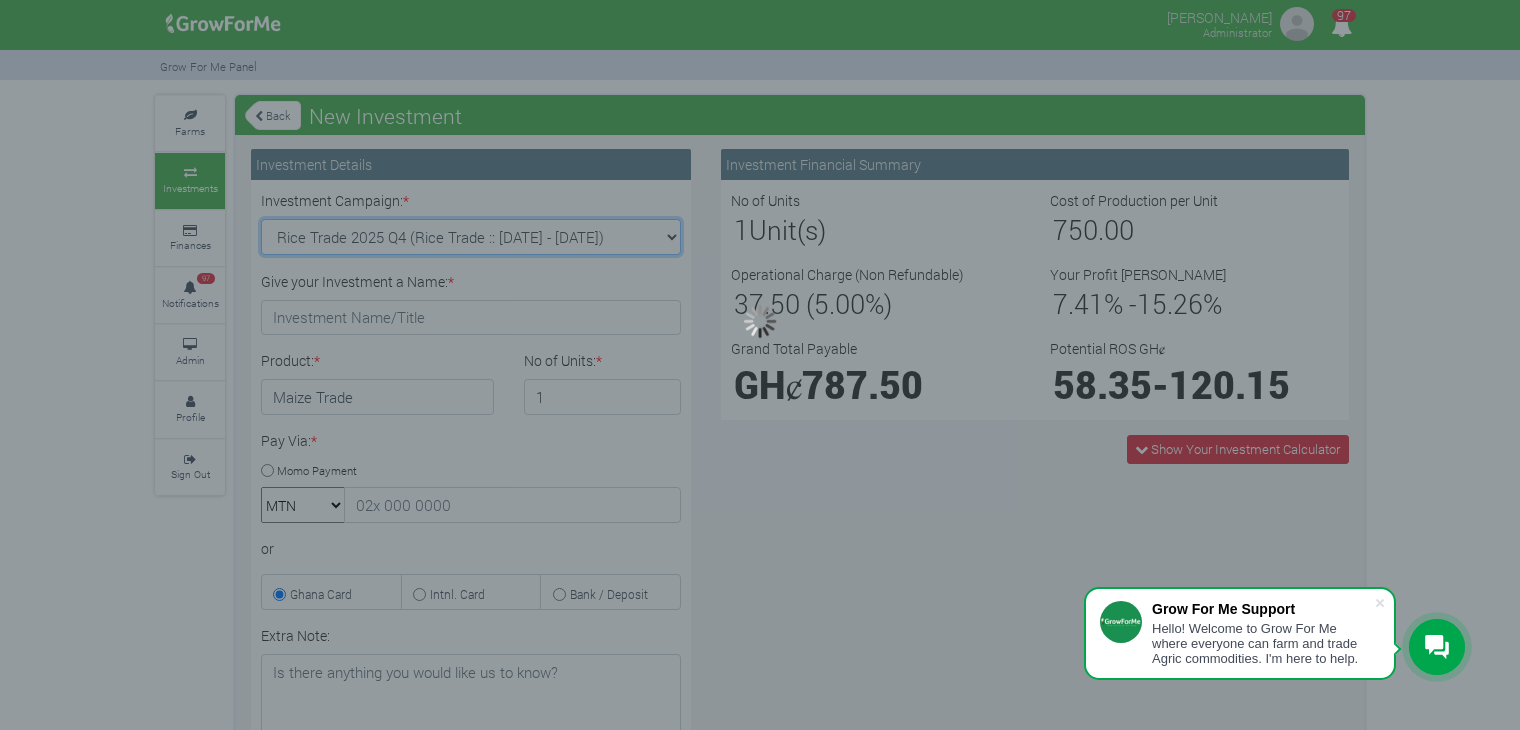 type on "1" 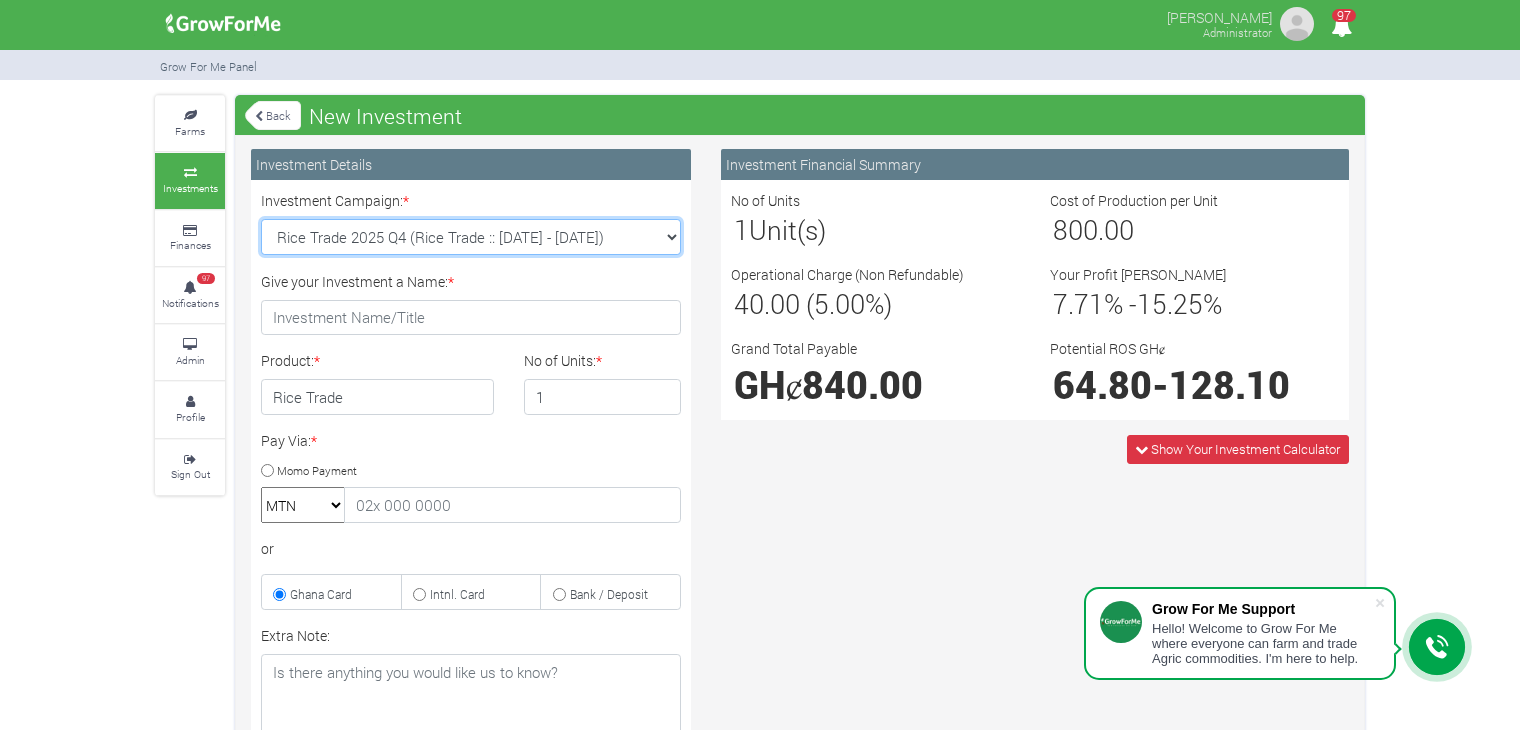 click on "Soybean Trade 2025 Q4 (Soybean Trade :: 01st Oct 2025 - 31st Mar 2026)
Maize Trade 2025 Q4 (Maize Trade :: 01st Oct 2025 - 31st Mar 2026)
Machinery Fund (10 Yrs) (Machinery :: 01st Jun 2025 - 01st Jun 2035)
Cashew Trade 2025 Q4 ( :: 01st Oct 2025 - 31st Mar 2026)" at bounding box center (471, 237) 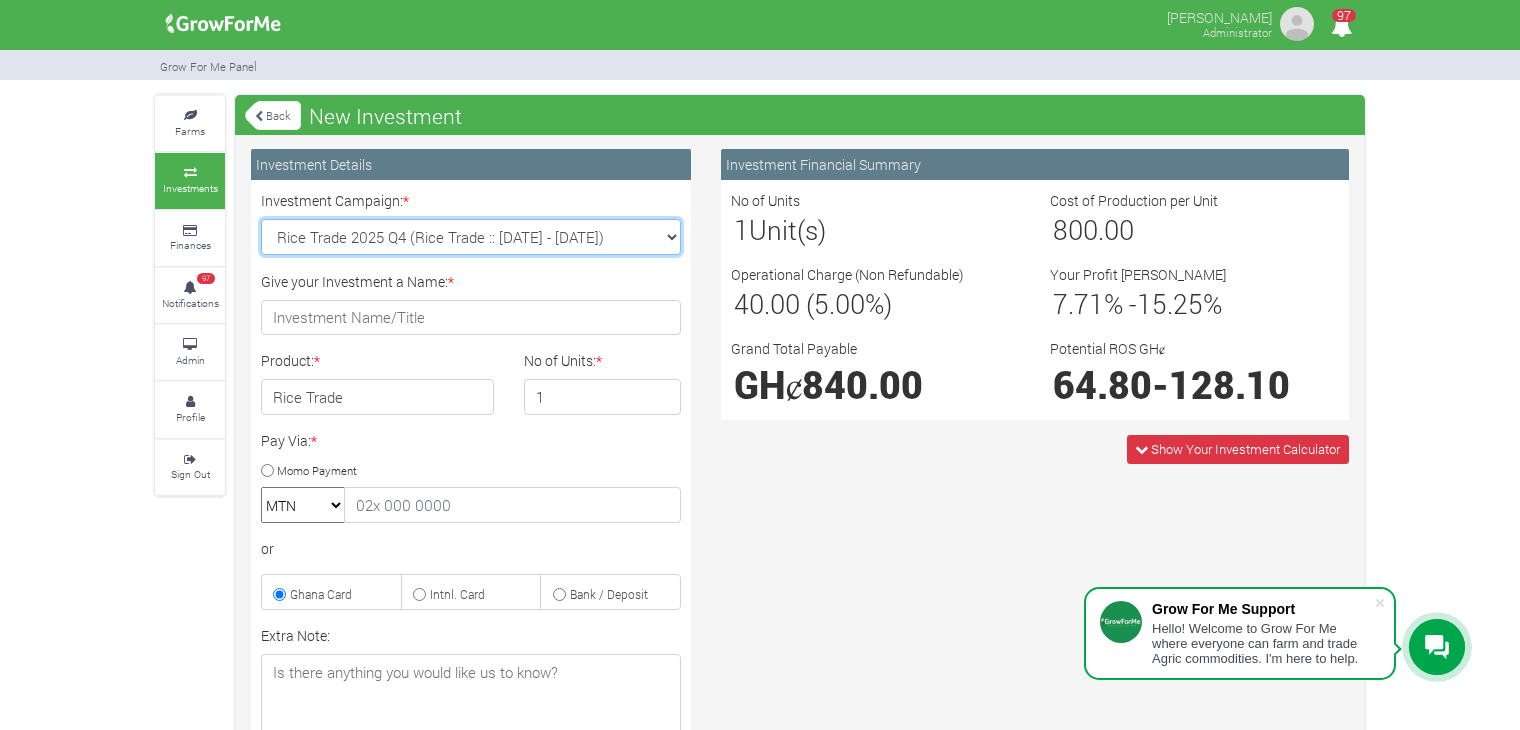 select on "47" 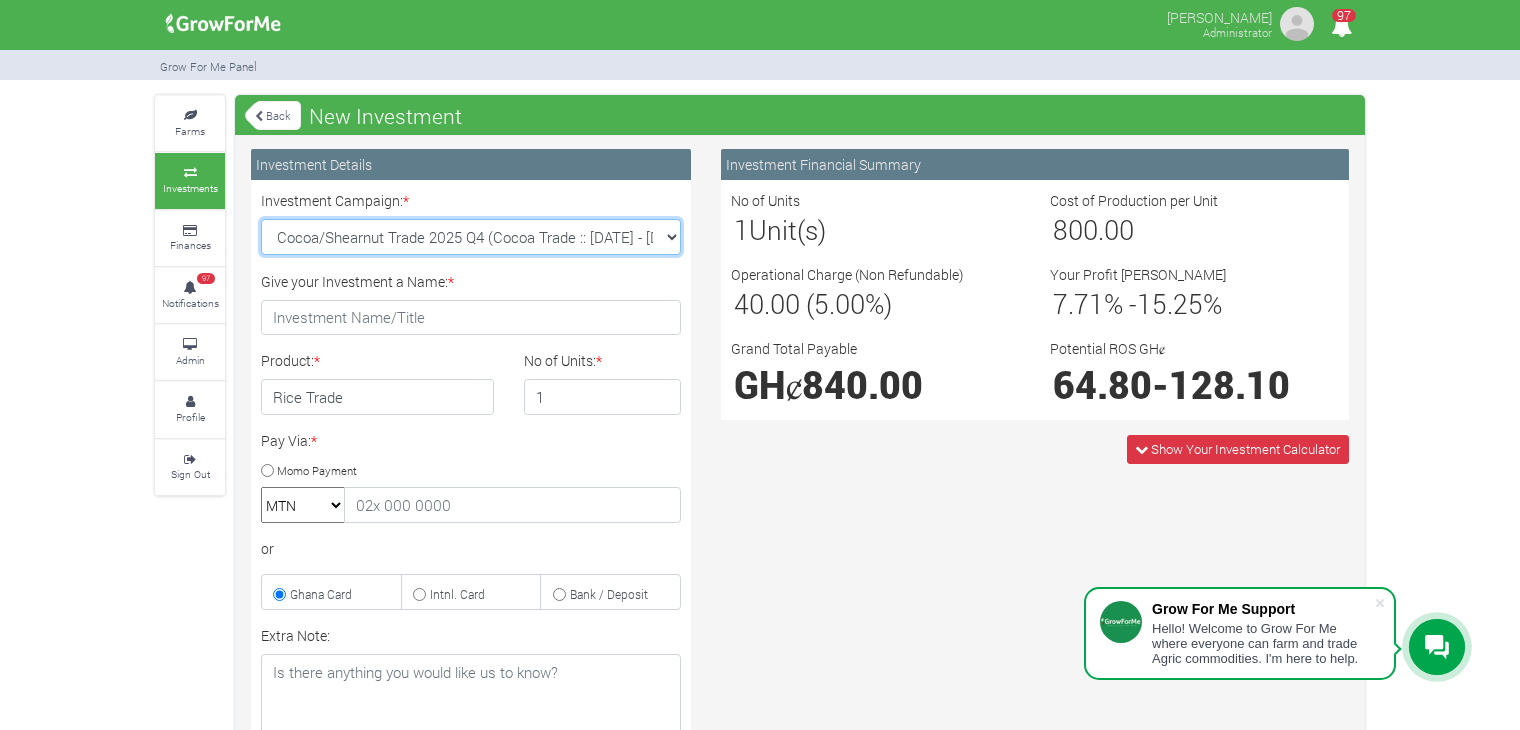 click on "Soybean Trade 2025 Q4 (Soybean Trade :: 01st Oct 2025 - 31st Mar 2026)
Maize Trade 2025 Q4 (Maize Trade :: 01st Oct 2025 - 31st Mar 2026)
Machinery Fund (10 Yrs) (Machinery :: 01st Jun 2025 - 01st Jun 2035)
Cashew Trade 2025 Q4 ( :: 01st Oct 2025 - 31st Mar 2026)" at bounding box center [471, 237] 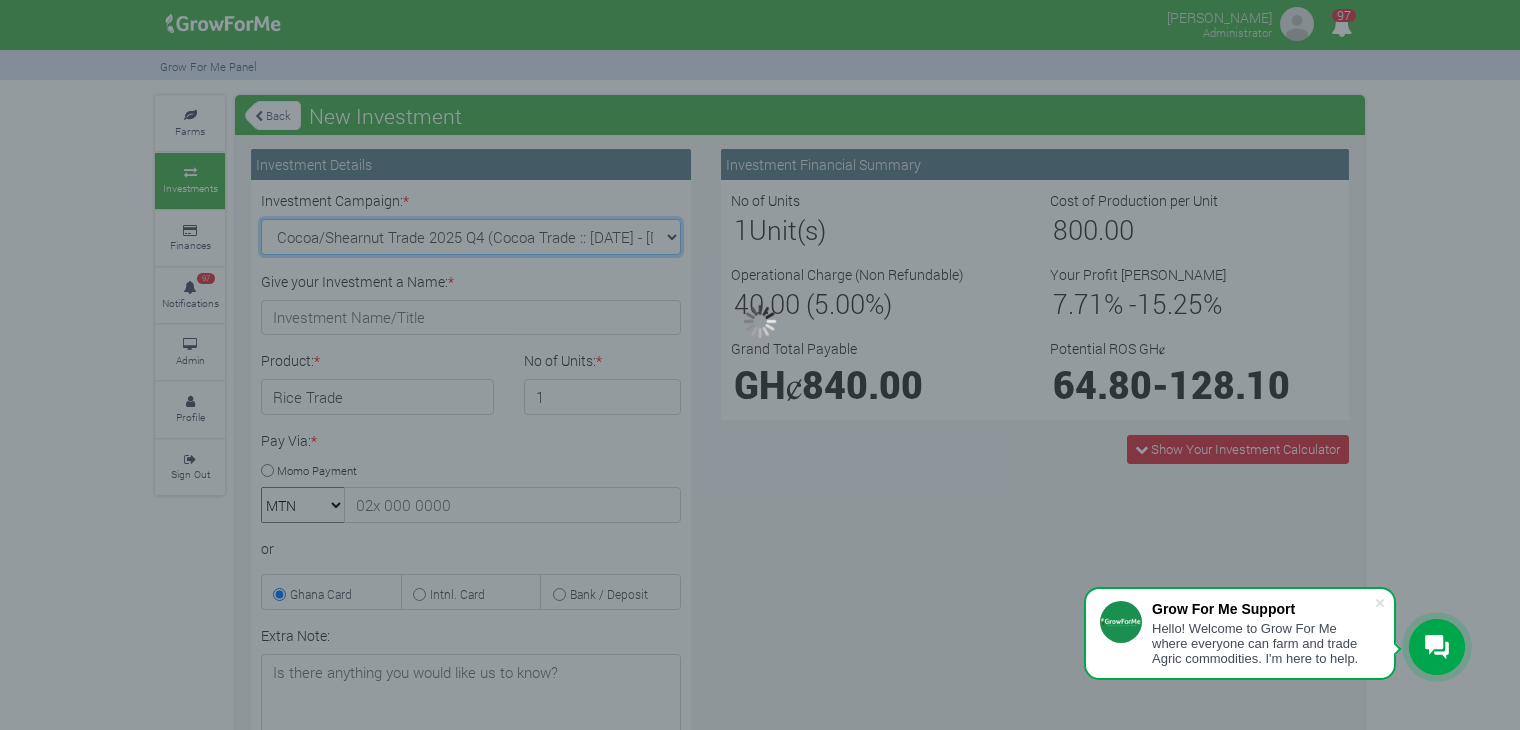 type on "1" 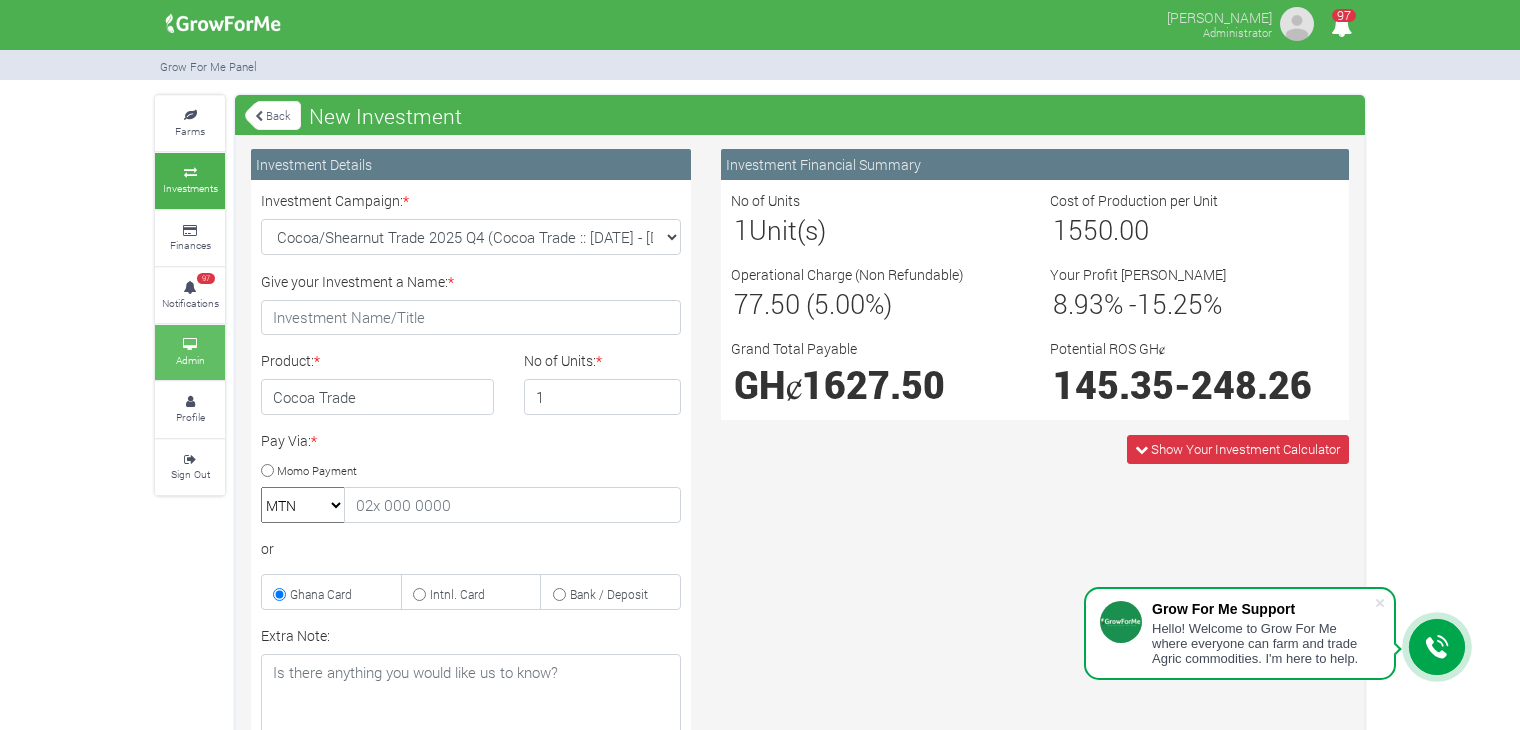 click on "Admin" at bounding box center (190, 352) 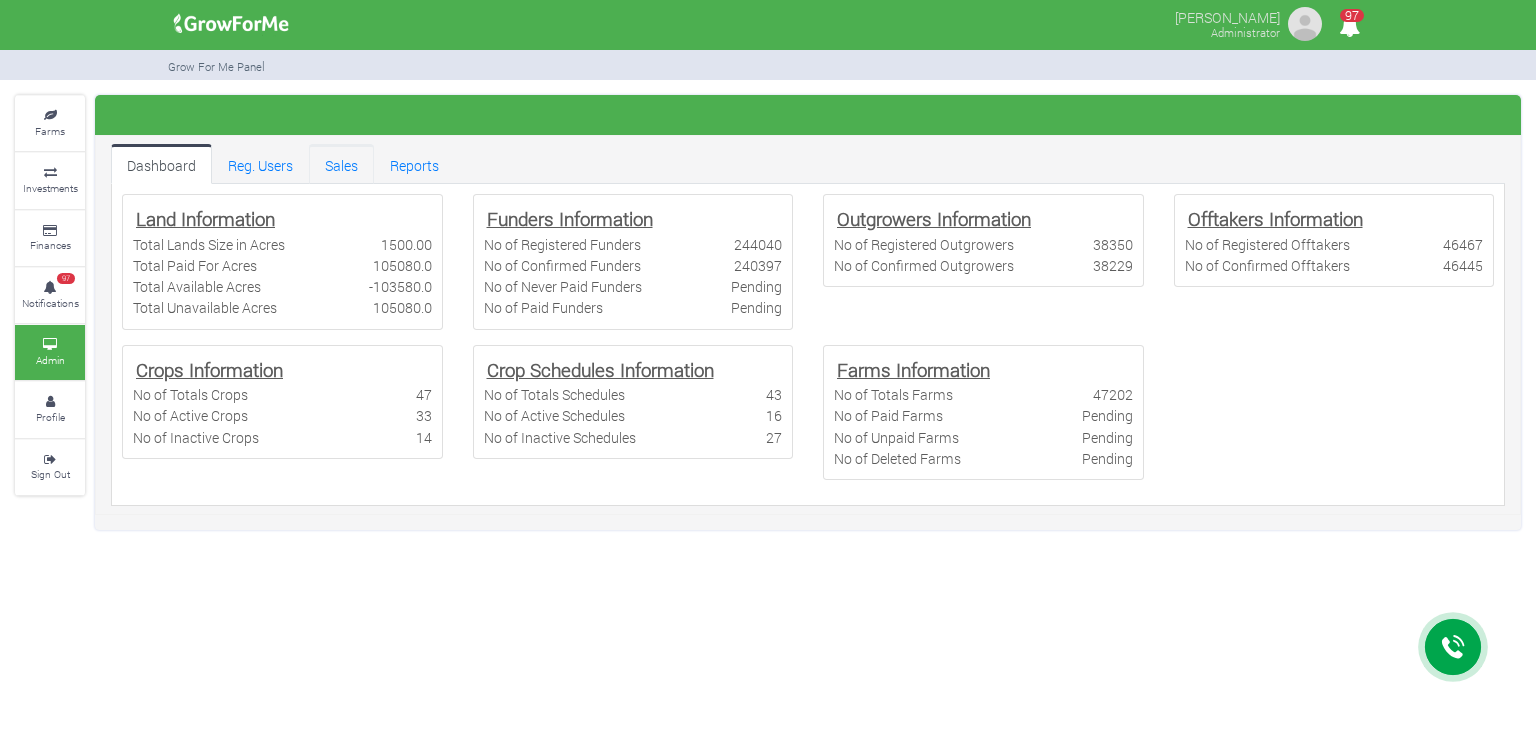 scroll, scrollTop: 0, scrollLeft: 0, axis: both 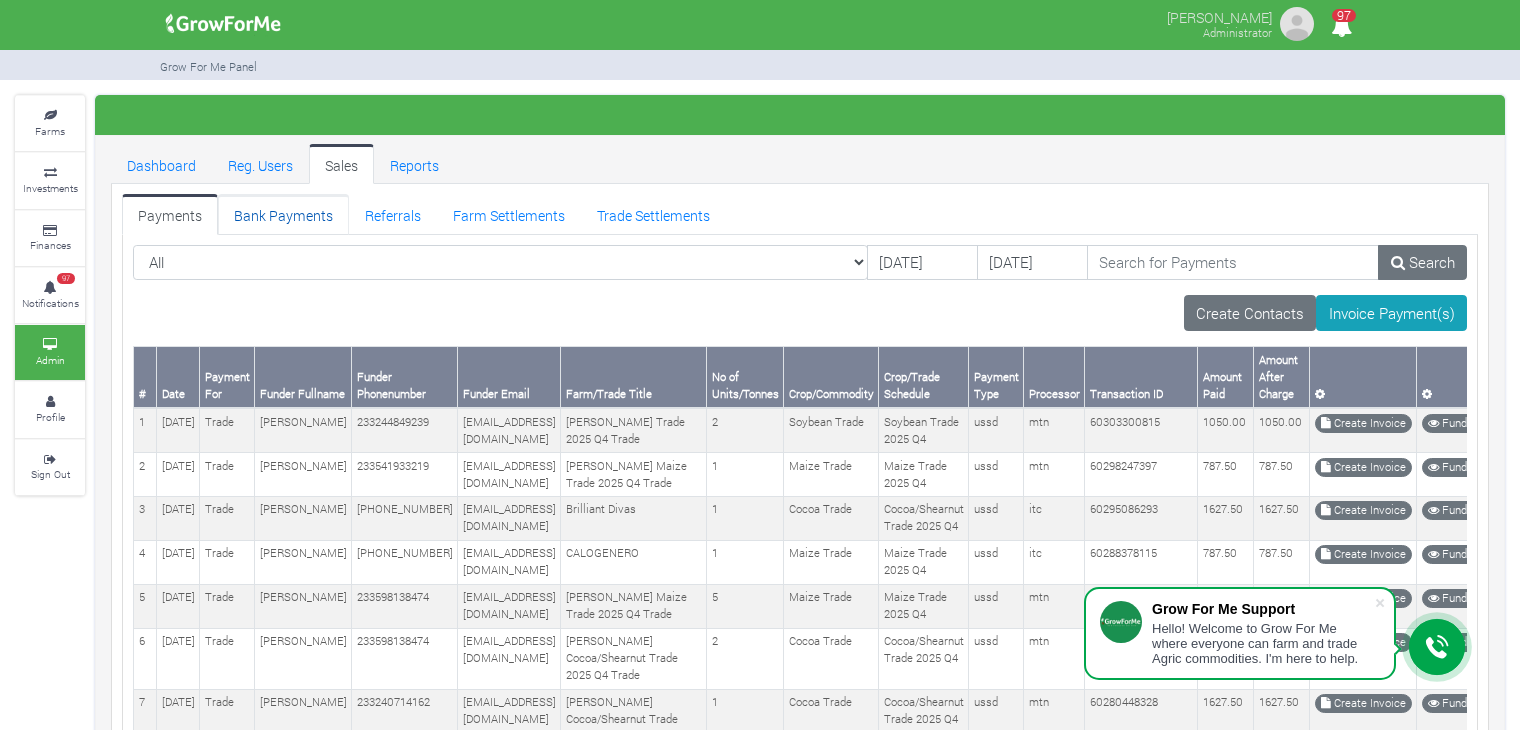 click on "Bank Payments" at bounding box center [283, 214] 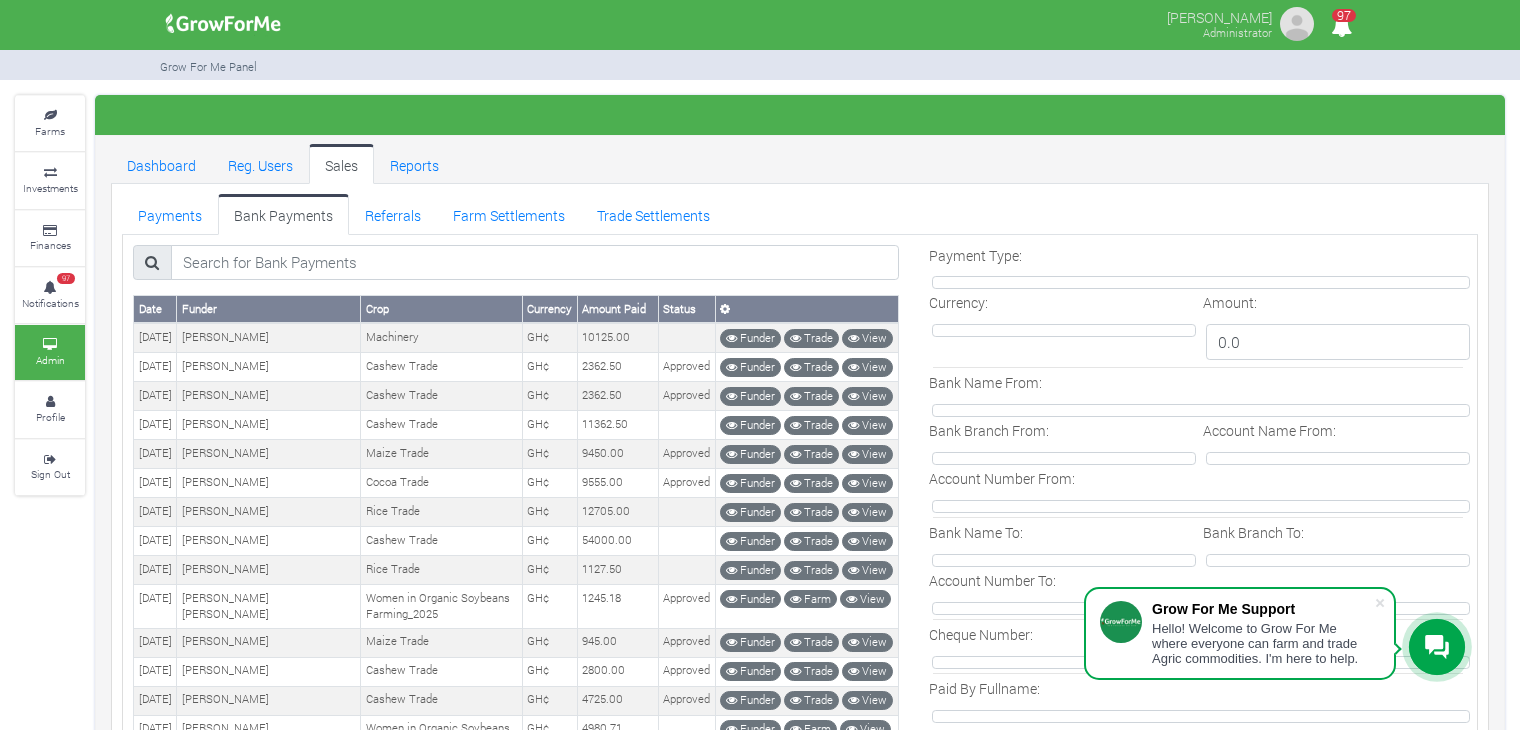 scroll, scrollTop: 0, scrollLeft: 0, axis: both 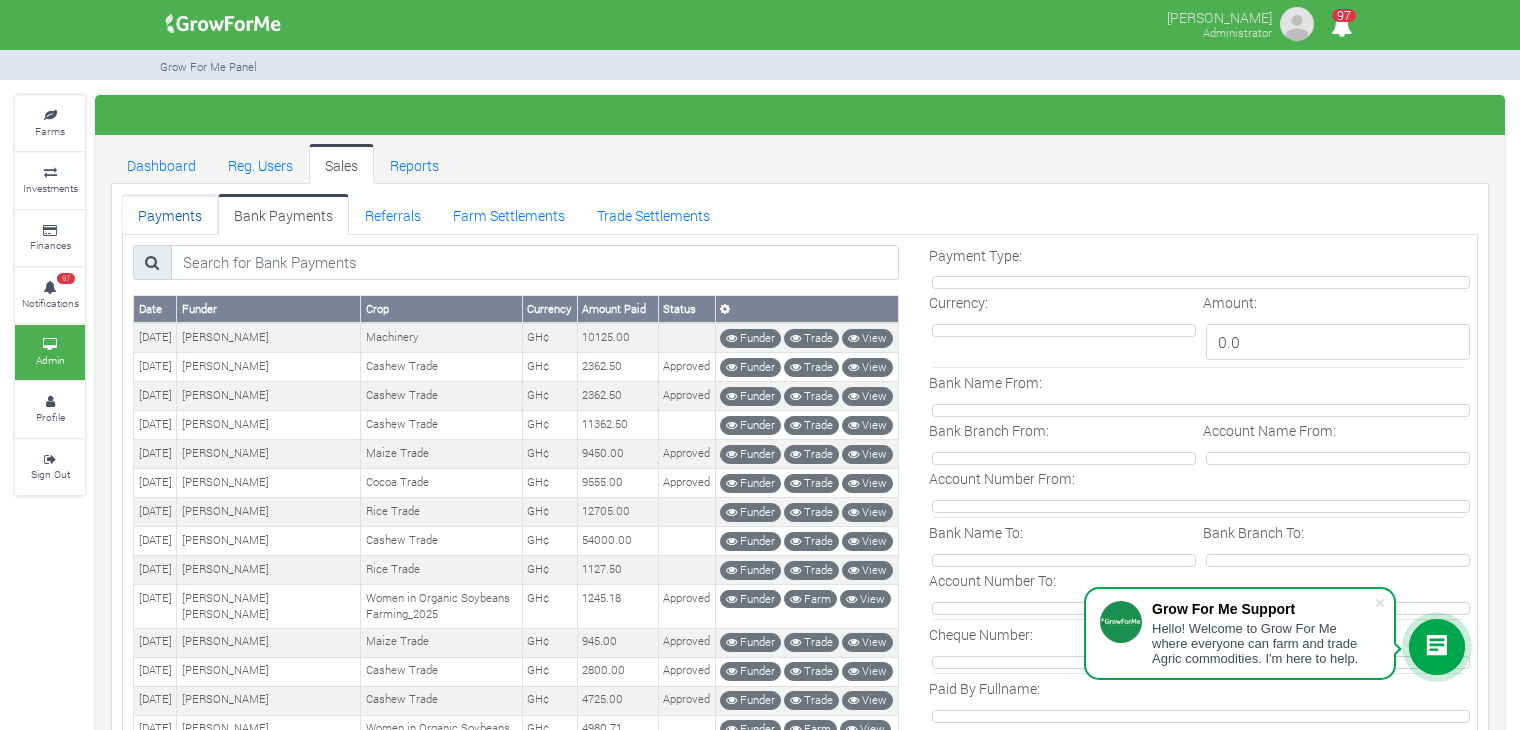 click on "Payments" at bounding box center [170, 214] 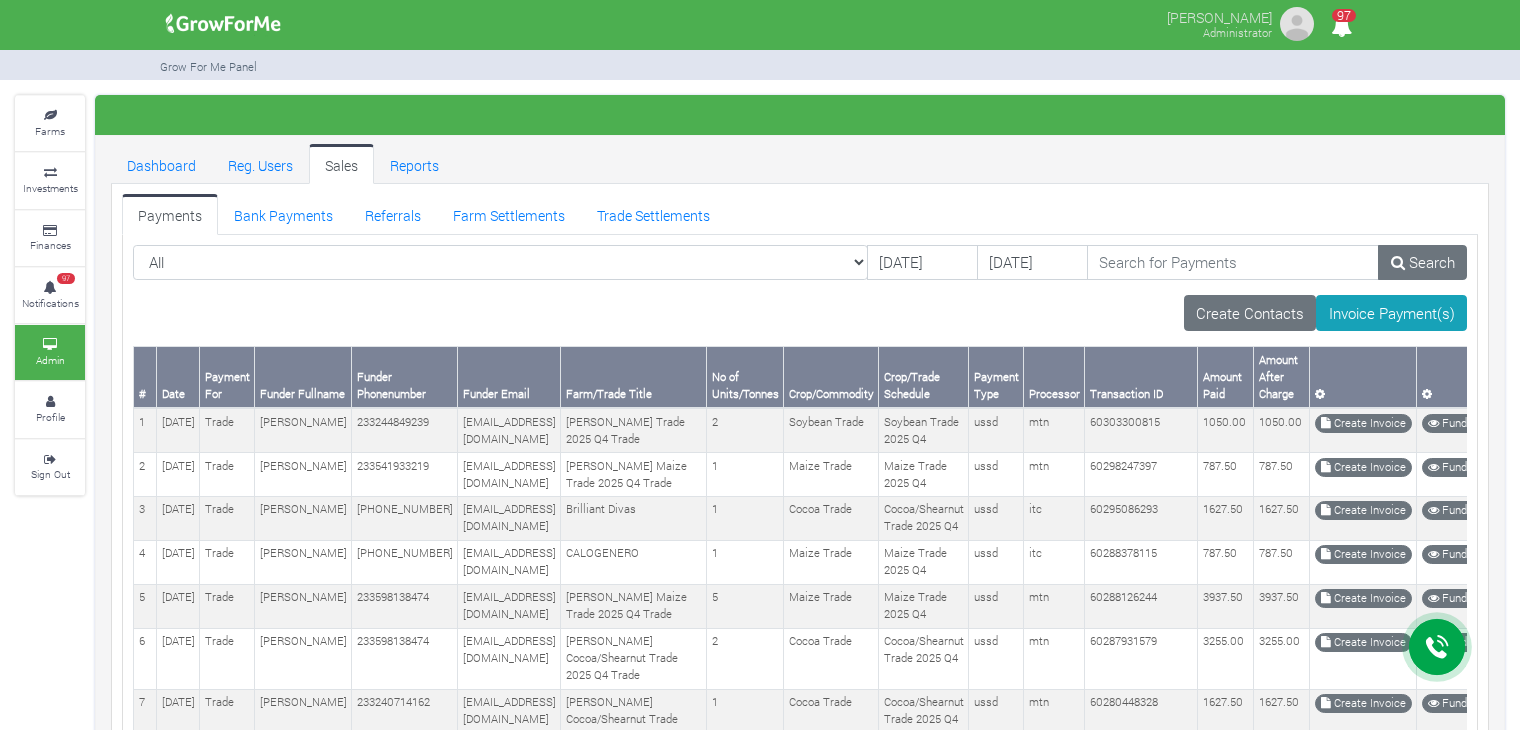 scroll, scrollTop: 0, scrollLeft: 0, axis: both 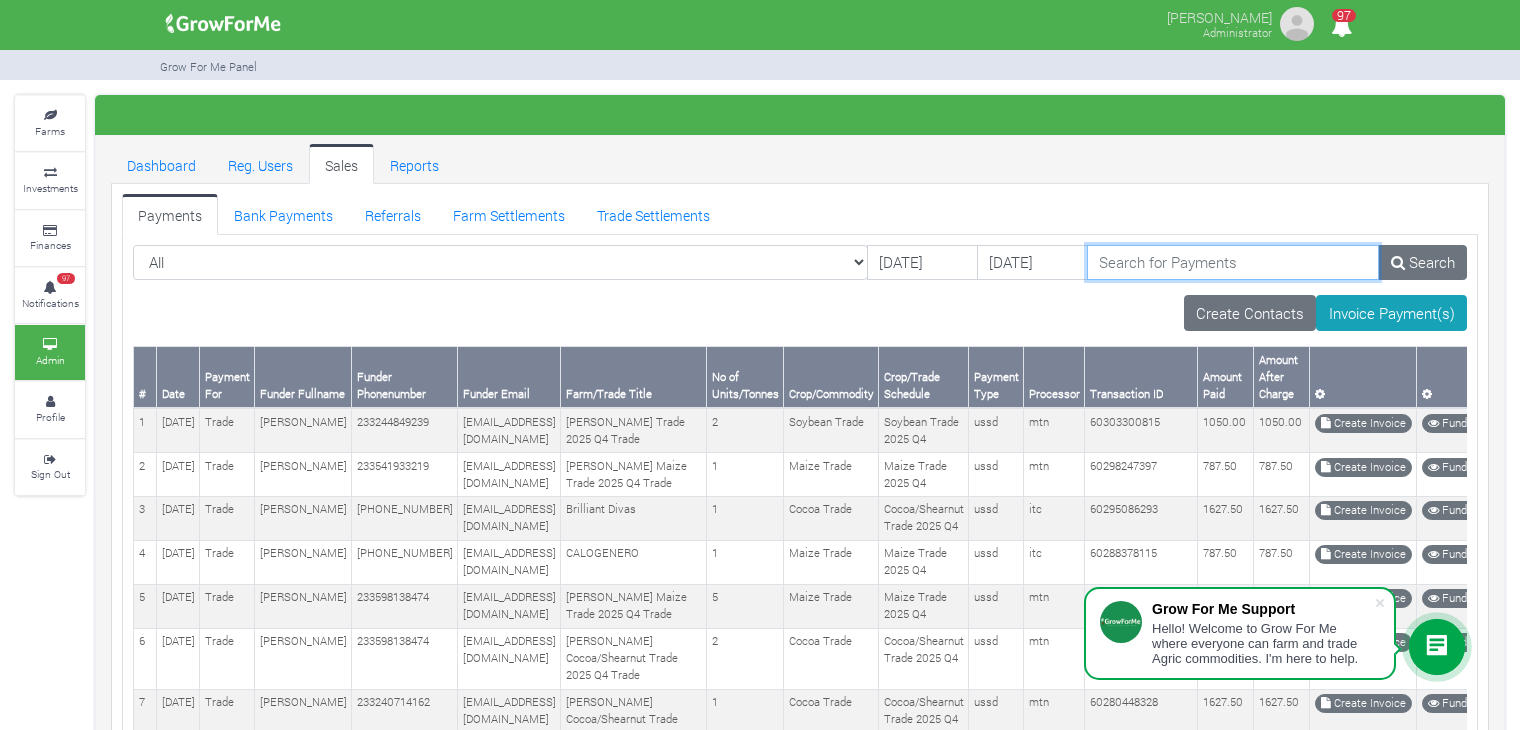 click at bounding box center (1233, 263) 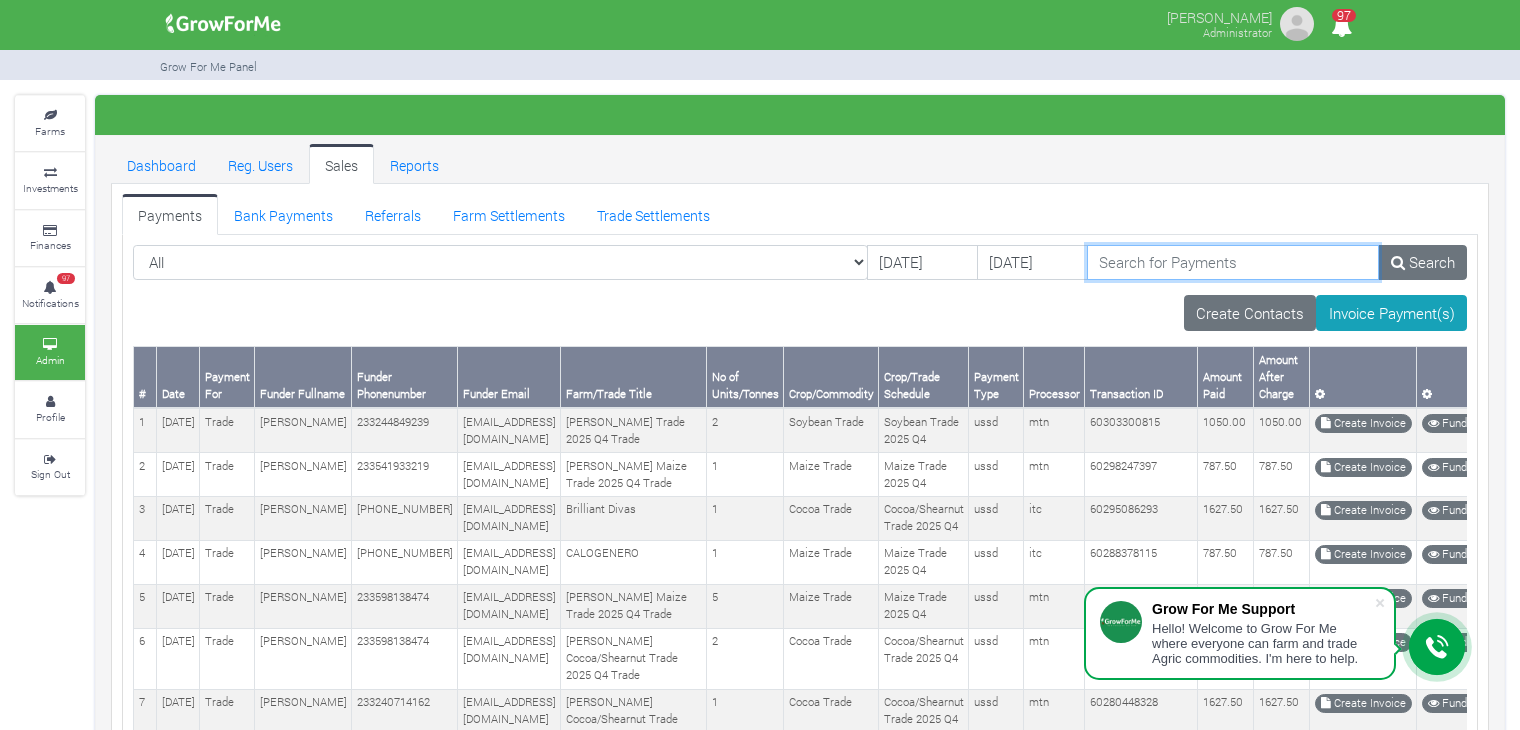 paste on "233532947751" 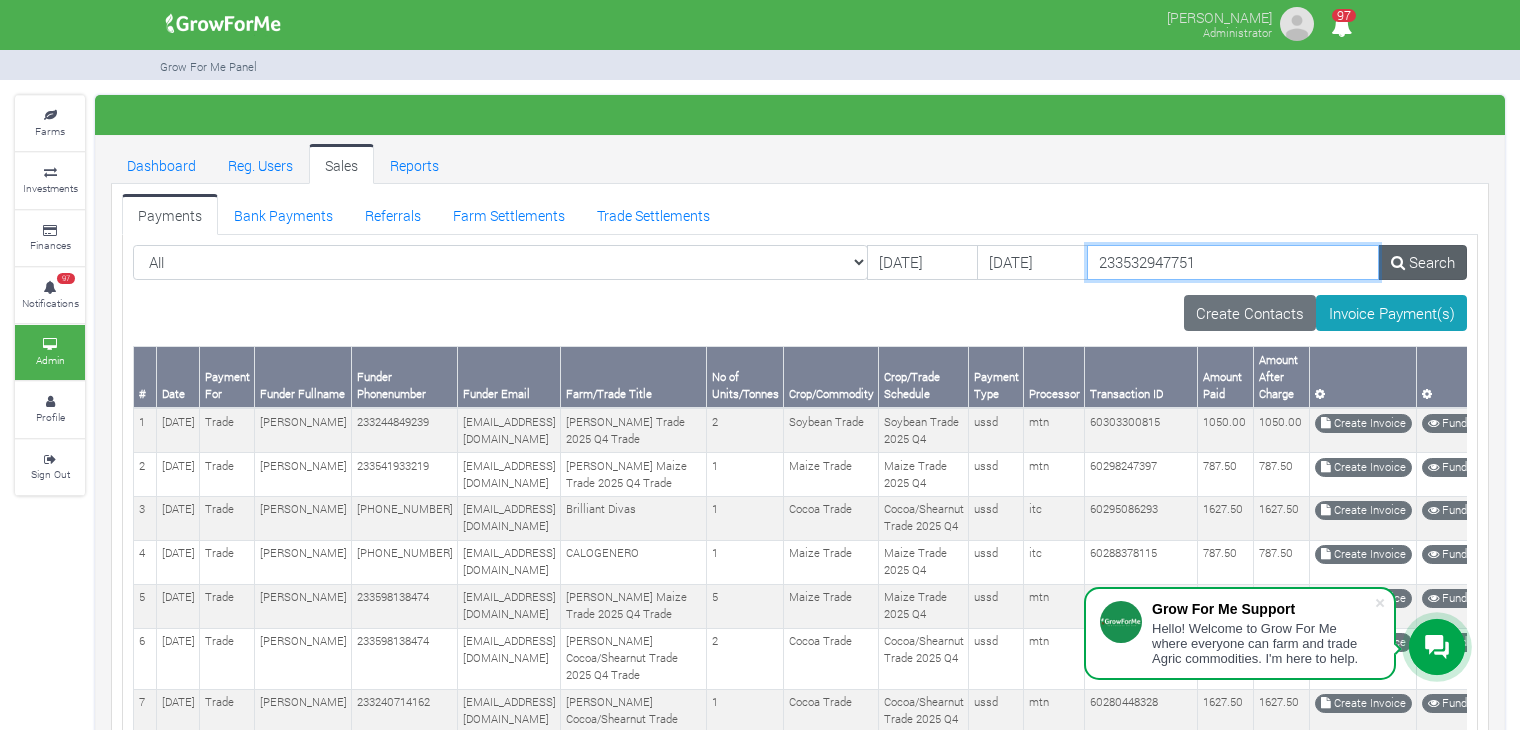 type on "233532947751" 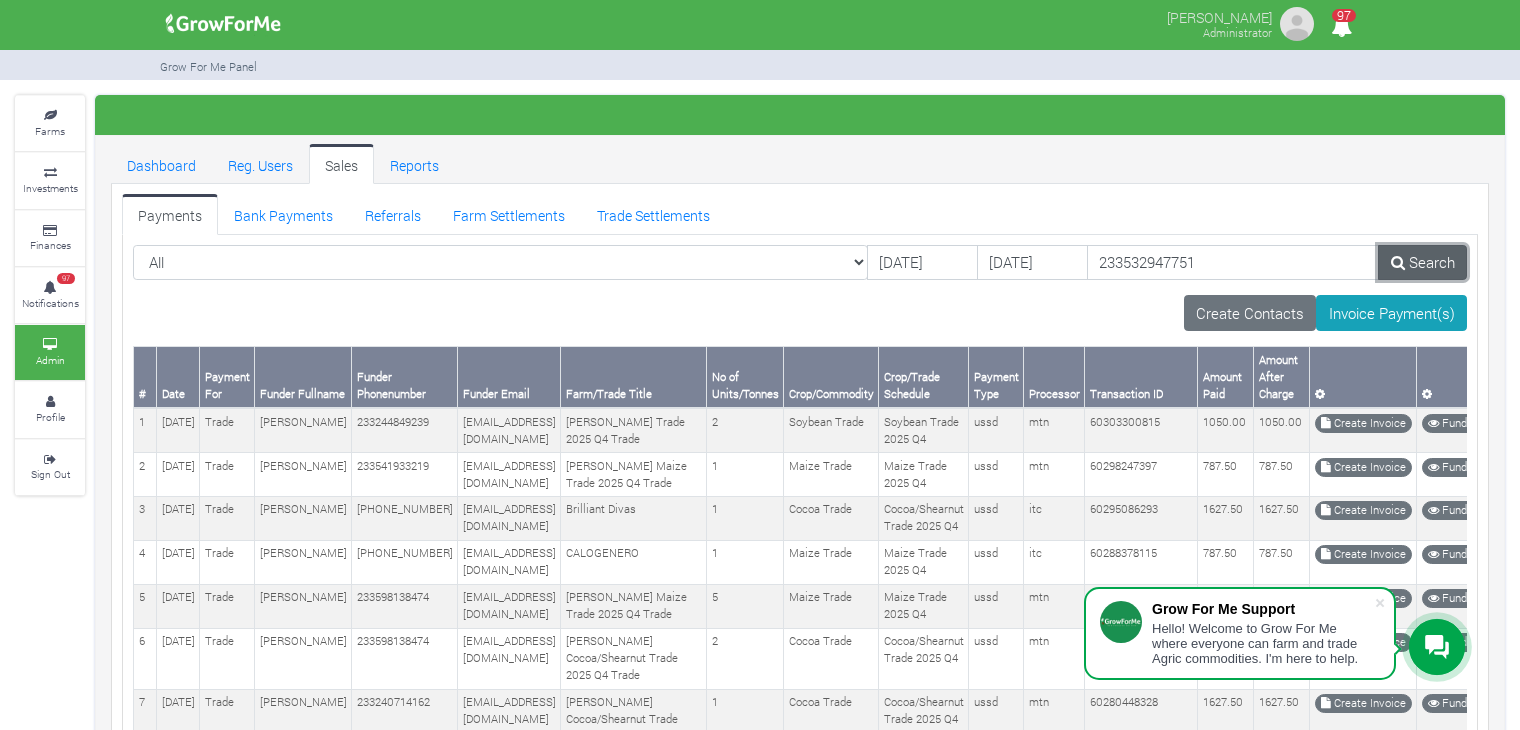 click on "Search" at bounding box center (1422, 263) 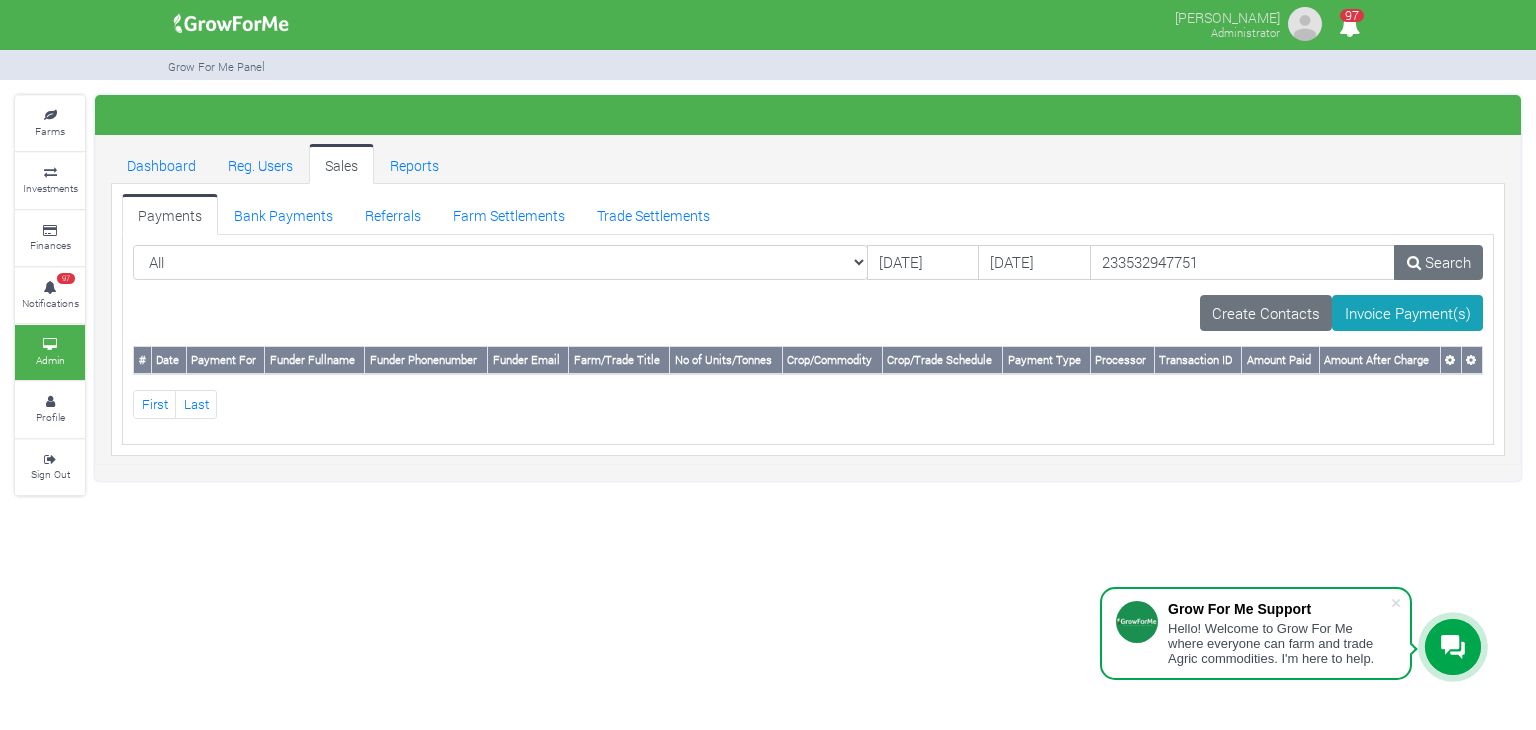 click on "233532947751" at bounding box center [1243, 263] 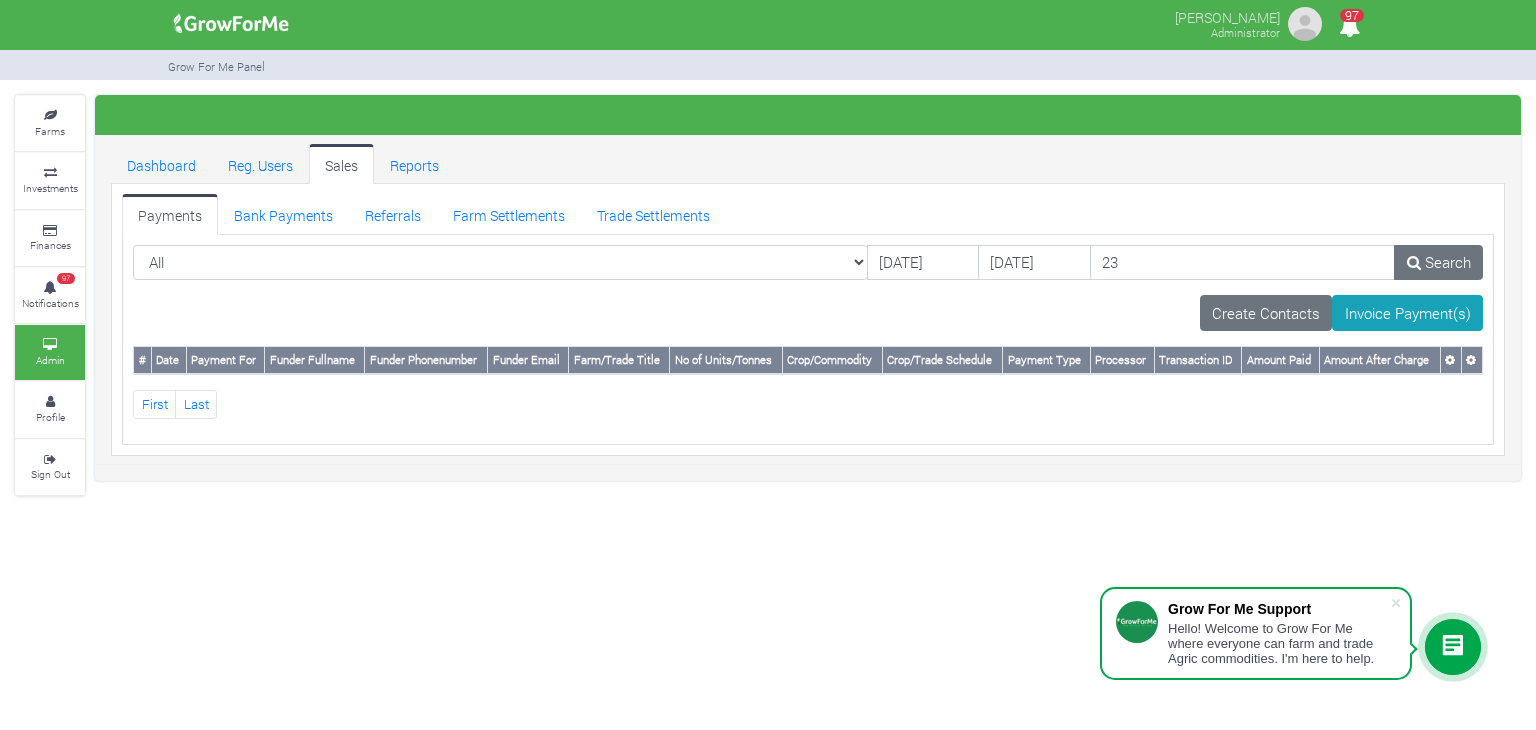 type on "2" 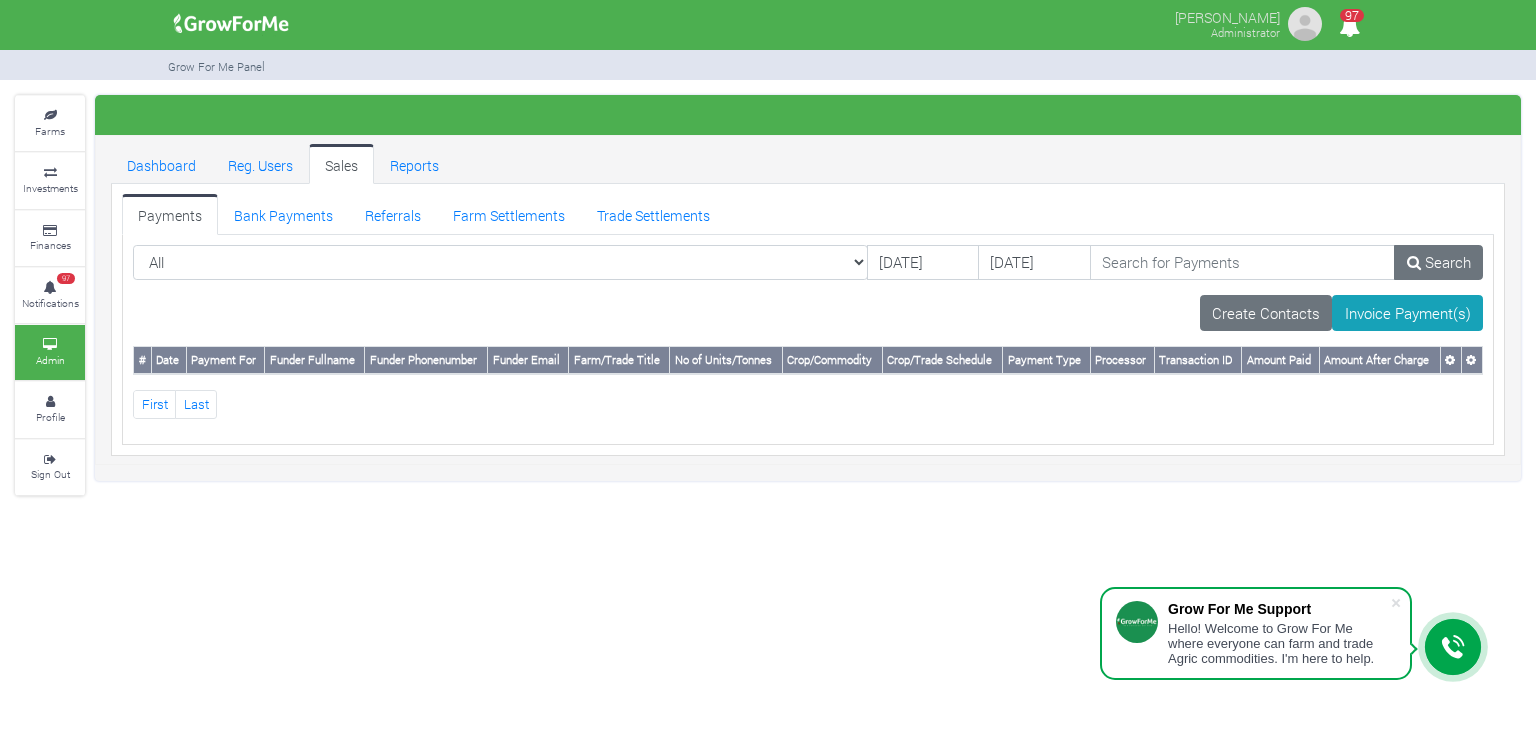 type 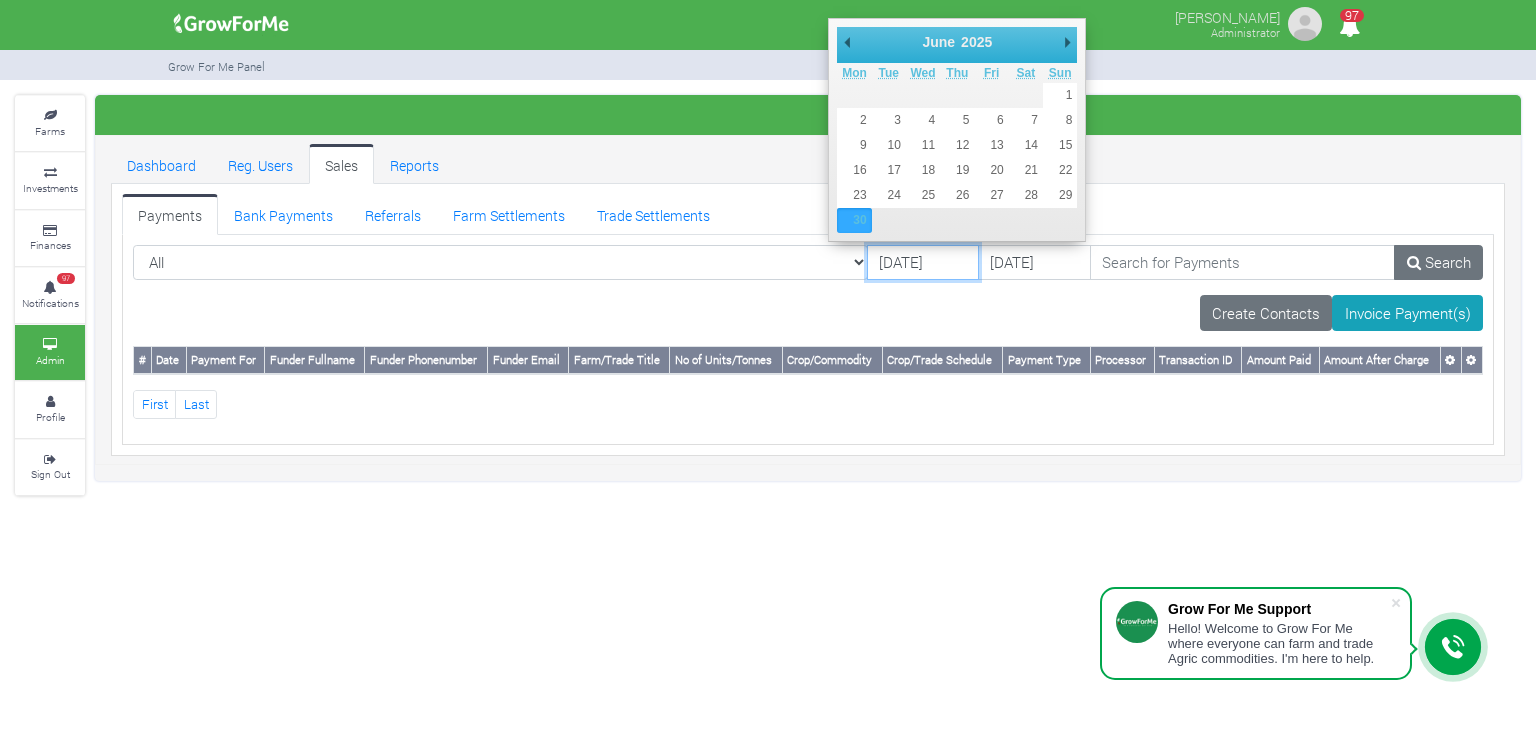 click on "[DATE]" at bounding box center (923, 263) 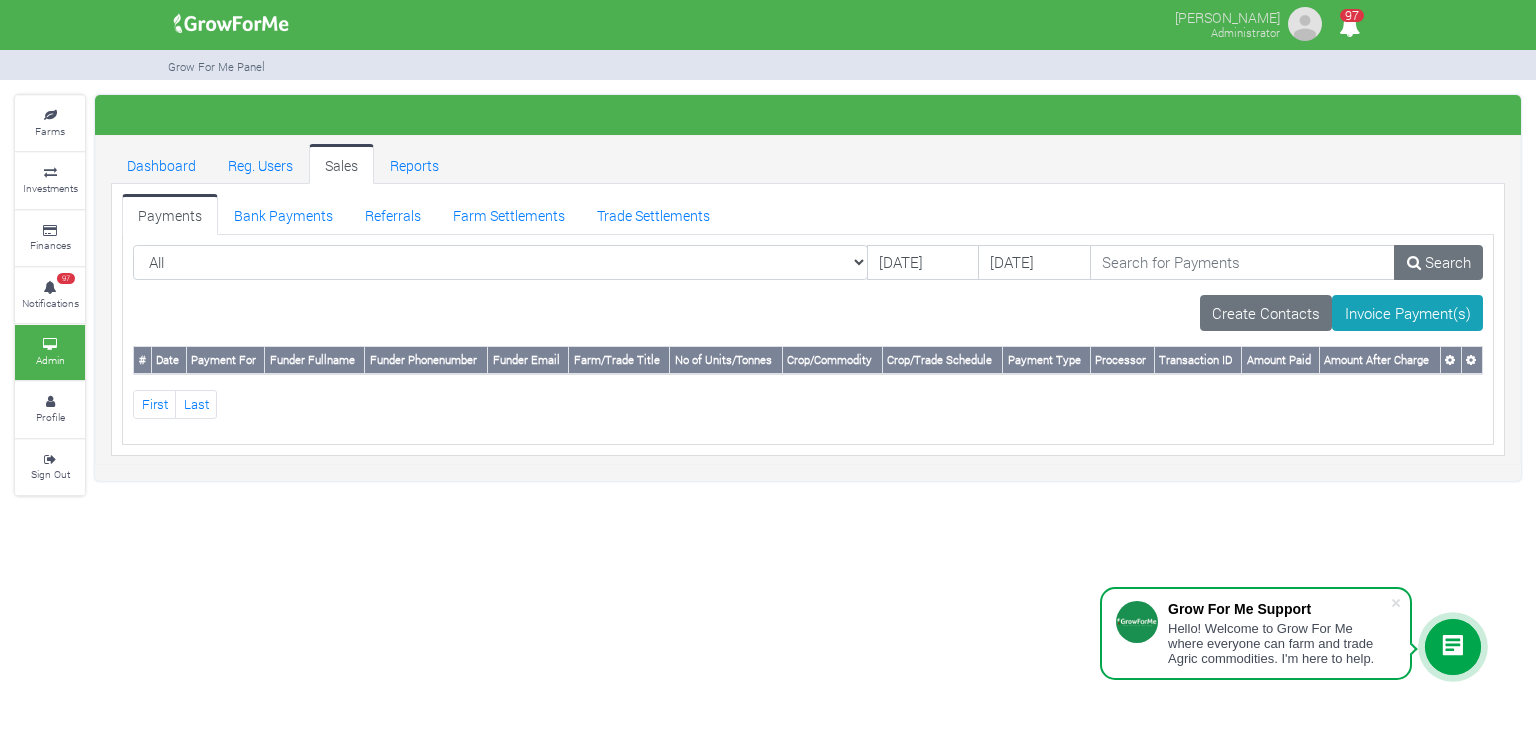 click on "Payments" at bounding box center (170, 214) 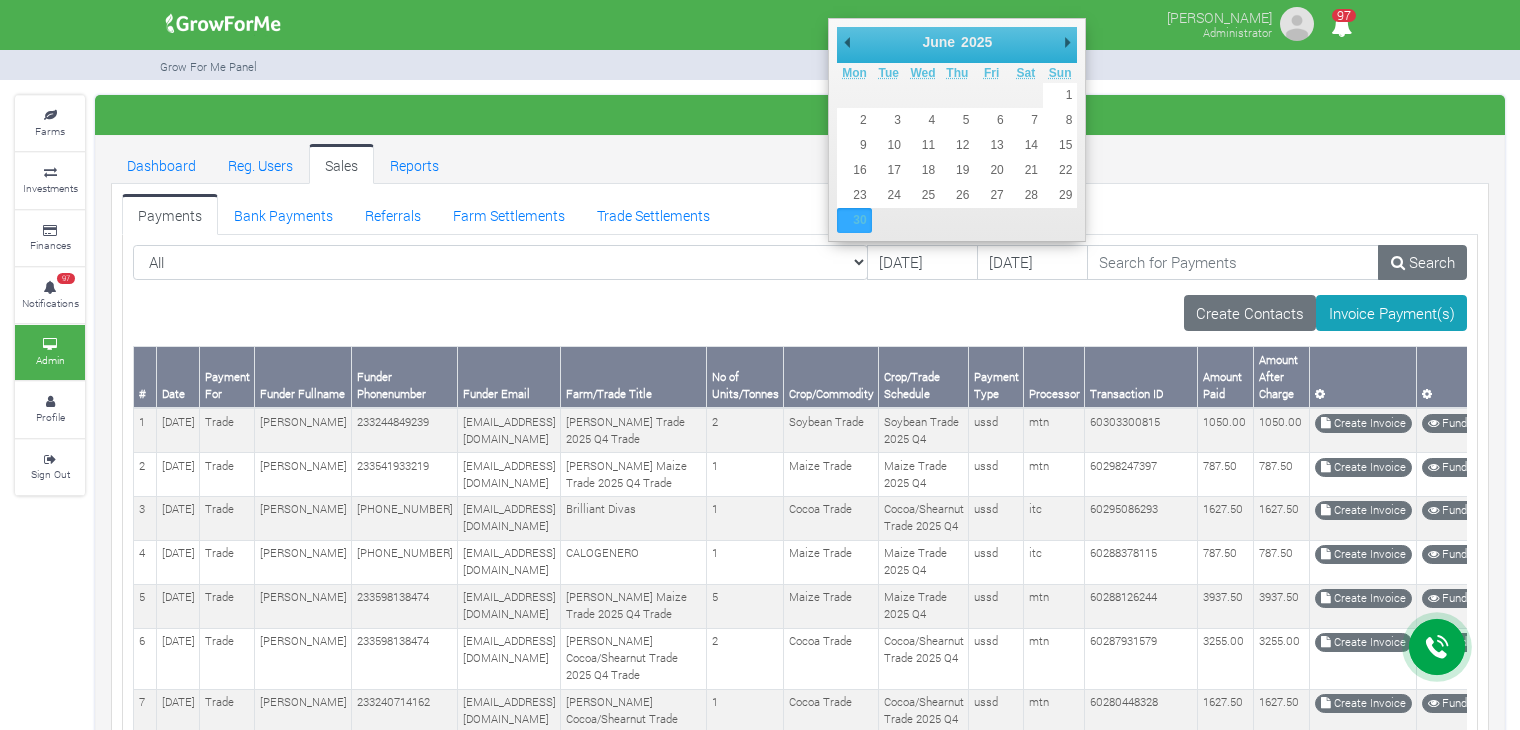 click on "[DATE]" at bounding box center [922, 263] 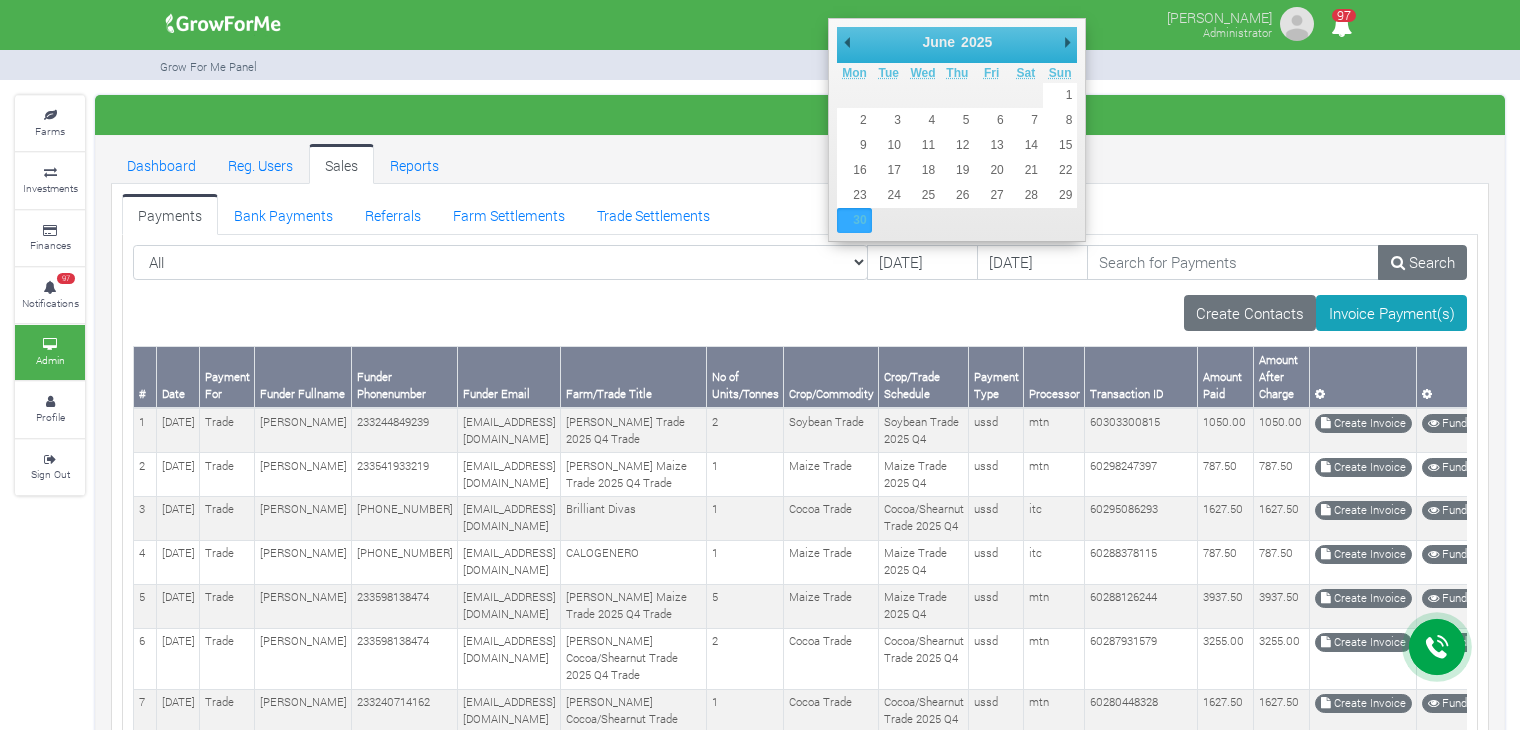 scroll, scrollTop: 0, scrollLeft: 0, axis: both 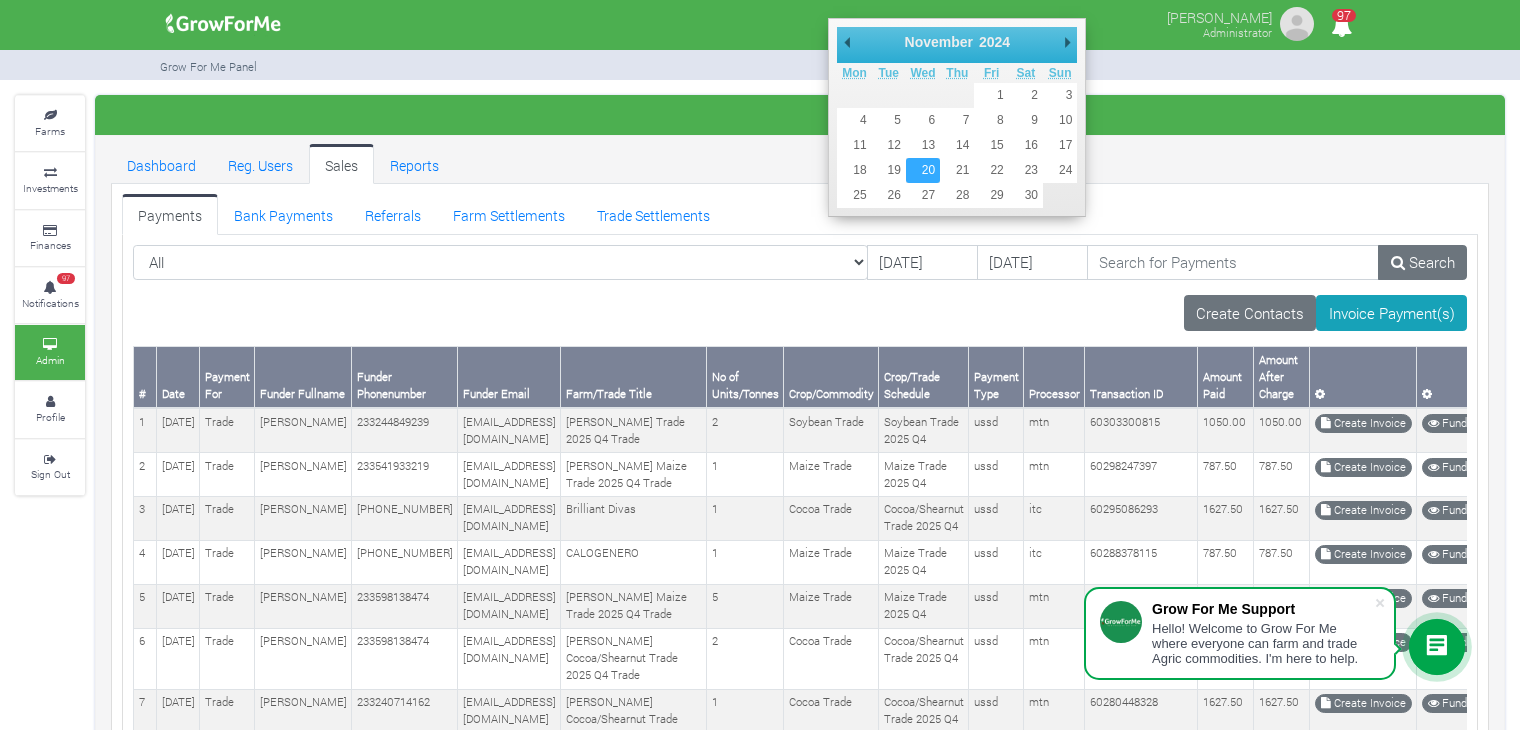 type on "20/11/2024" 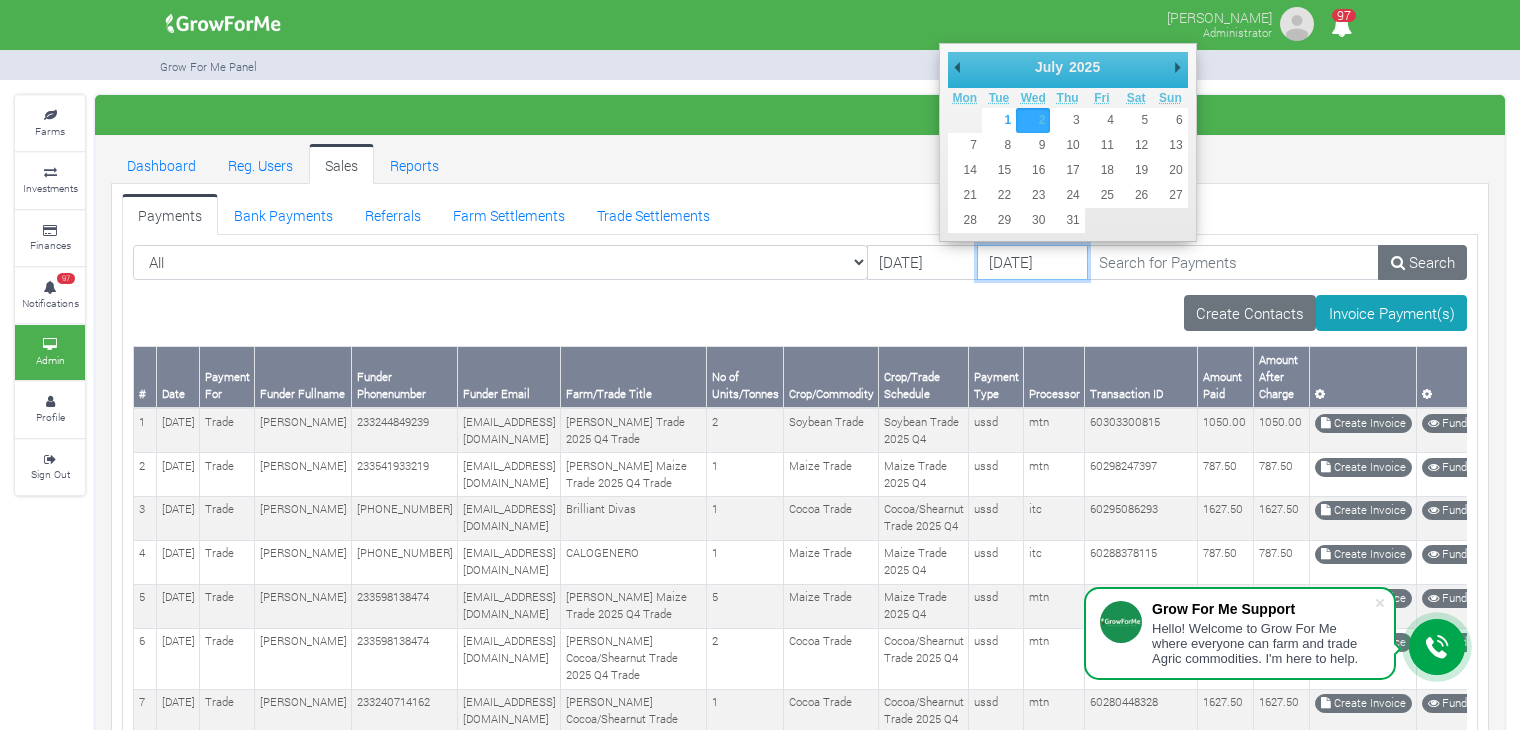click on "02/07/2025" at bounding box center [1032, 263] 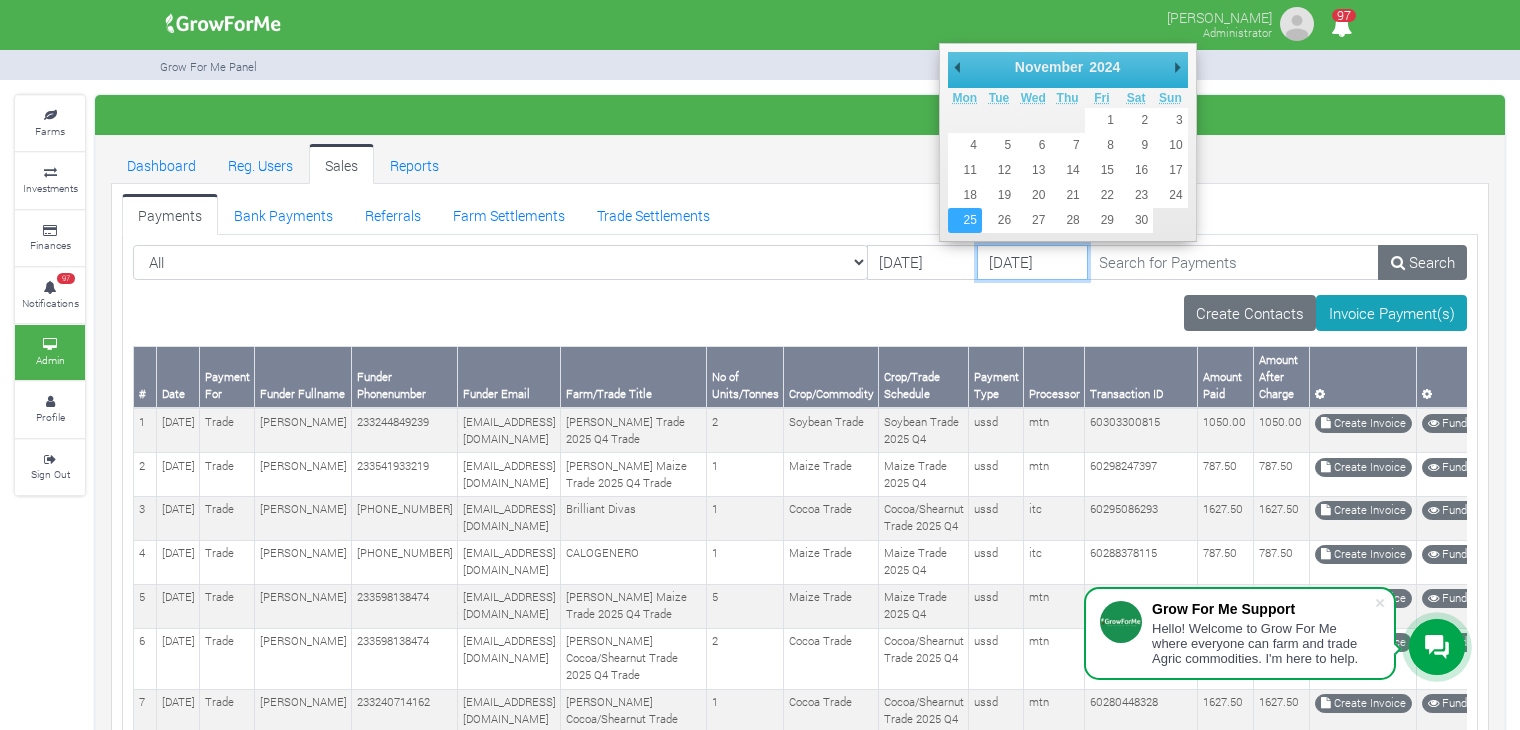 type on "25/11/2024" 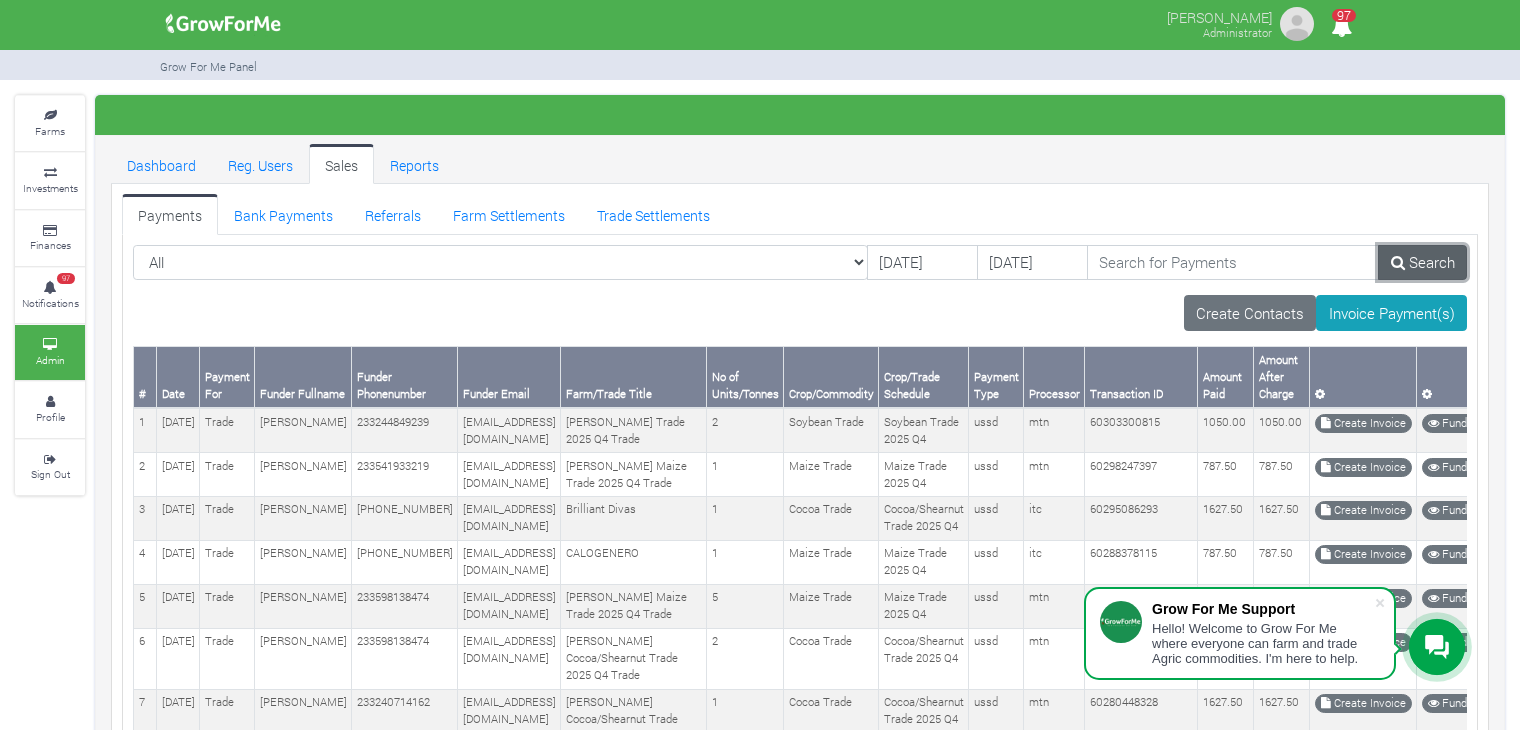 click on "Search" at bounding box center [1422, 263] 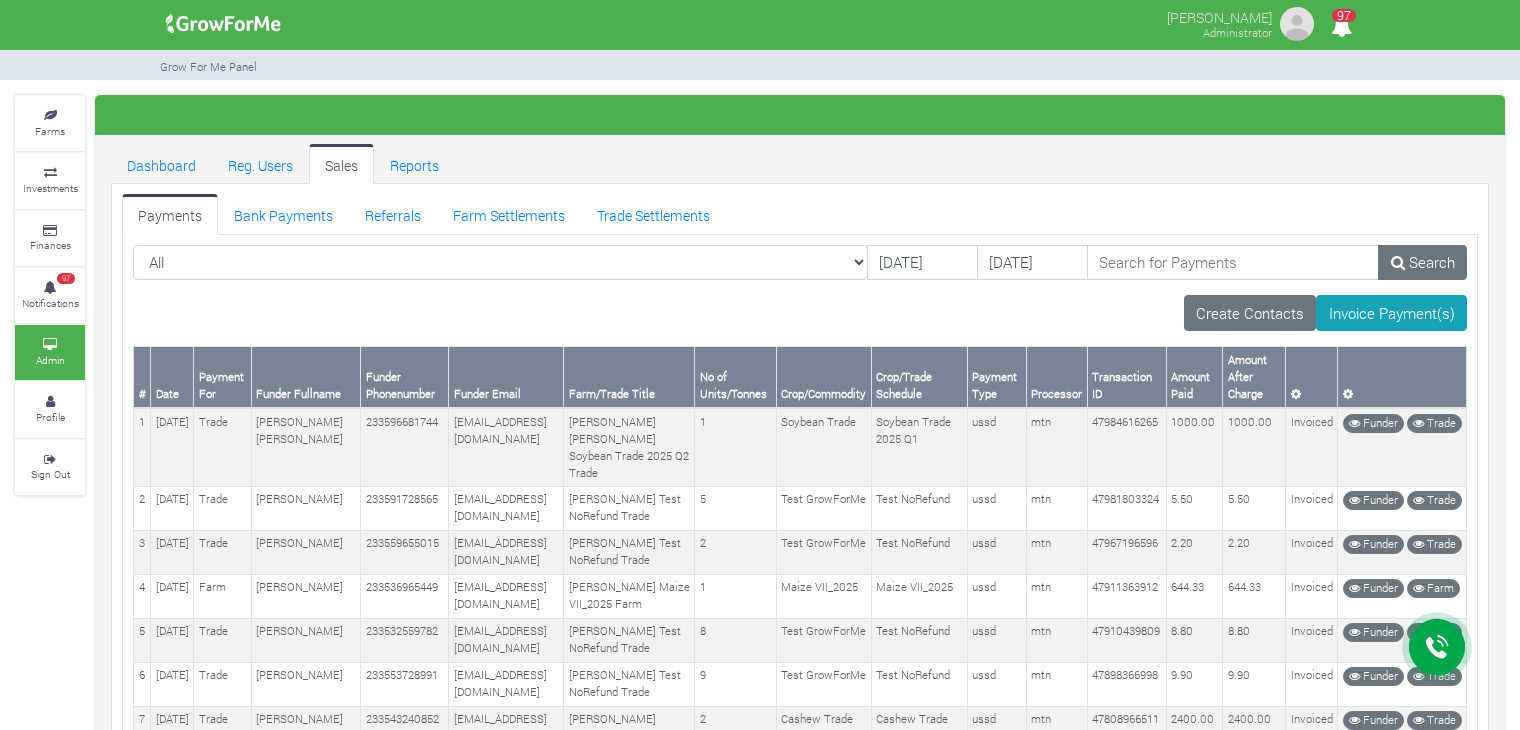 scroll, scrollTop: 0, scrollLeft: 0, axis: both 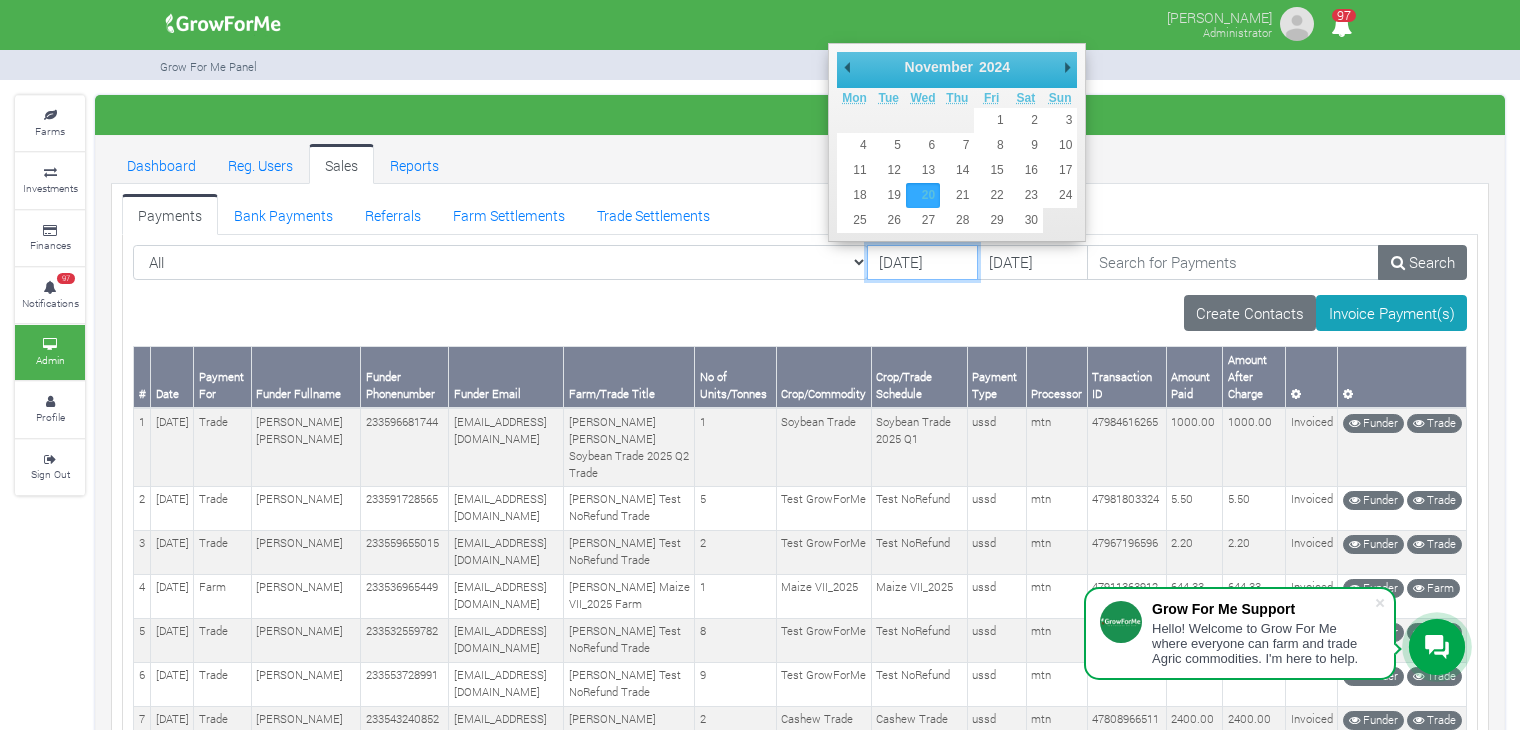 click on "[DATE]" at bounding box center (922, 263) 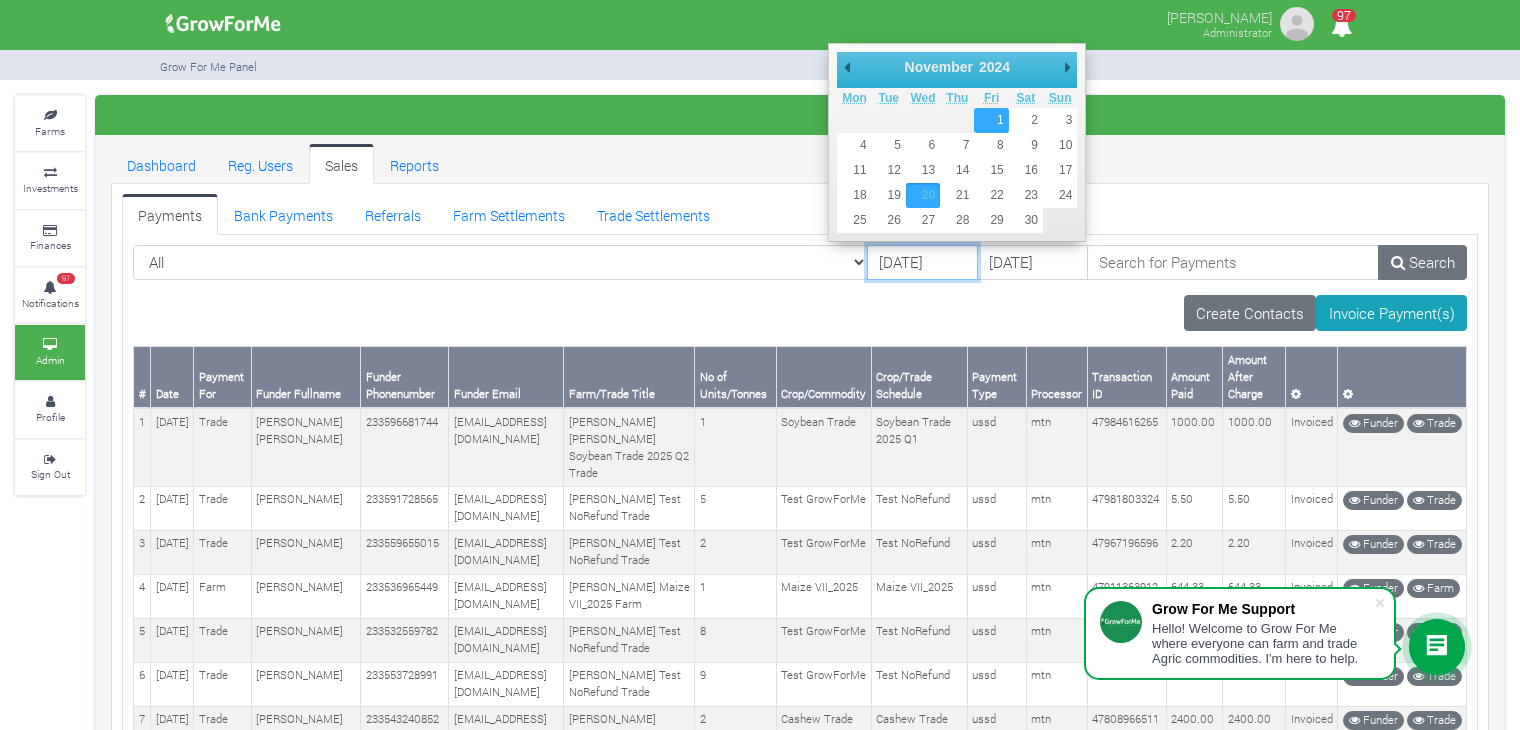 type on "01/11/2024" 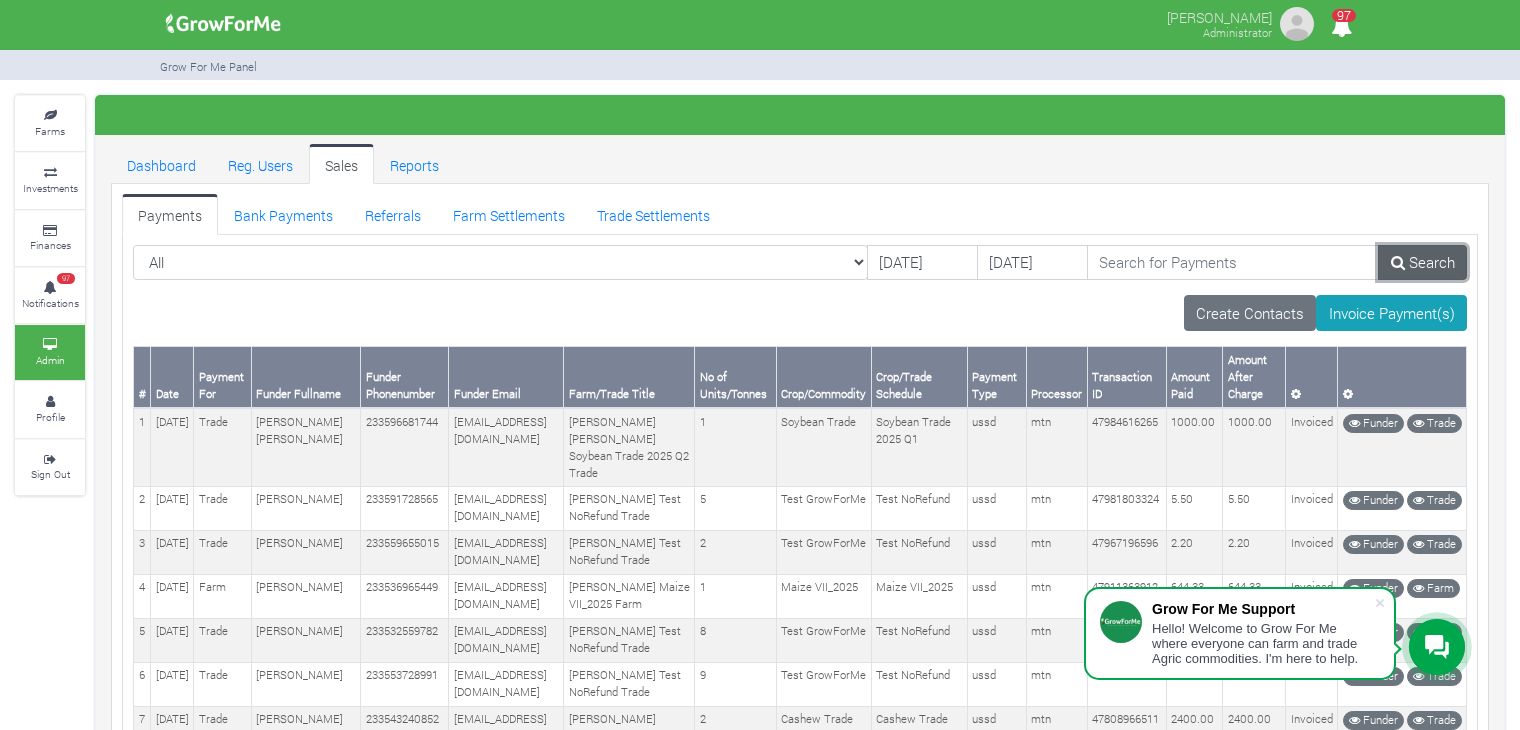 click on "Search" at bounding box center [1422, 263] 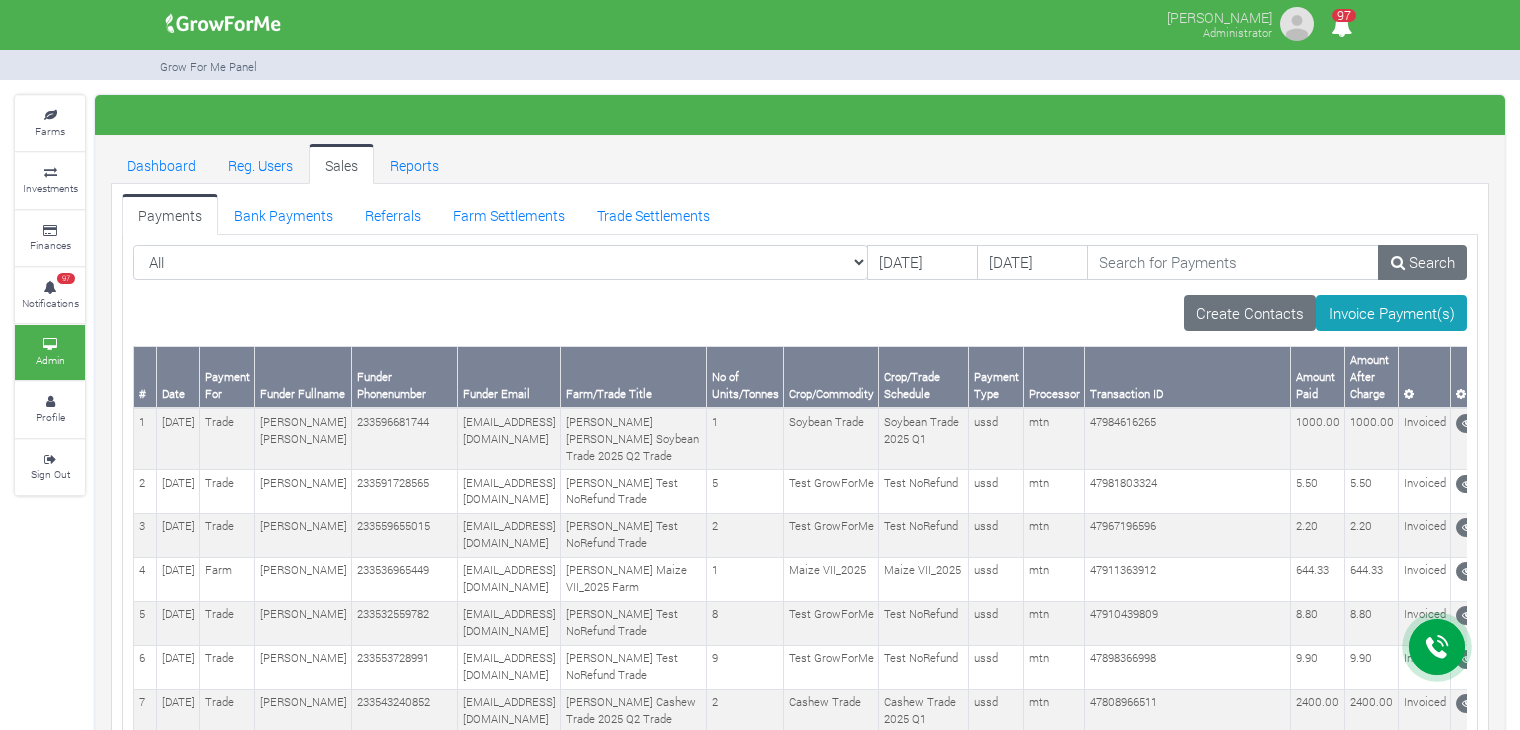 scroll, scrollTop: 336, scrollLeft: 0, axis: vertical 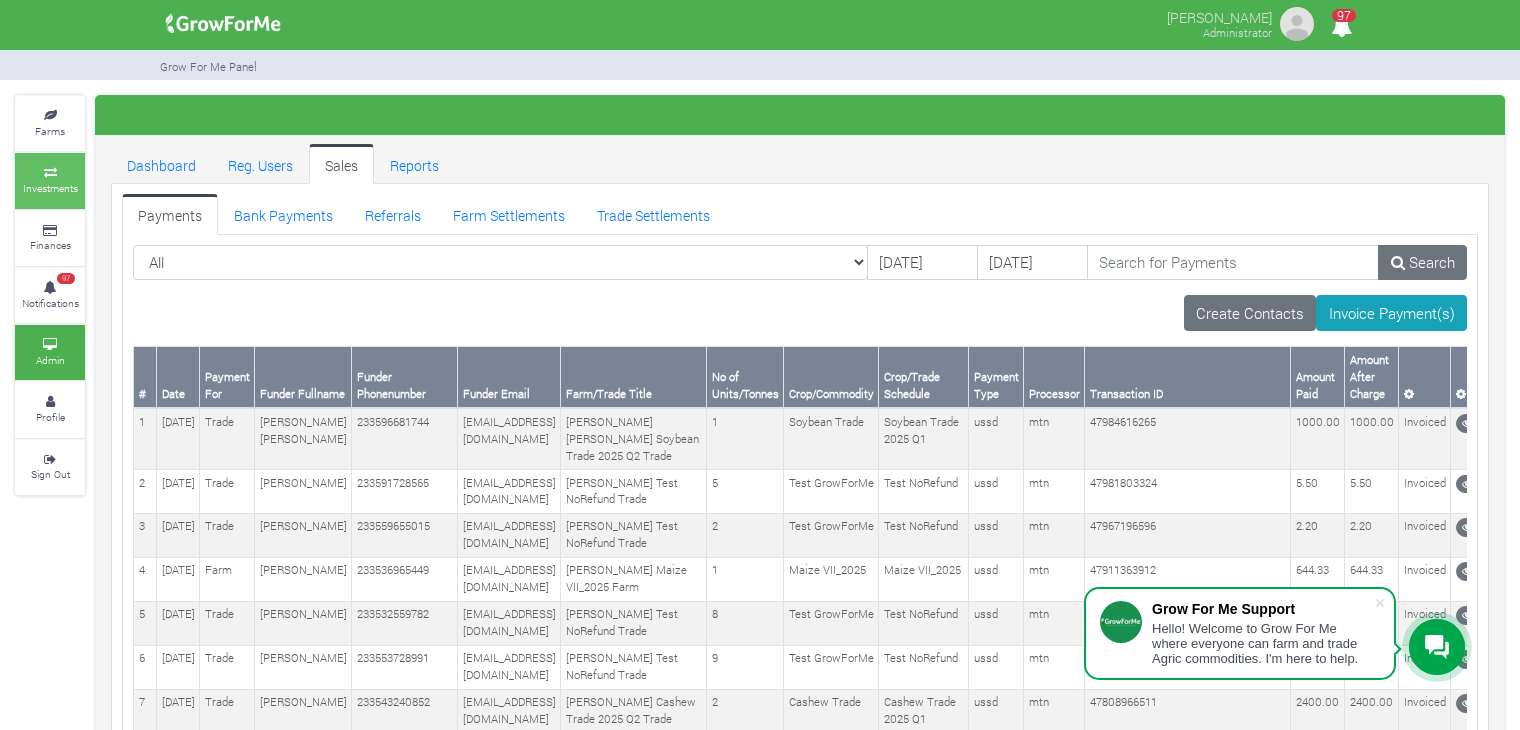 click on "Investments" at bounding box center (50, 188) 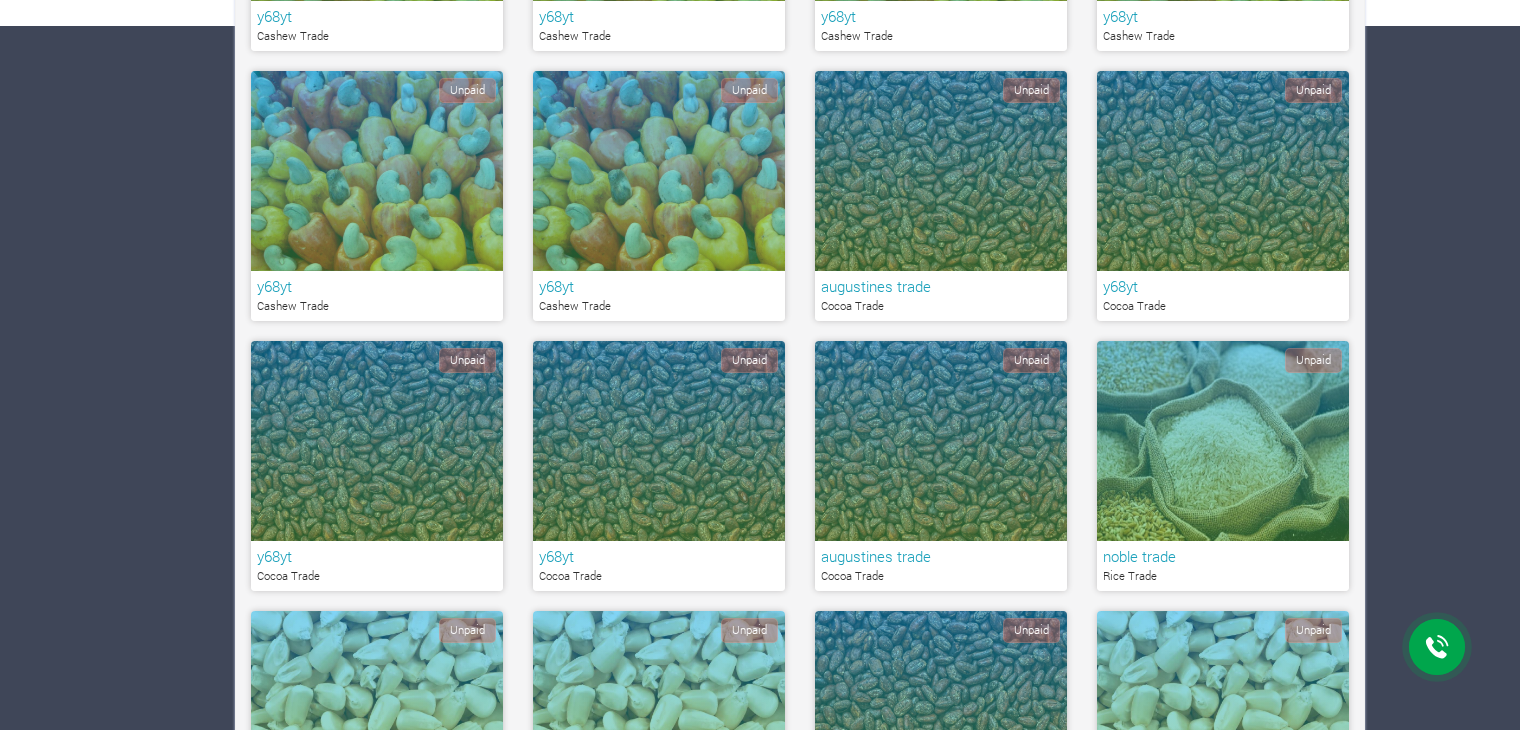 scroll, scrollTop: 0, scrollLeft: 0, axis: both 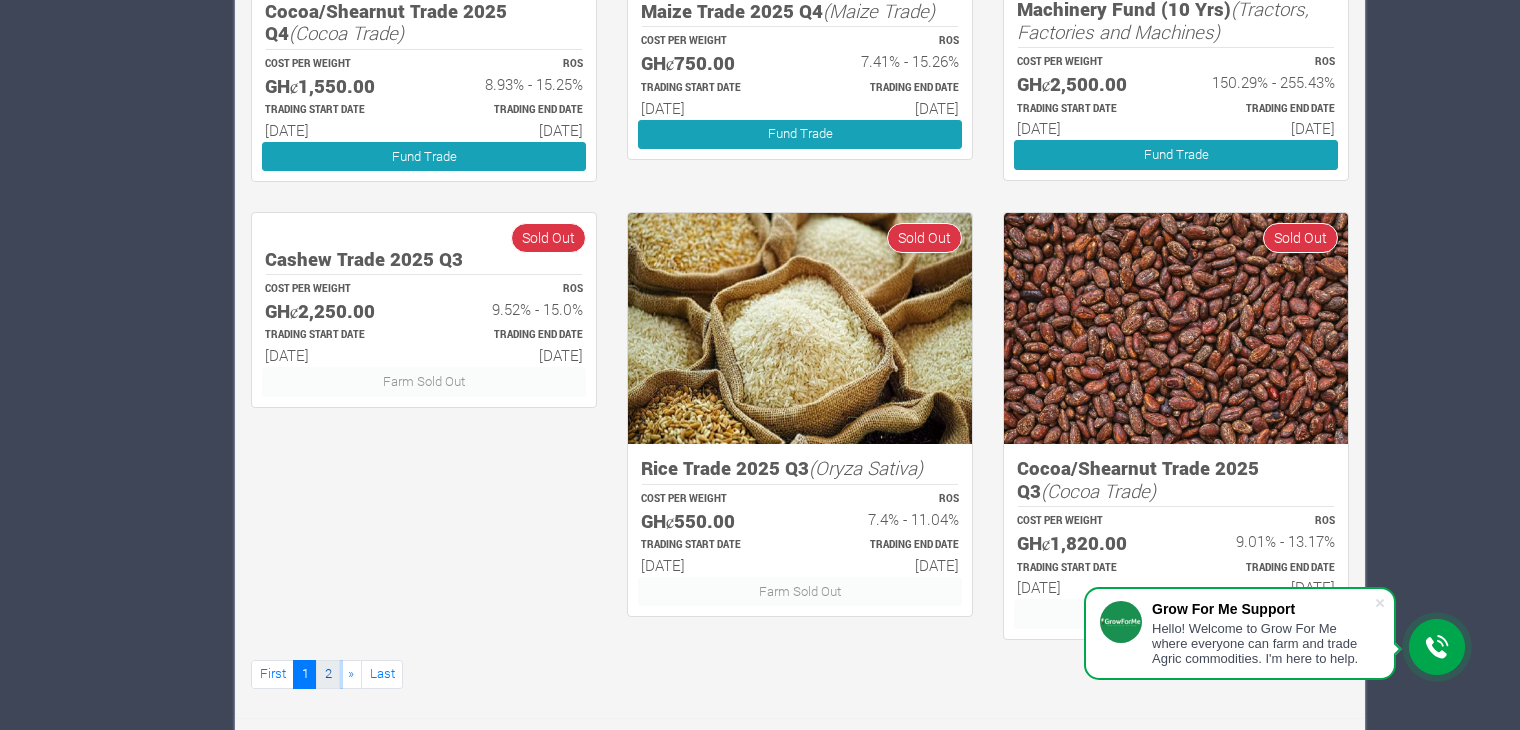click on "2" at bounding box center (328, 674) 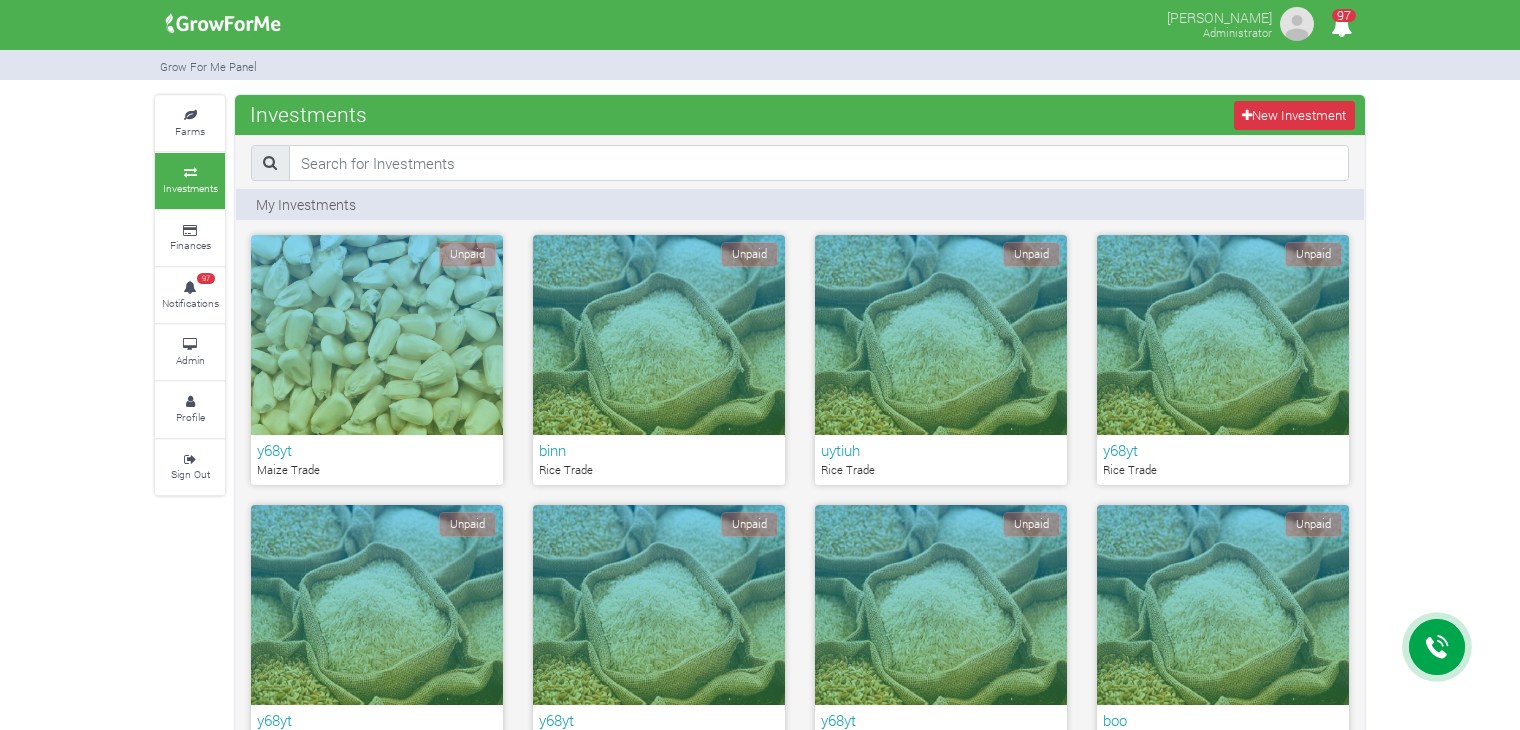 scroll, scrollTop: 764, scrollLeft: 0, axis: vertical 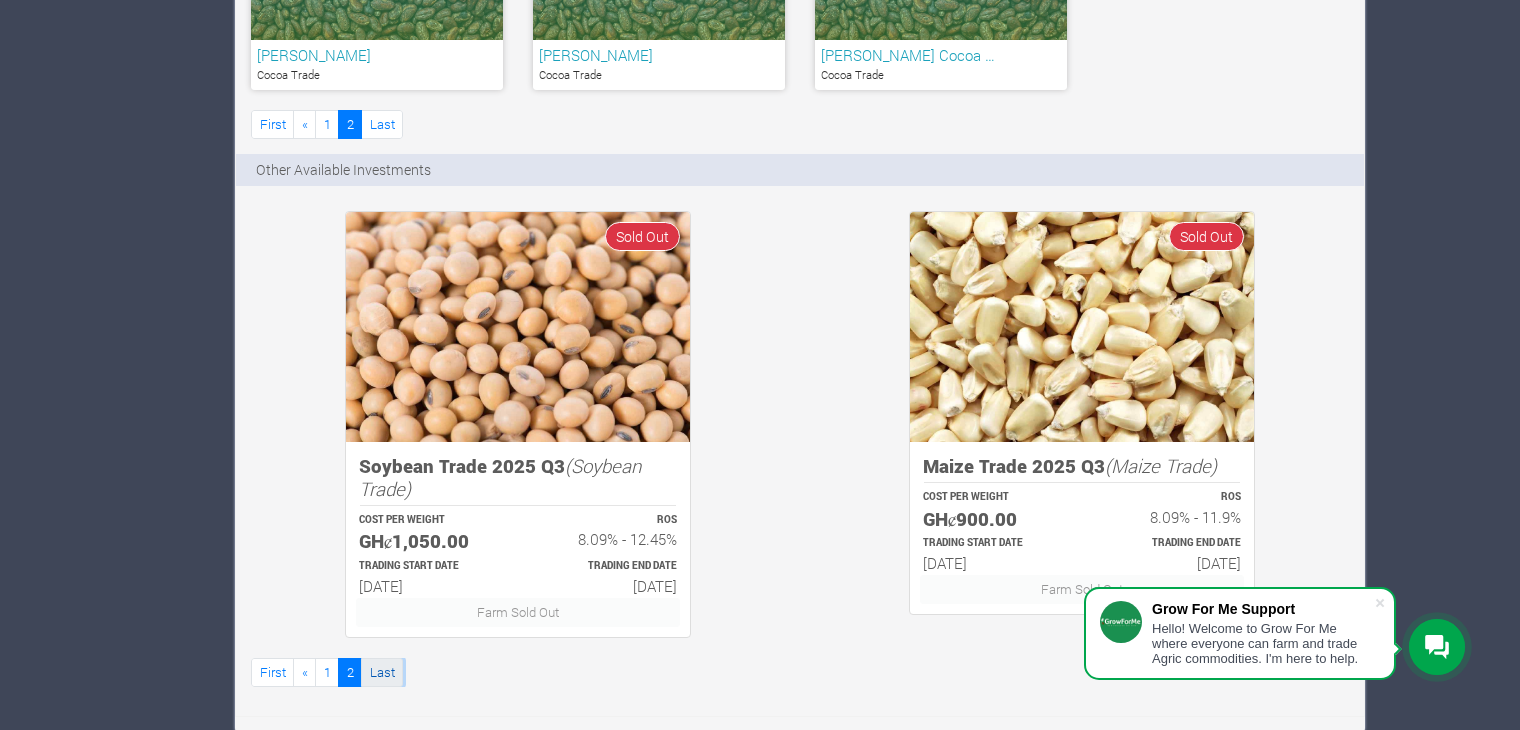 click on "Last" at bounding box center [382, 672] 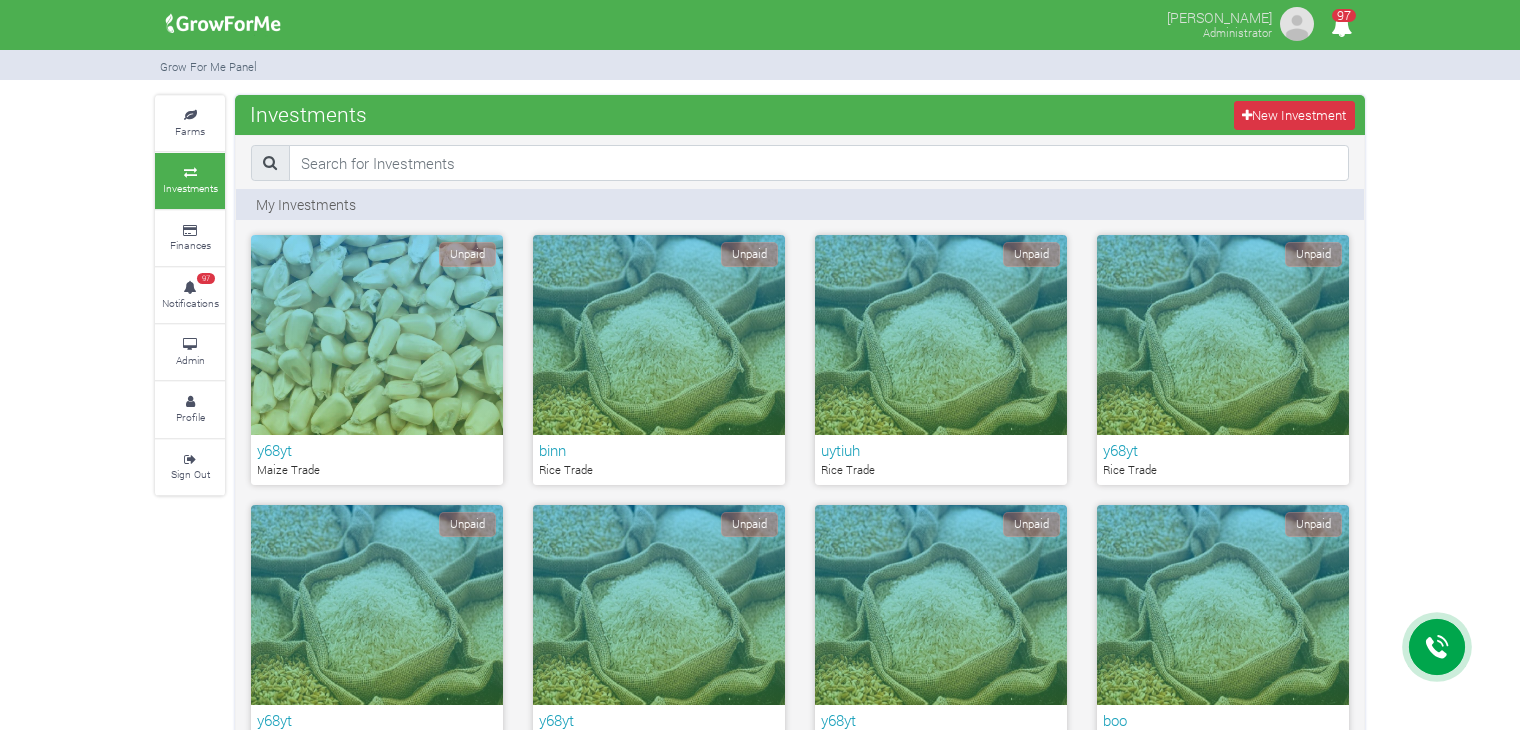 scroll, scrollTop: 767, scrollLeft: 0, axis: vertical 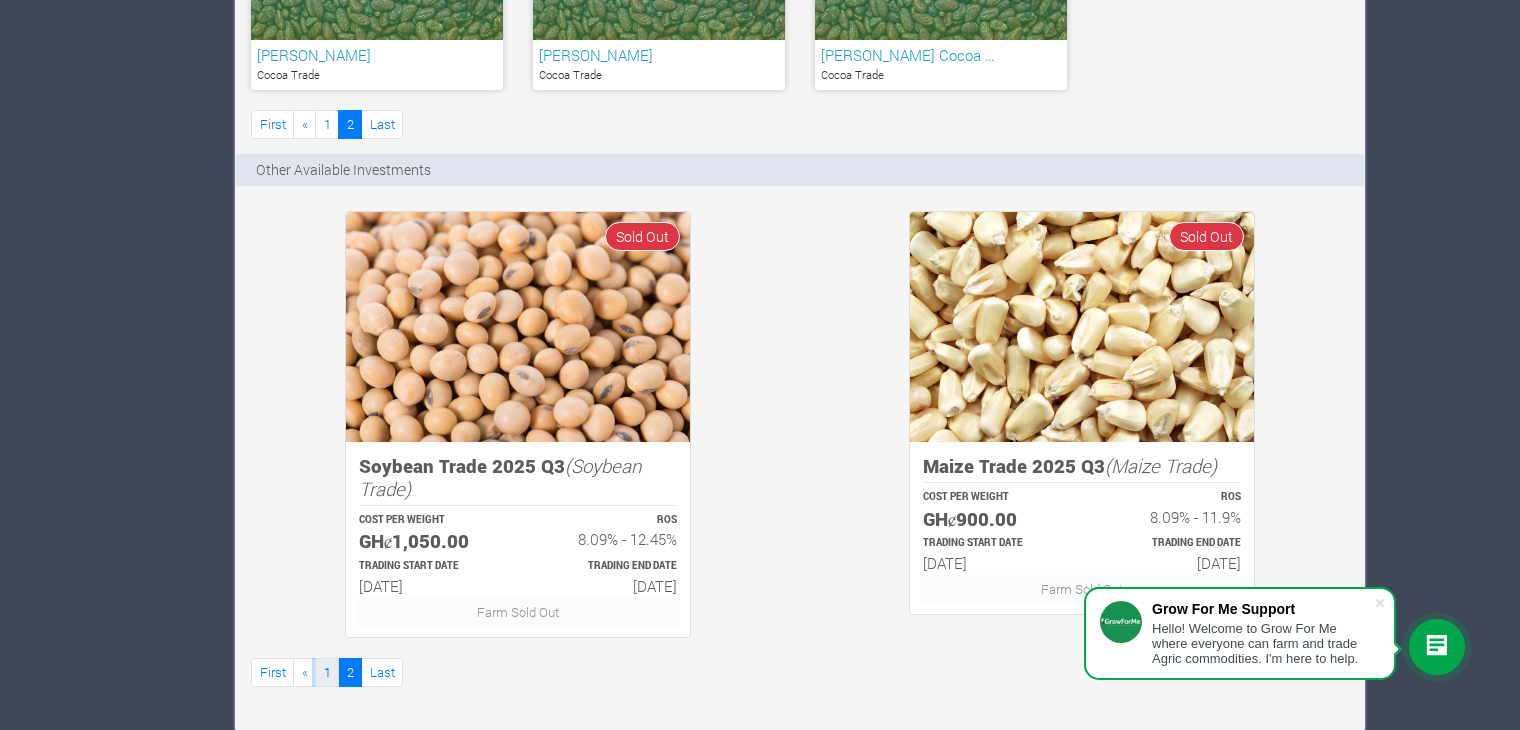 click on "1" at bounding box center (327, 672) 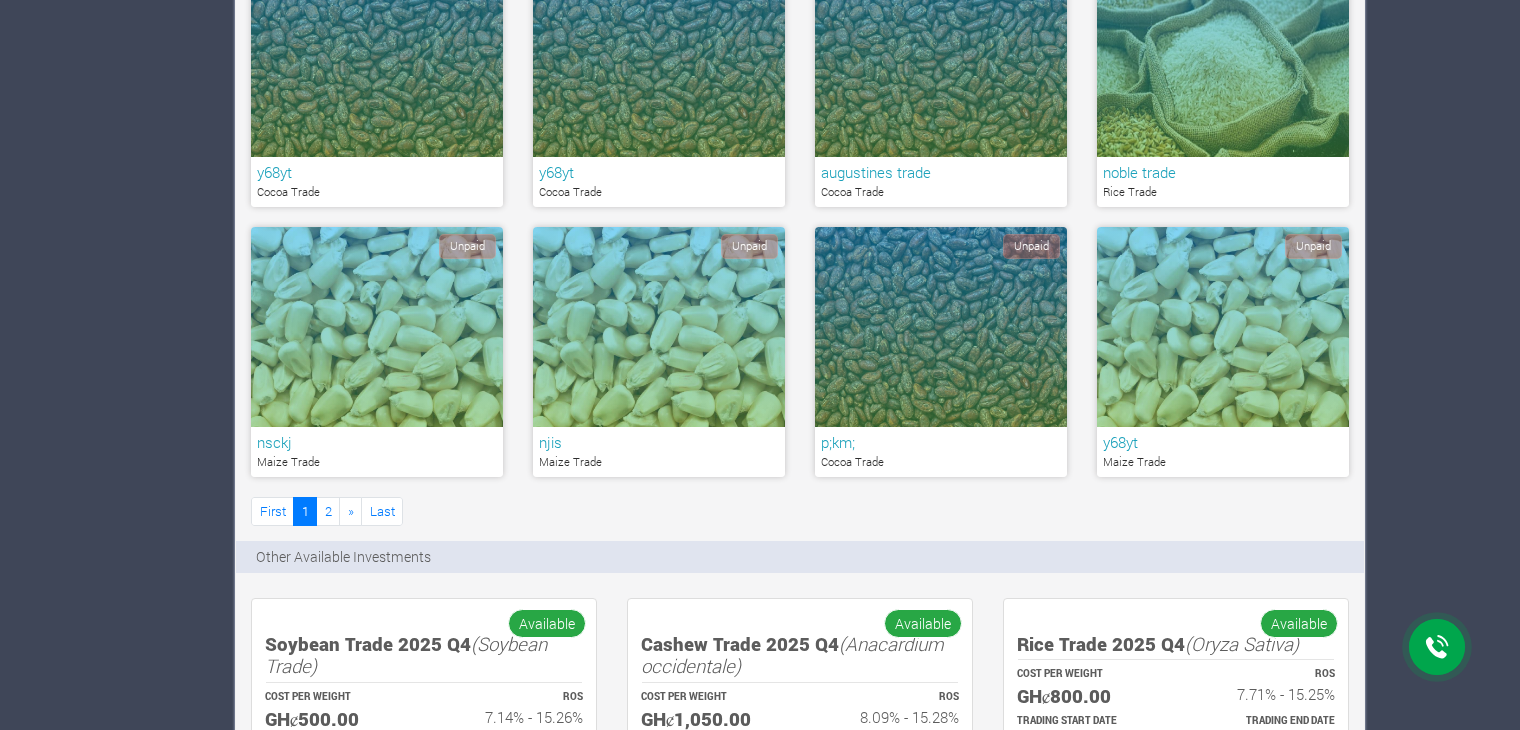scroll, scrollTop: 0, scrollLeft: 0, axis: both 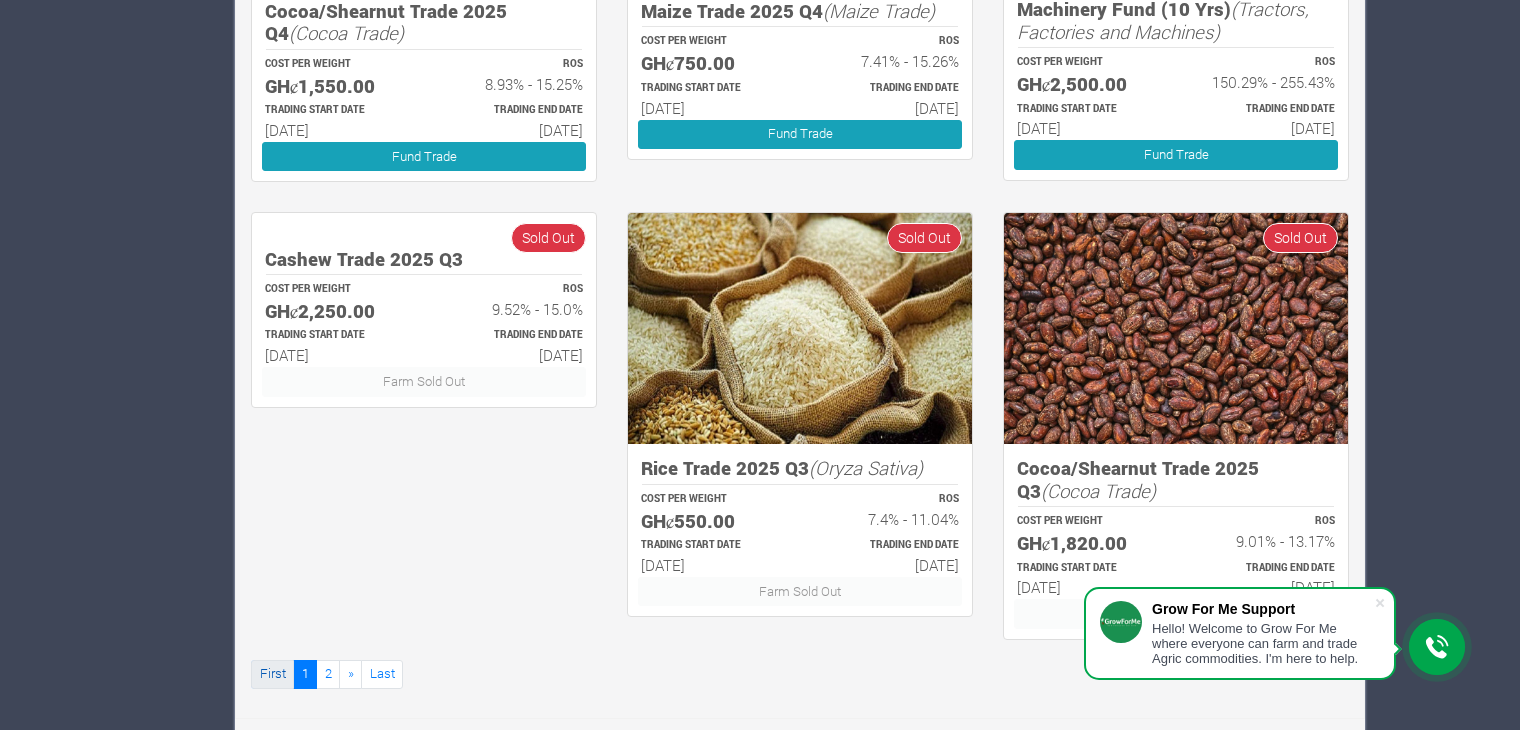 click on "First" at bounding box center (272, 674) 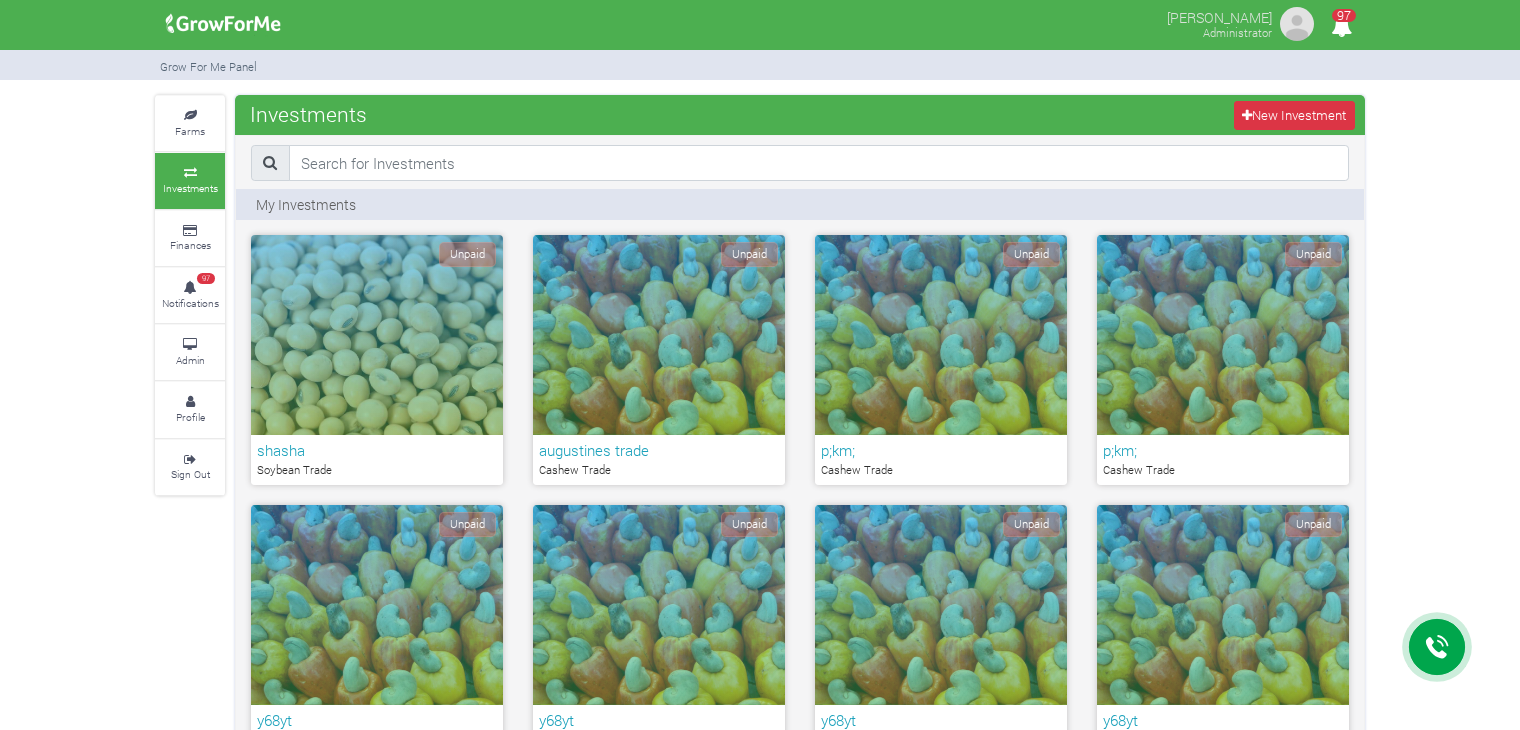 scroll, scrollTop: 1492, scrollLeft: 0, axis: vertical 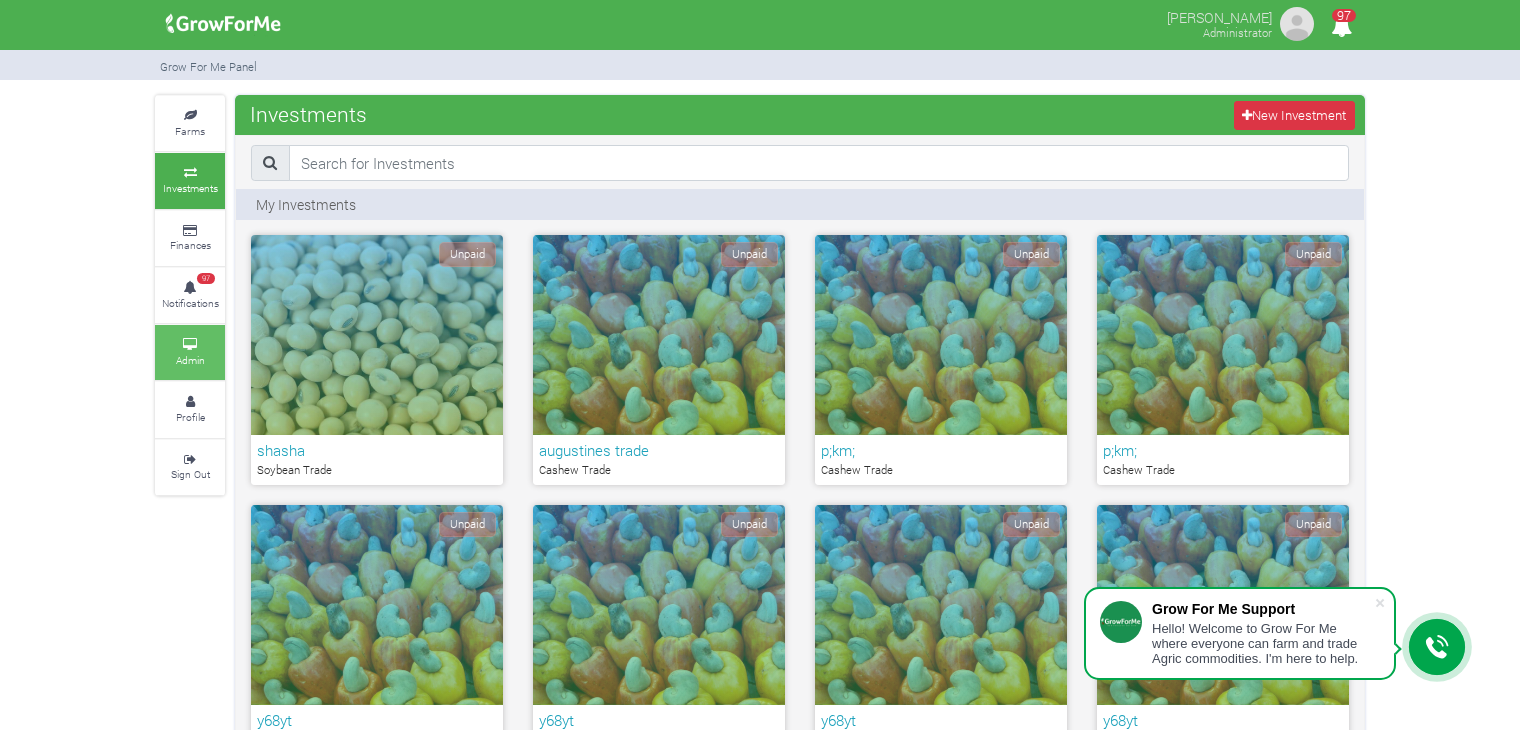 click at bounding box center [190, 345] 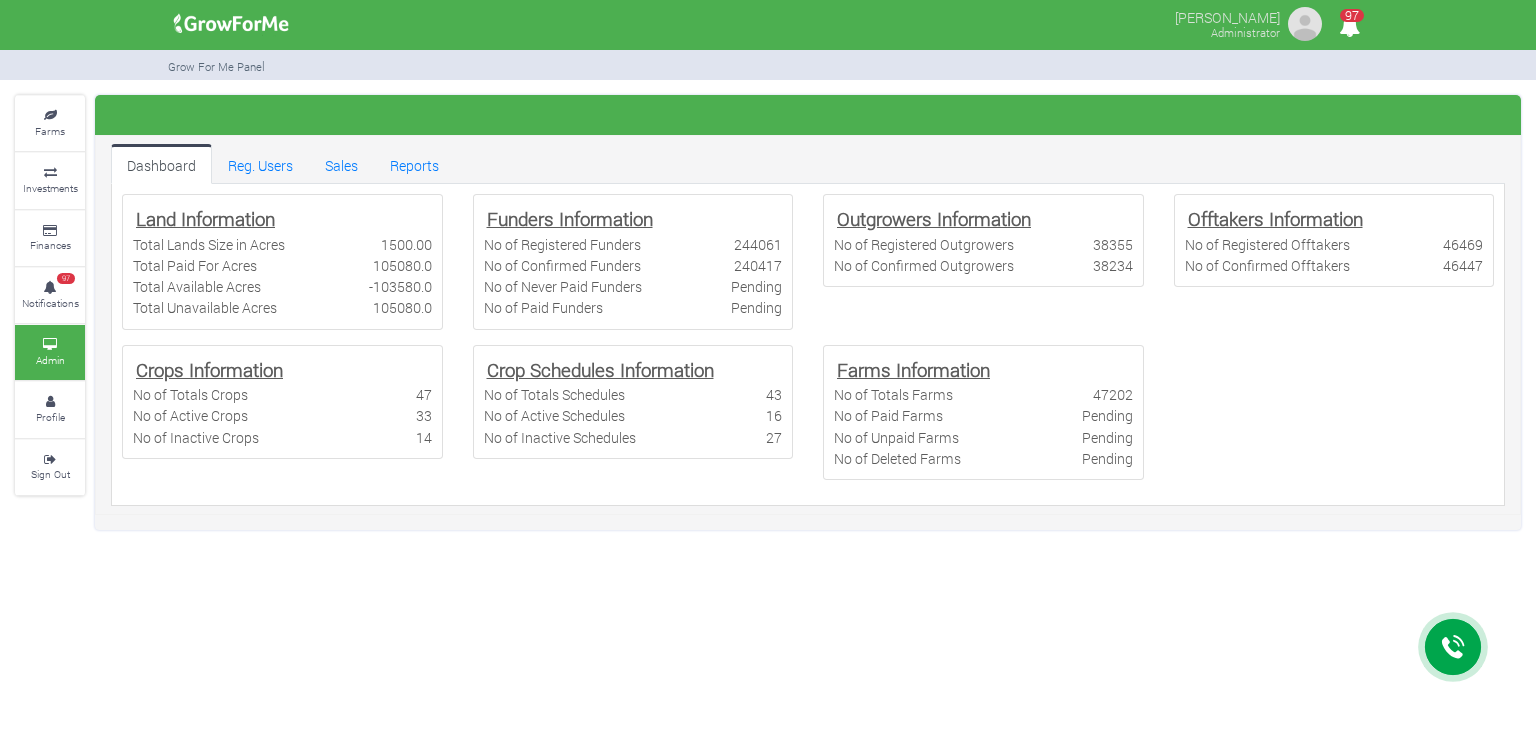 scroll, scrollTop: 0, scrollLeft: 0, axis: both 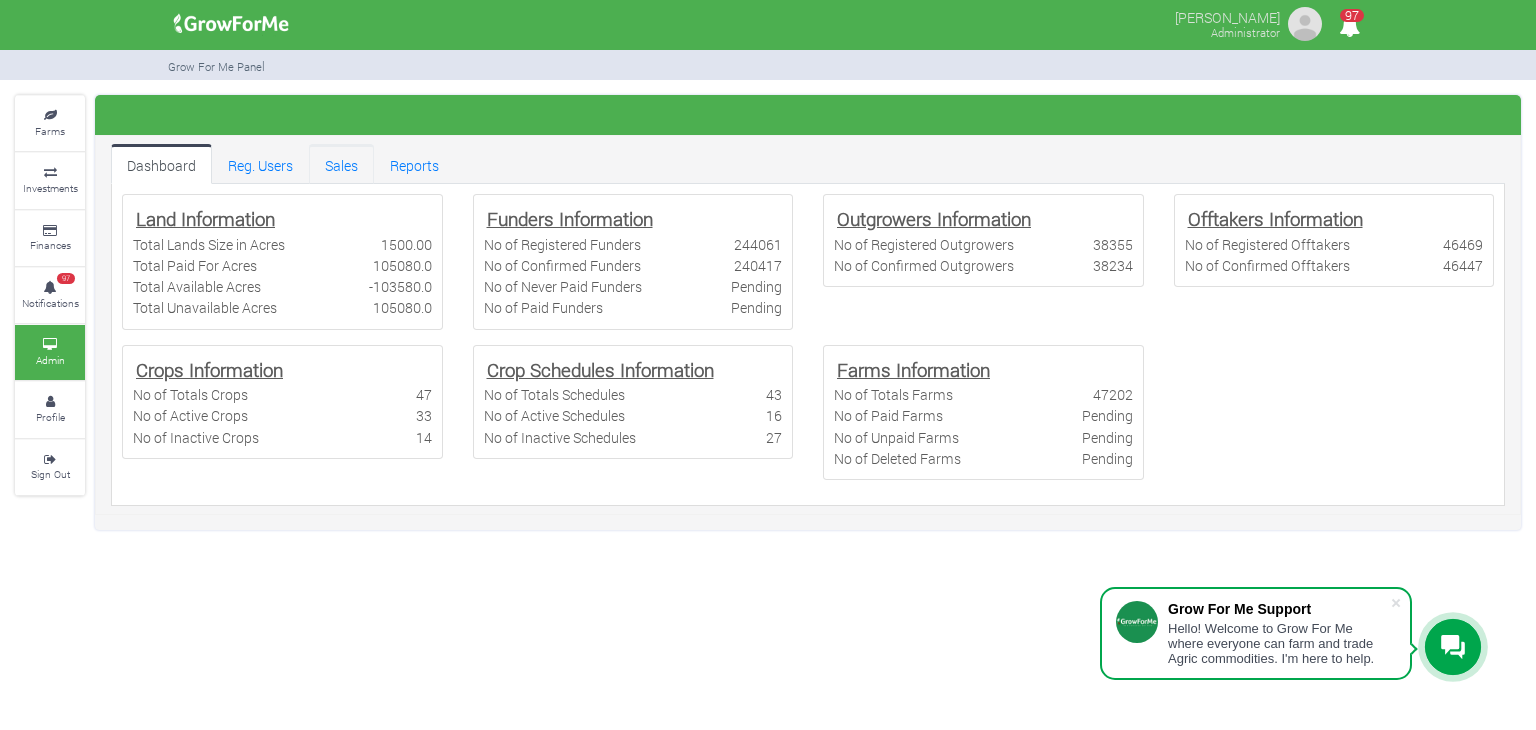 click on "Sales" at bounding box center [341, 164] 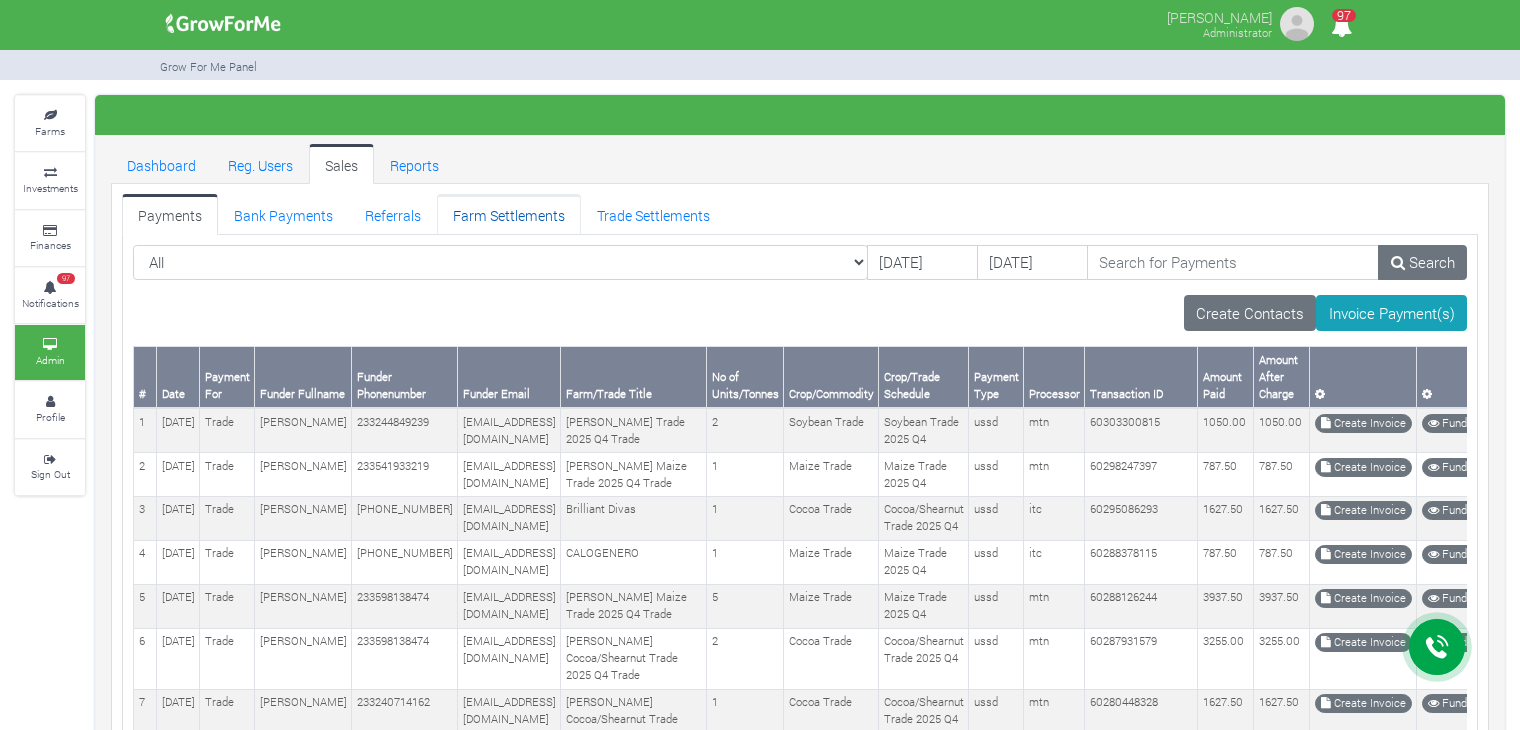 scroll, scrollTop: 0, scrollLeft: 0, axis: both 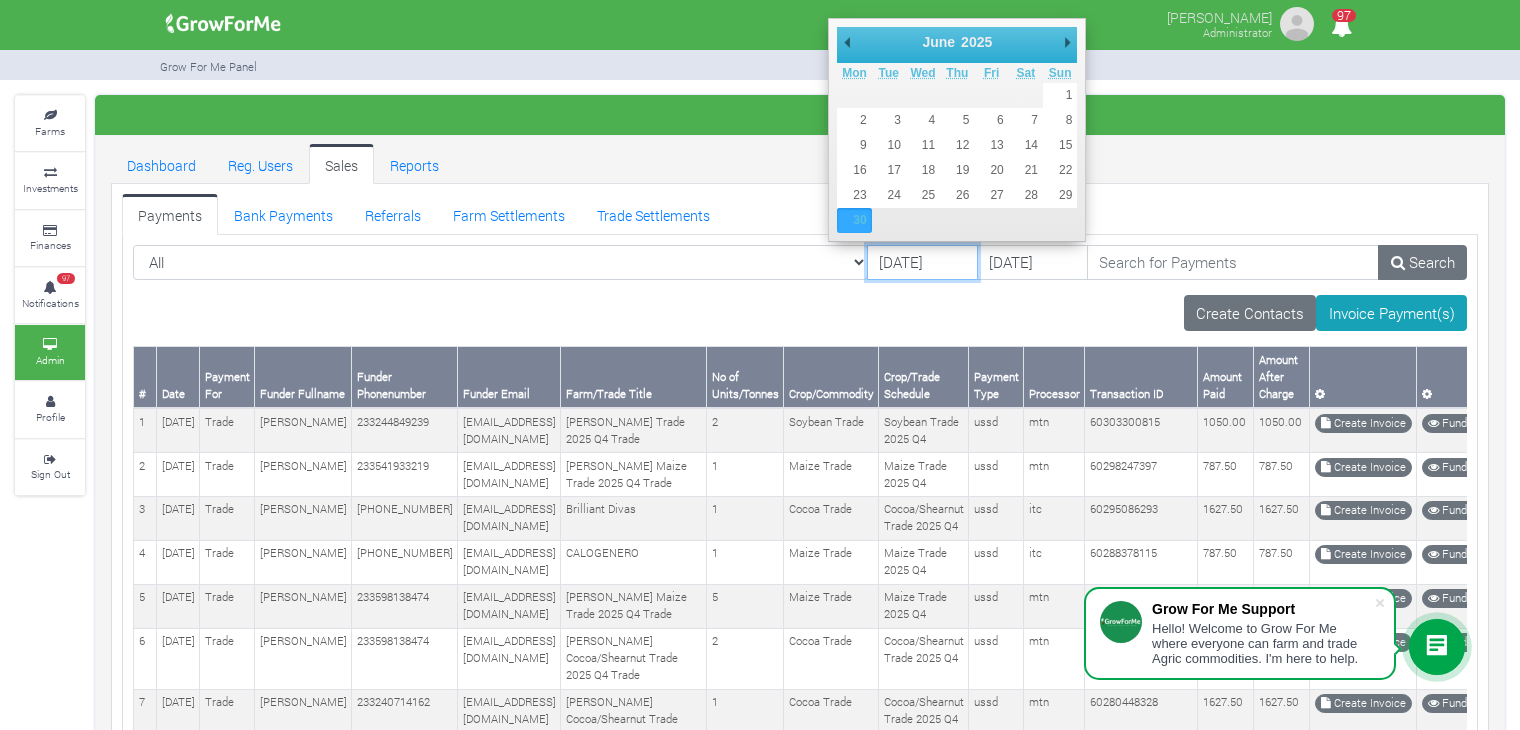 click on "30/06/2025" at bounding box center (922, 263) 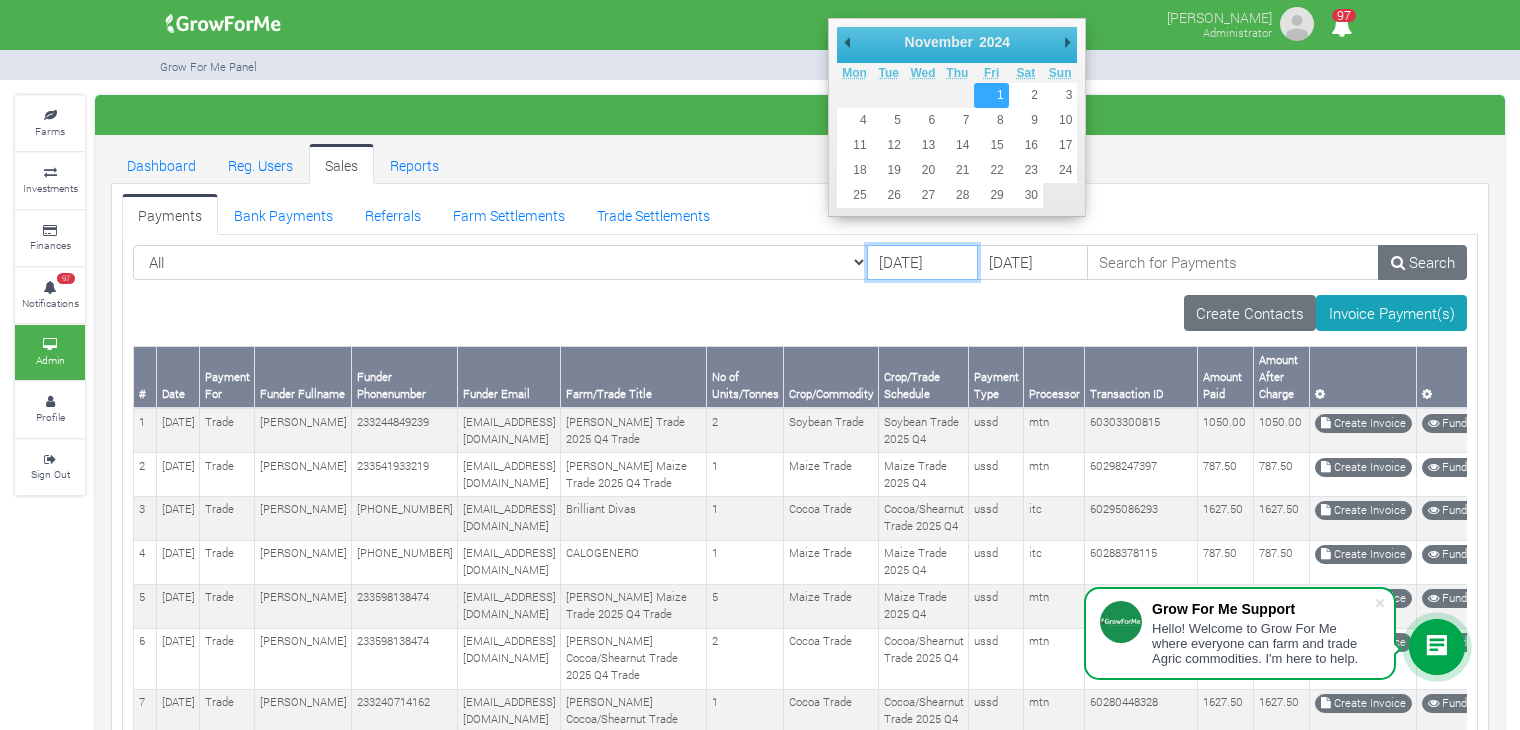 type on "01/11/2024" 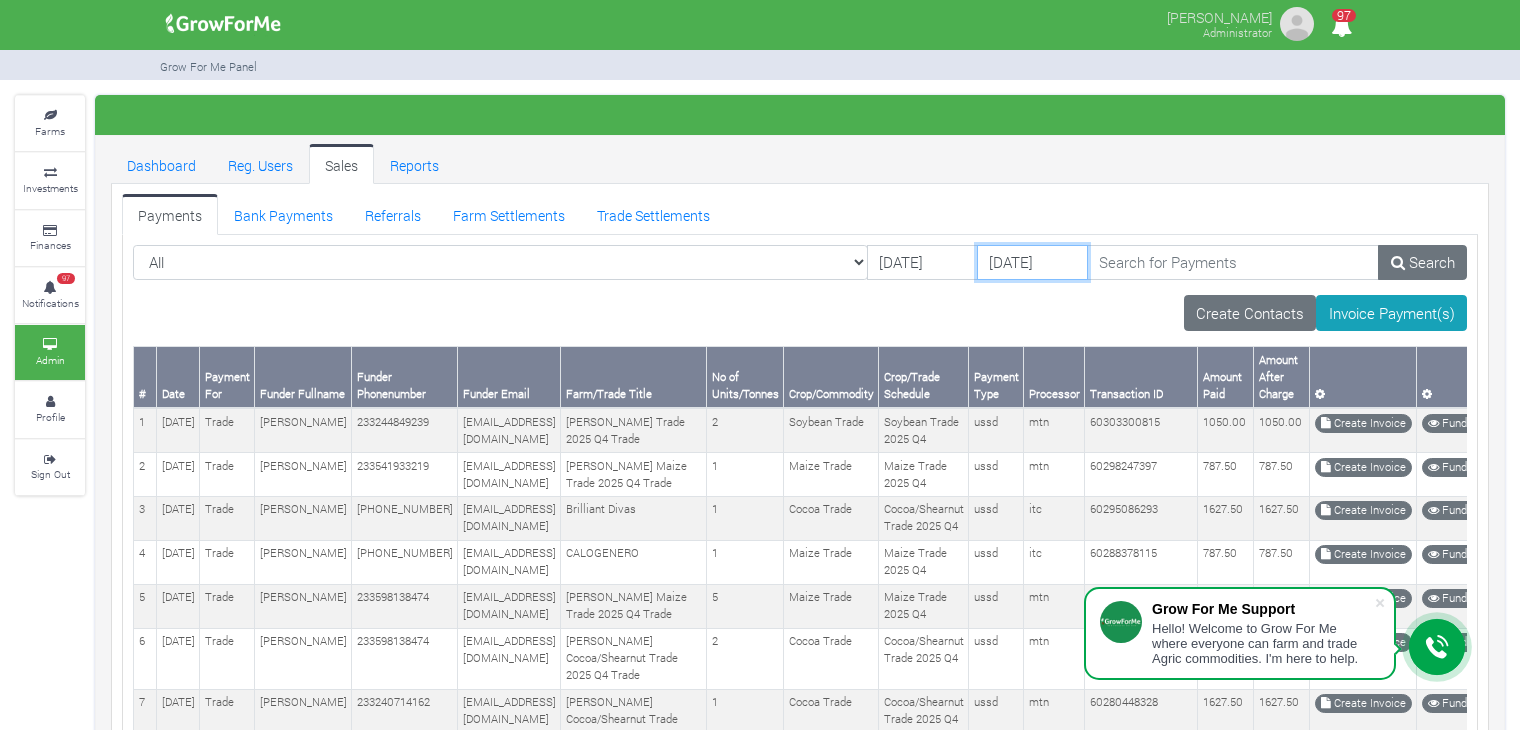 click on "02/07/2025" at bounding box center [1032, 263] 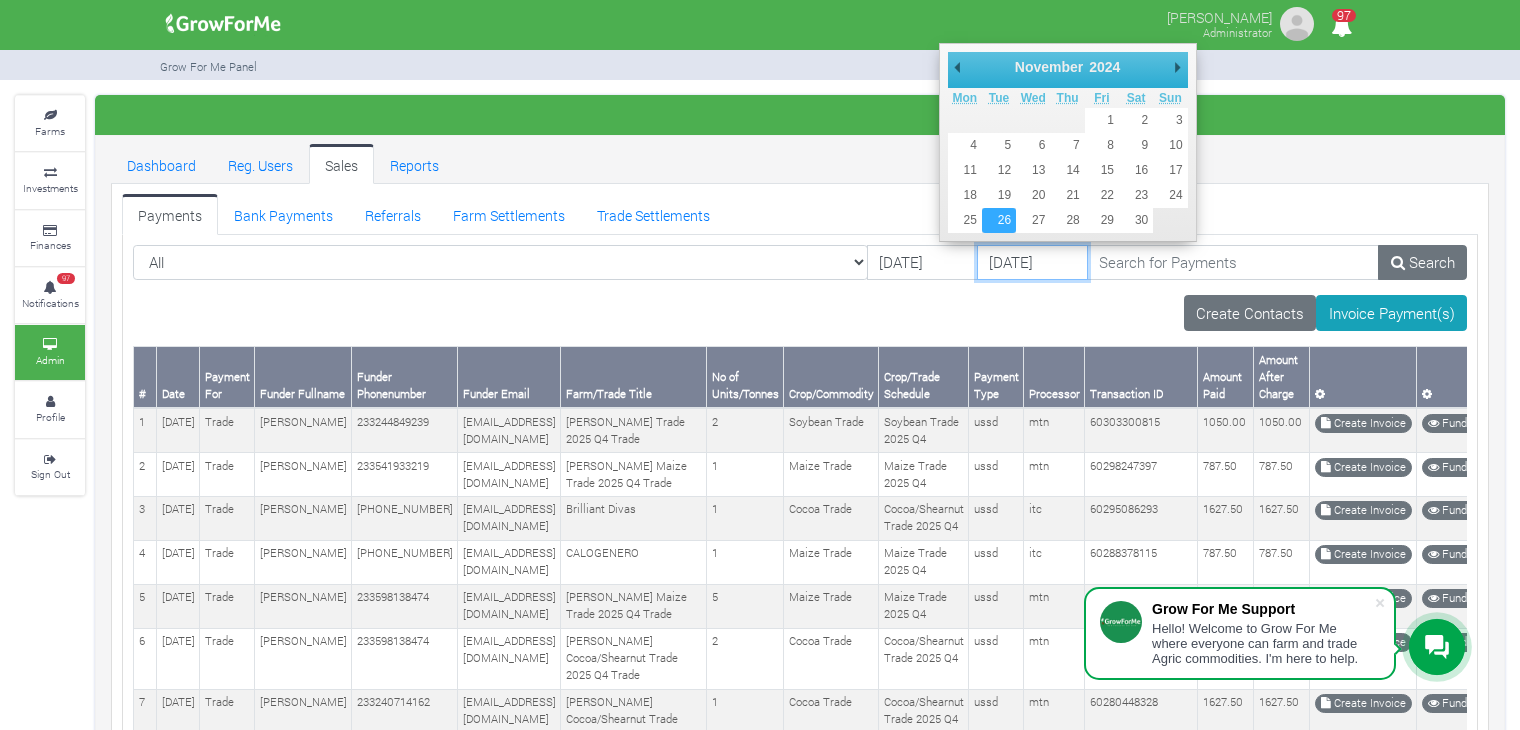 type on "26/11/2024" 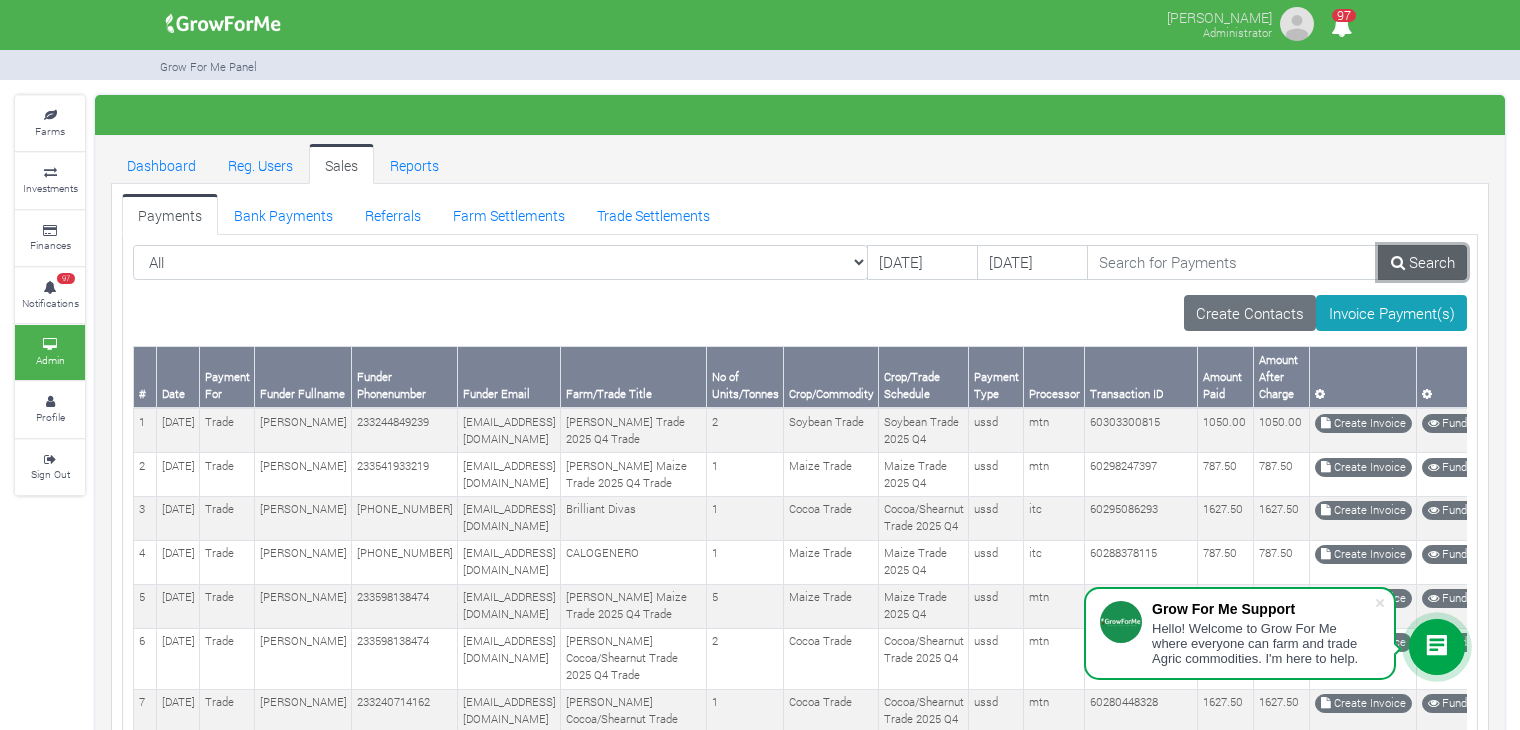 click on "Search" at bounding box center [1422, 263] 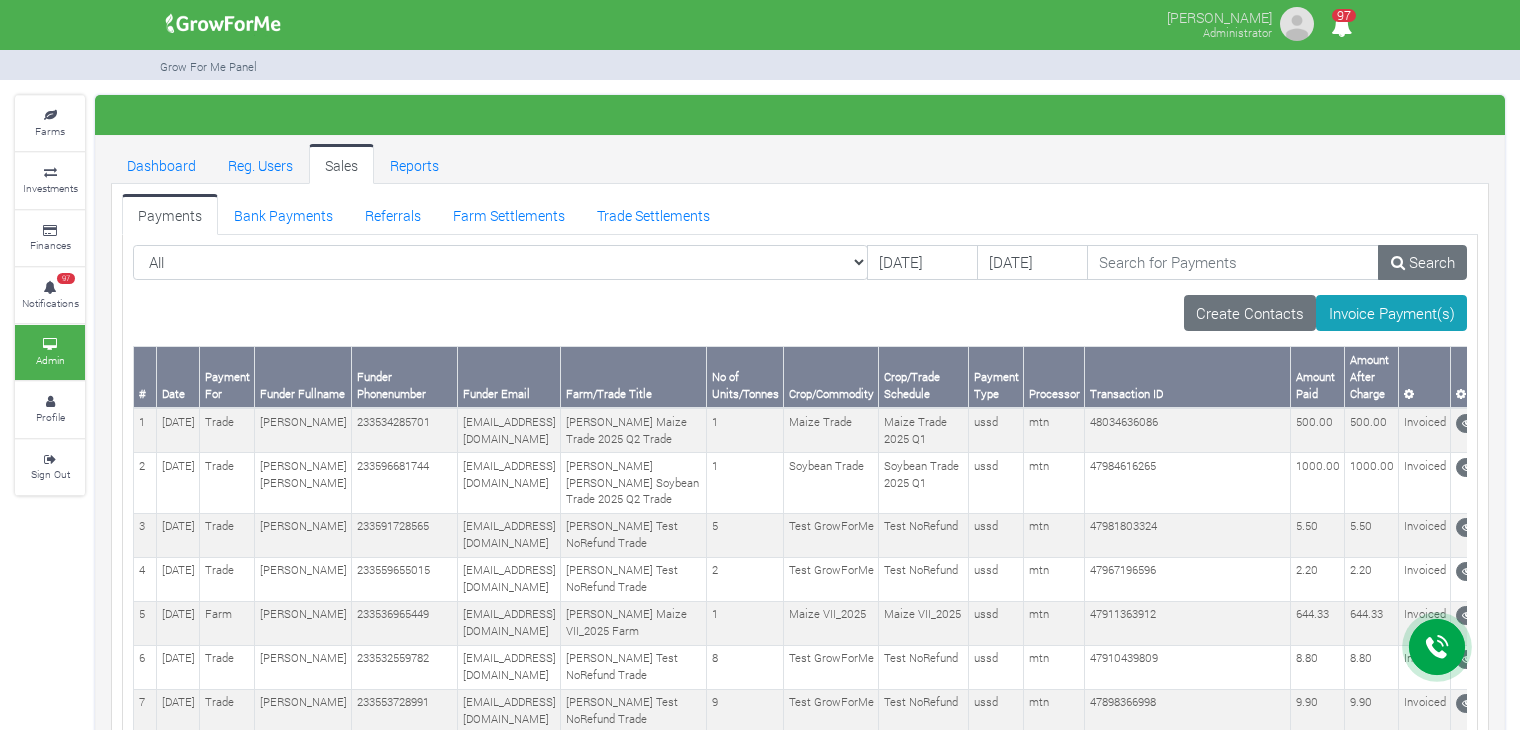 scroll, scrollTop: 0, scrollLeft: 0, axis: both 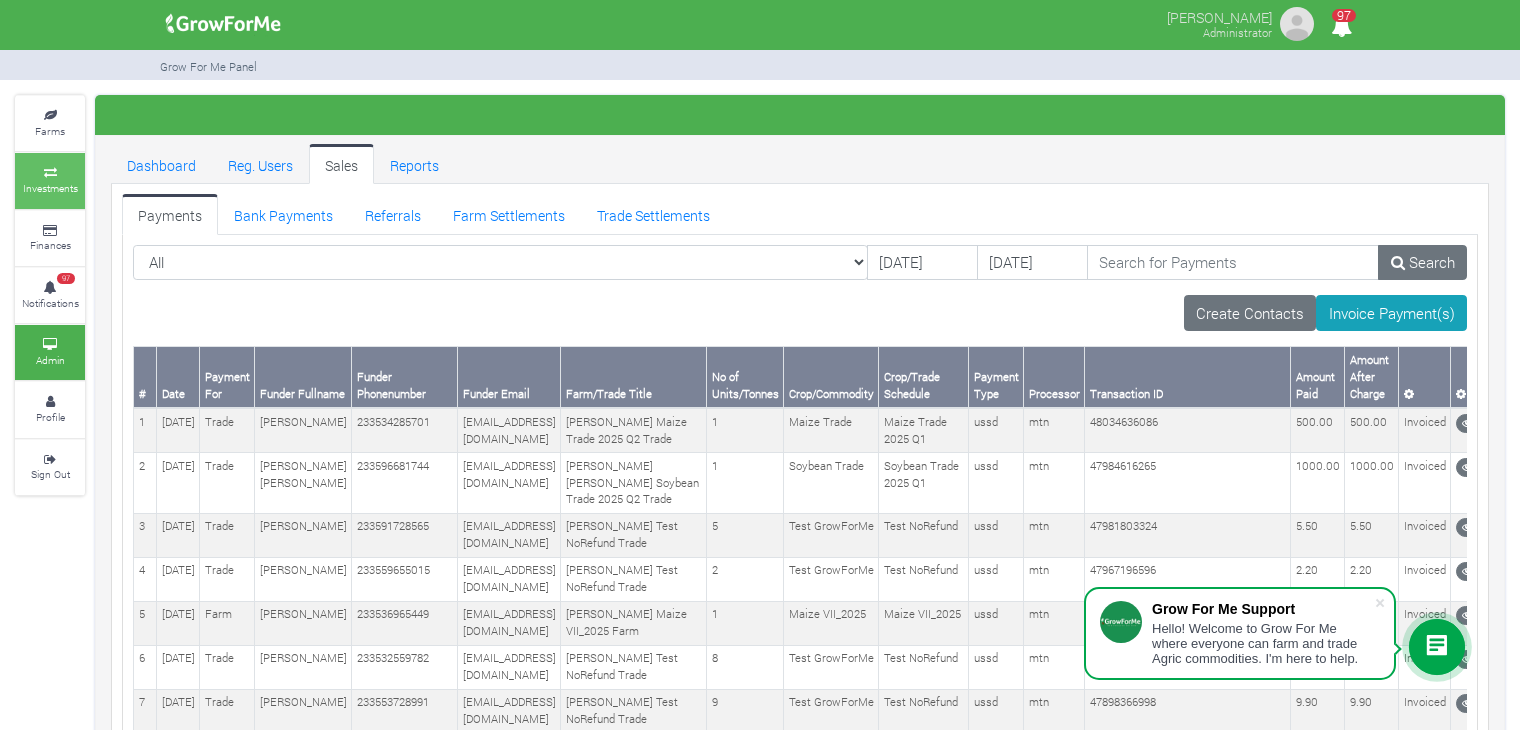 click at bounding box center (50, 173) 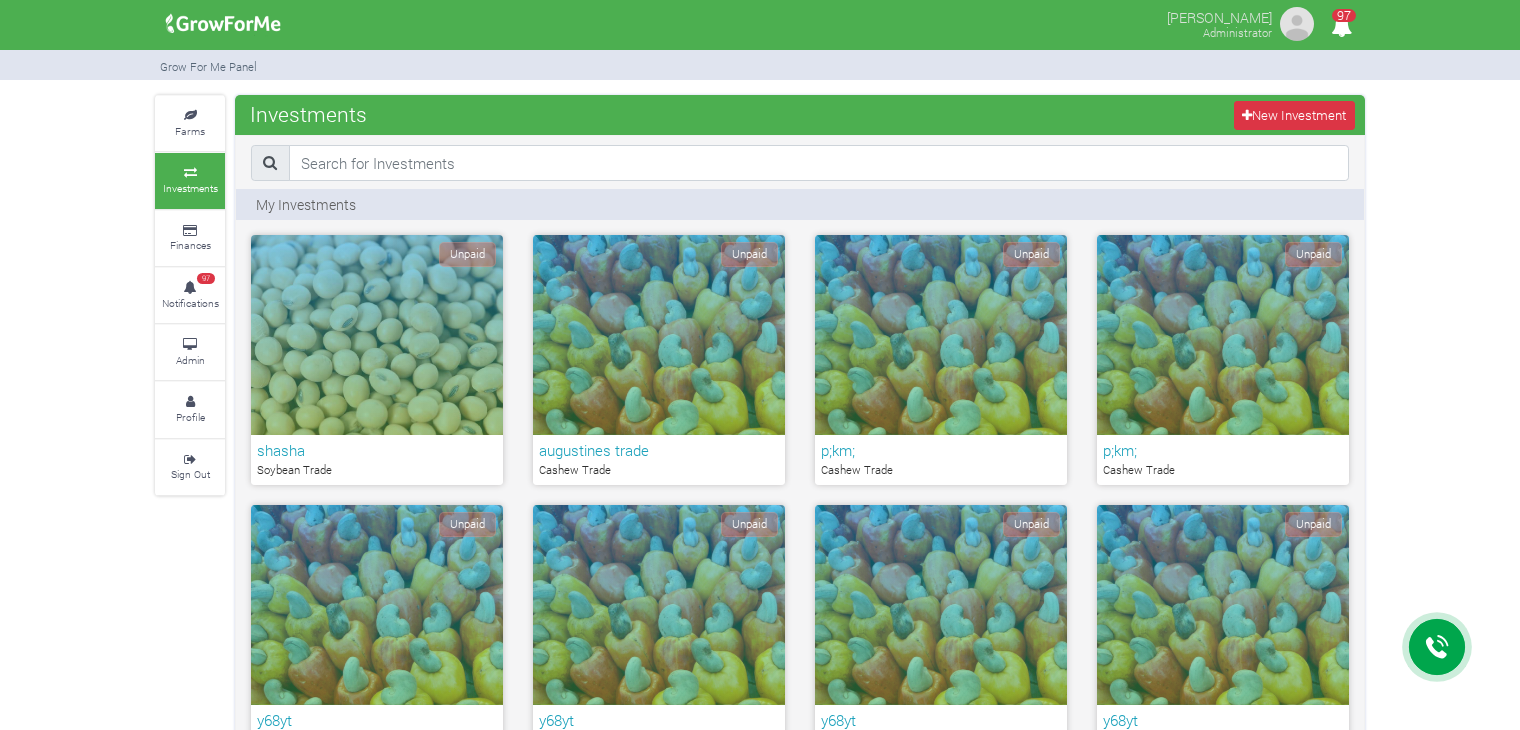 scroll, scrollTop: 0, scrollLeft: 0, axis: both 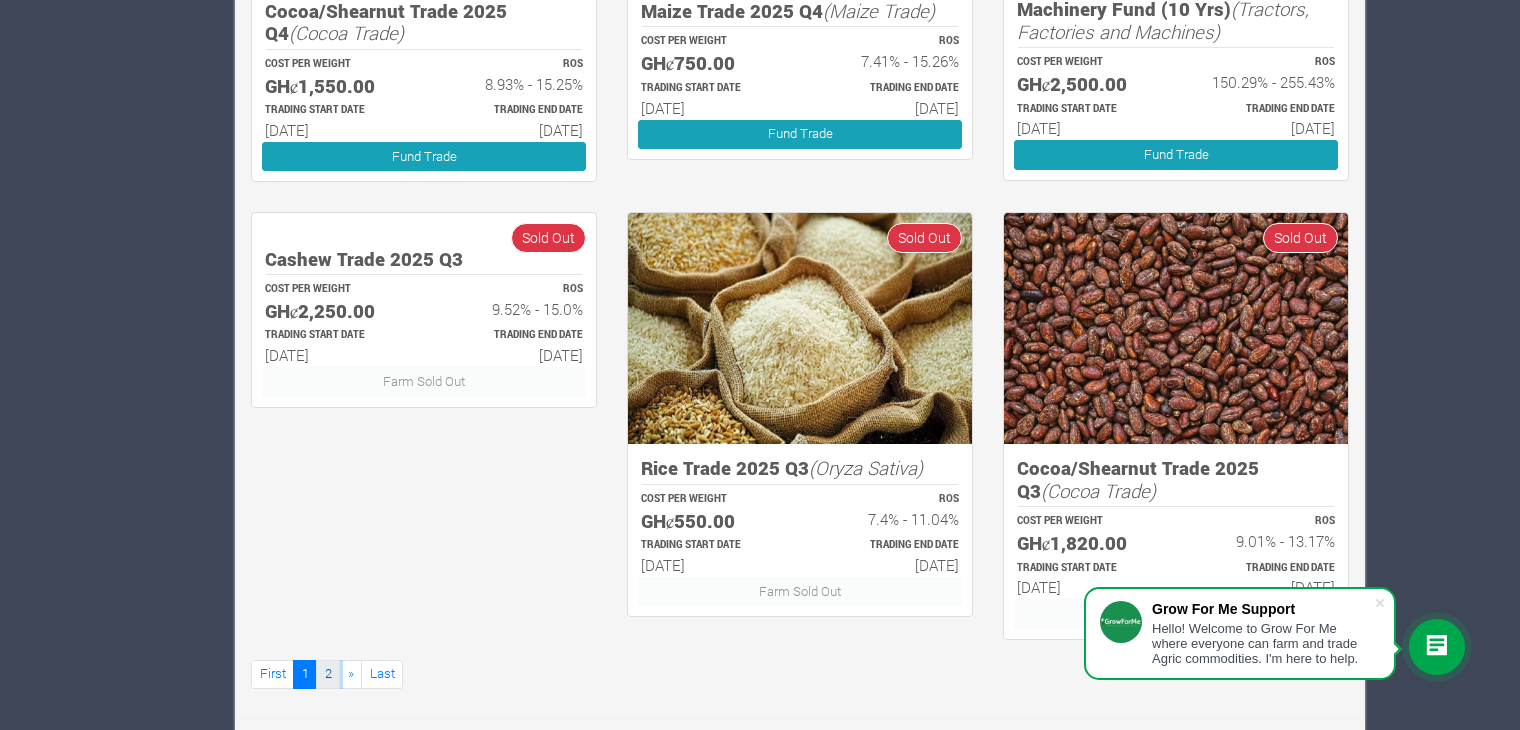 click on "2" at bounding box center (328, 674) 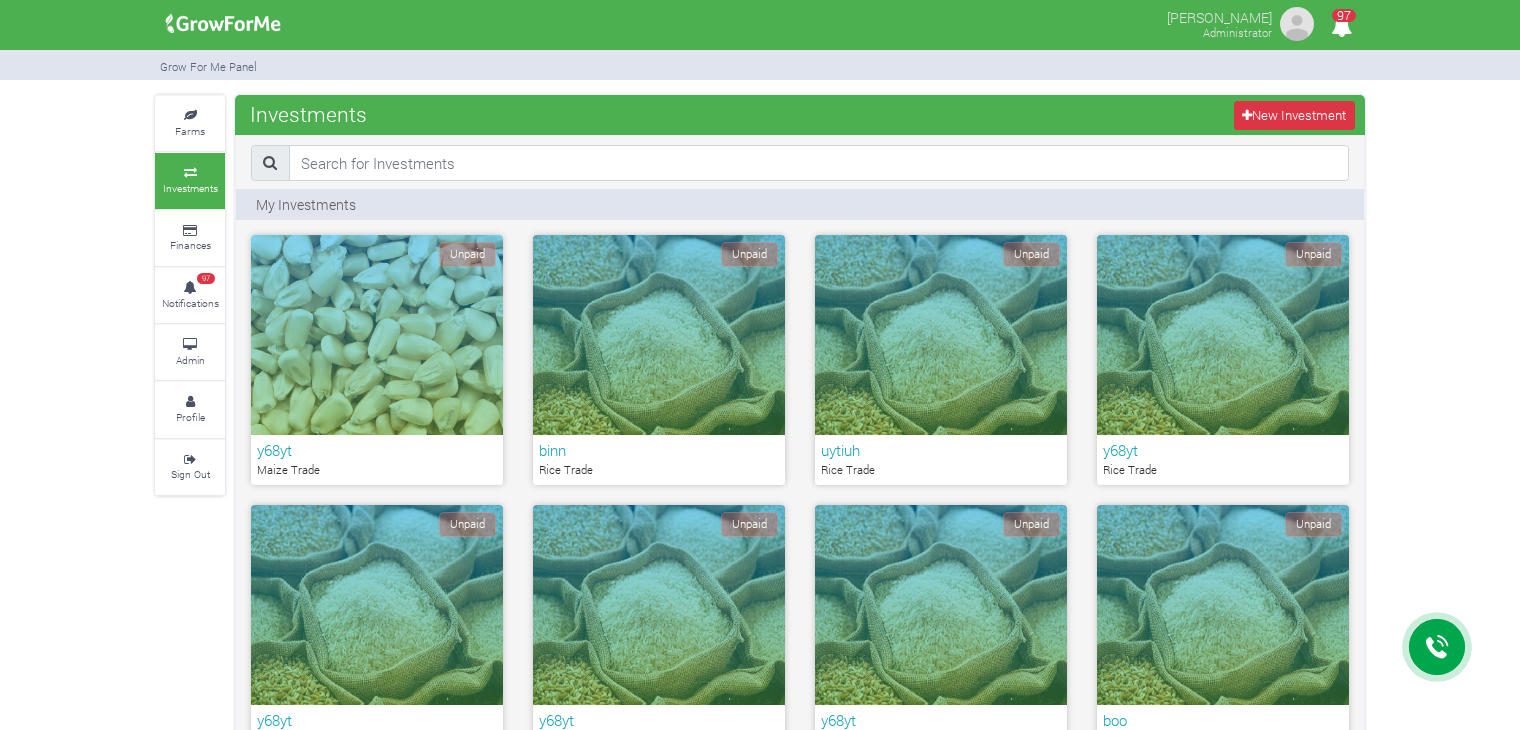 scroll, scrollTop: 1205, scrollLeft: 0, axis: vertical 